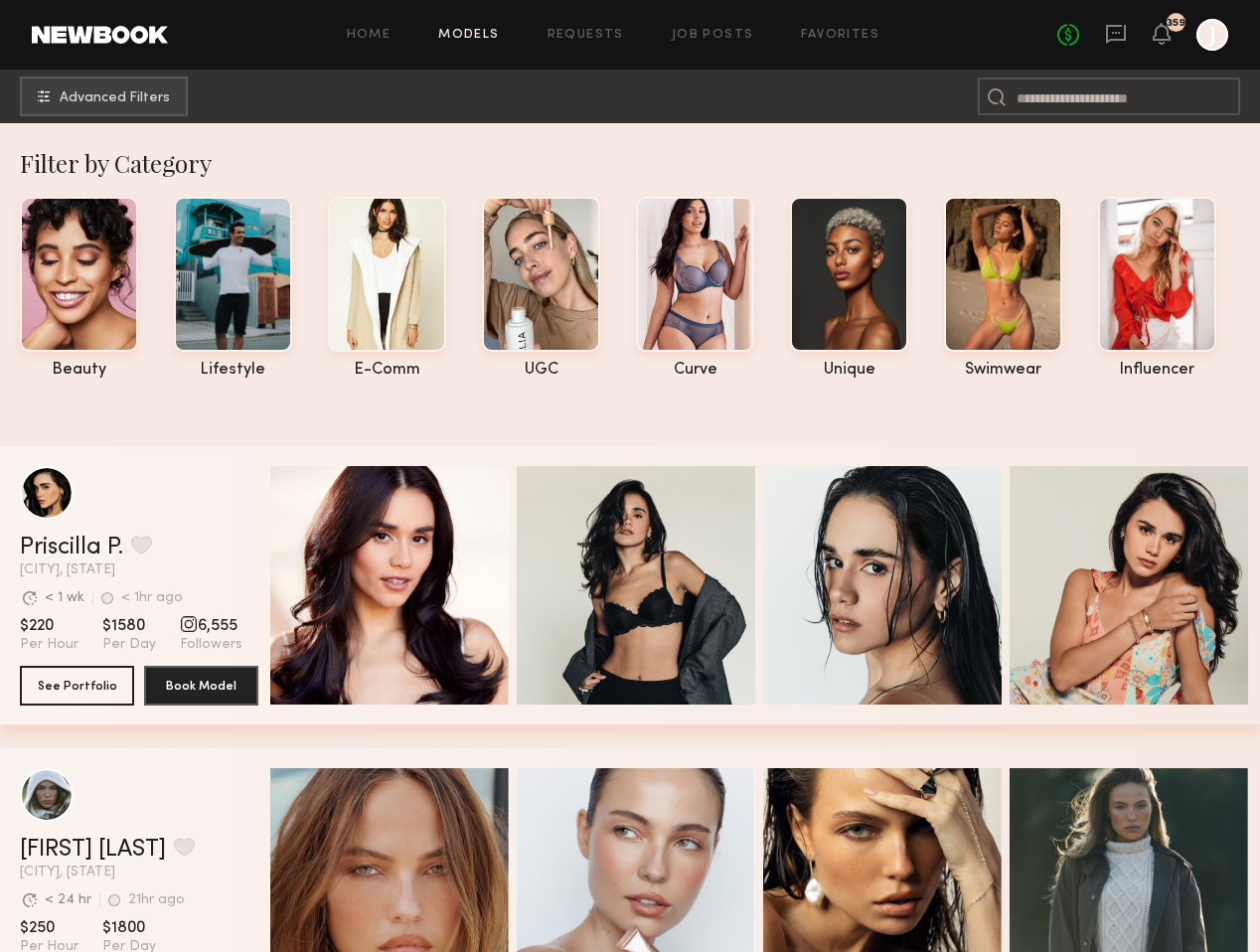 scroll, scrollTop: 1071, scrollLeft: 0, axis: vertical 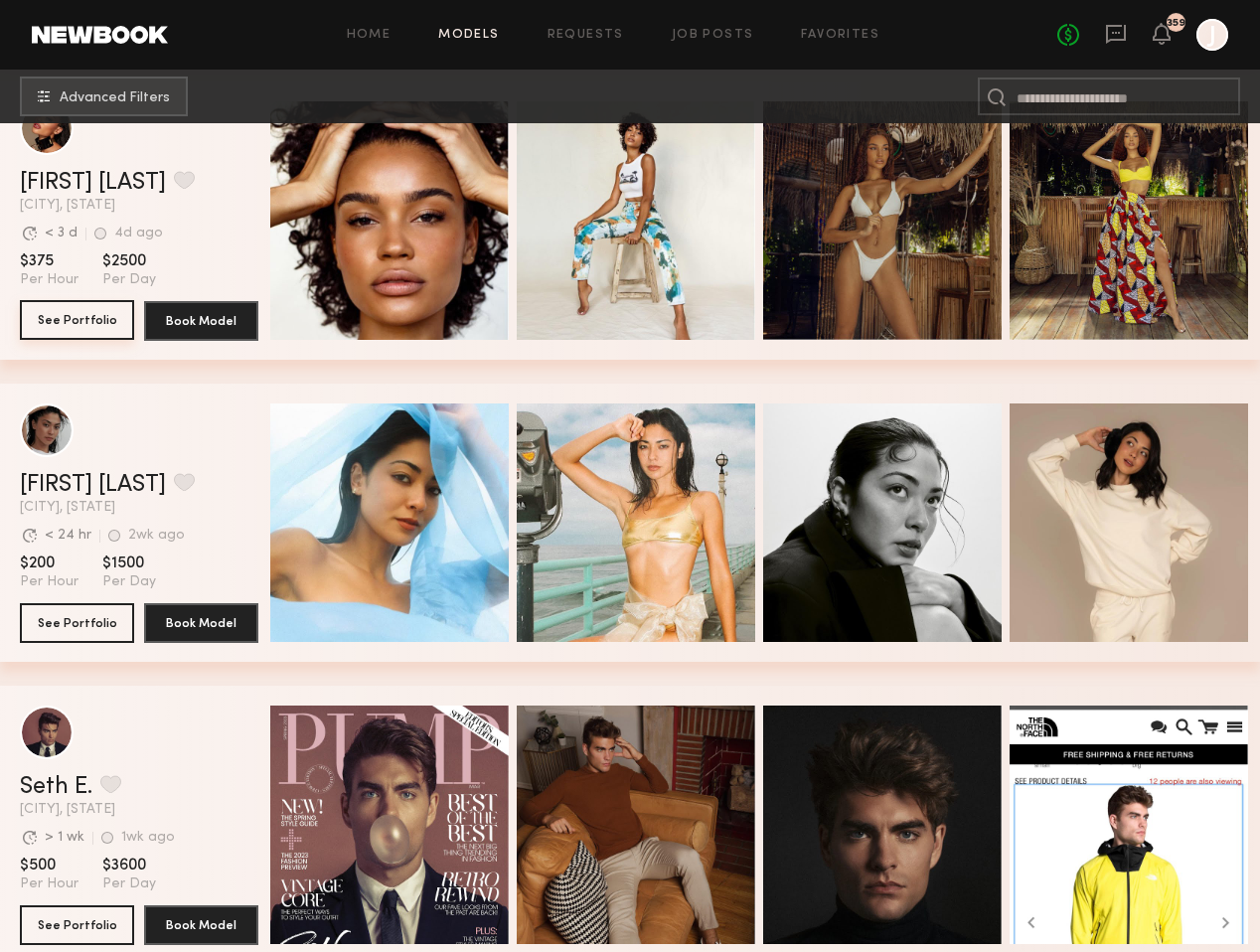 click on "See Portfolio" 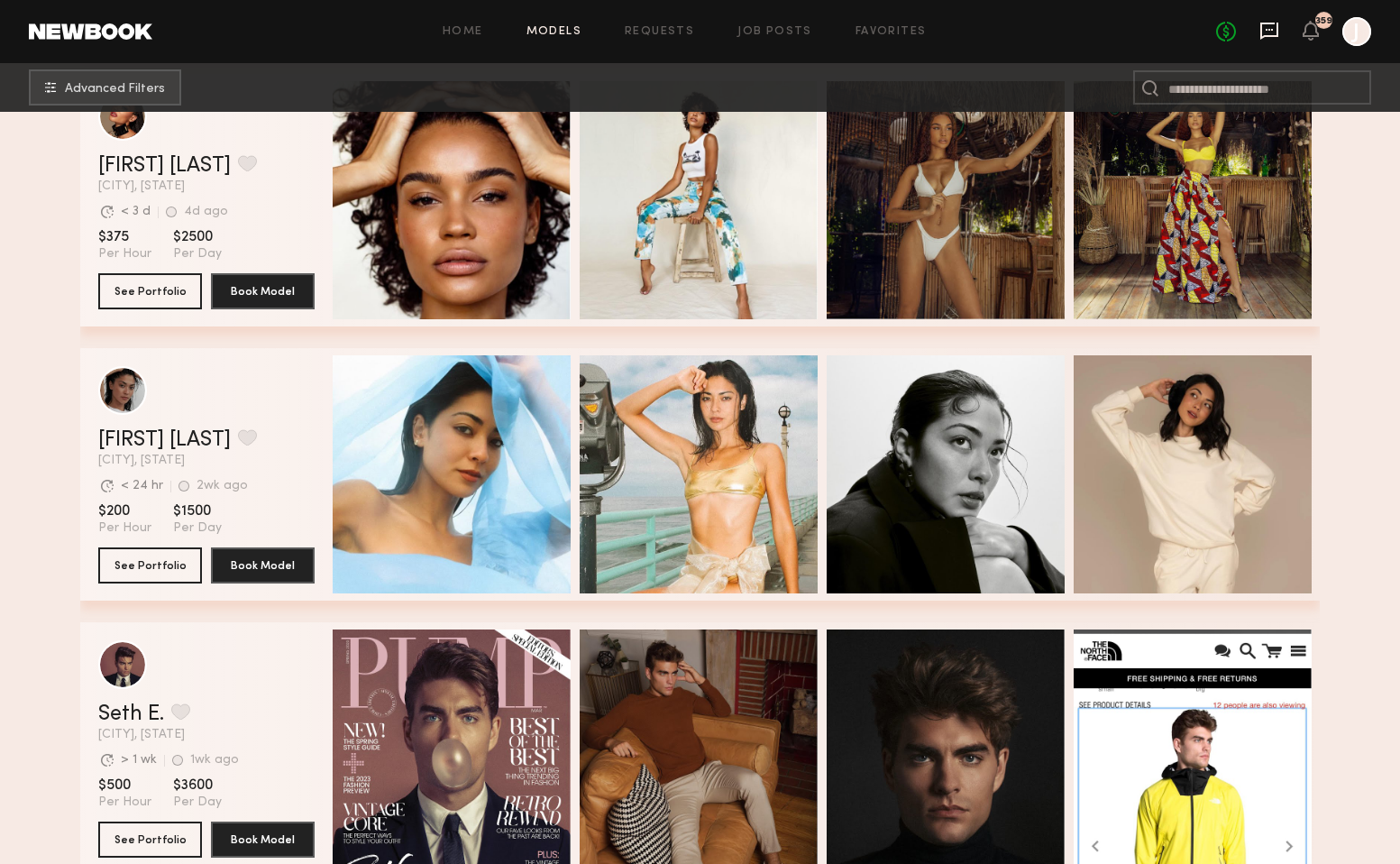 click 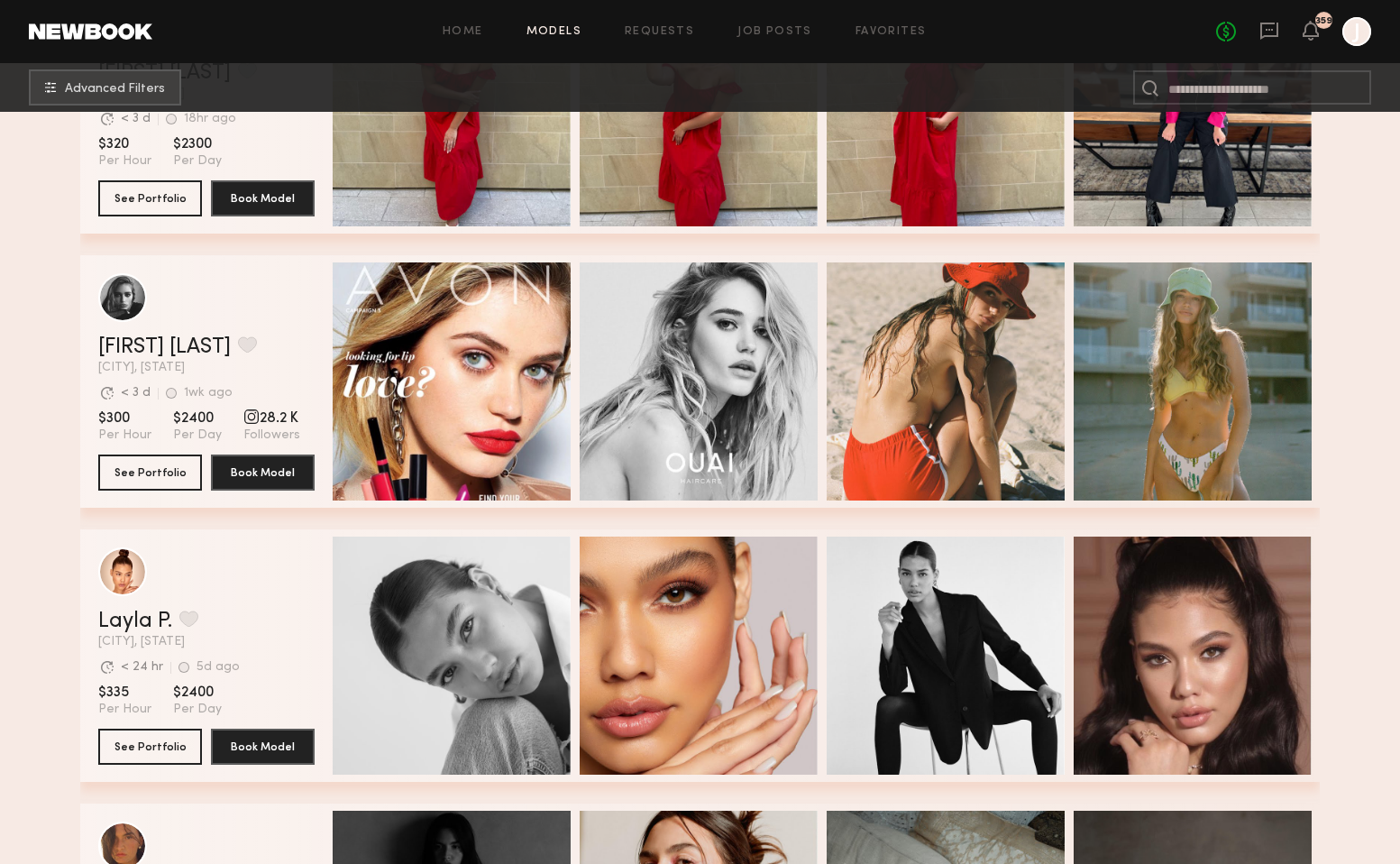 scroll, scrollTop: 3436, scrollLeft: 0, axis: vertical 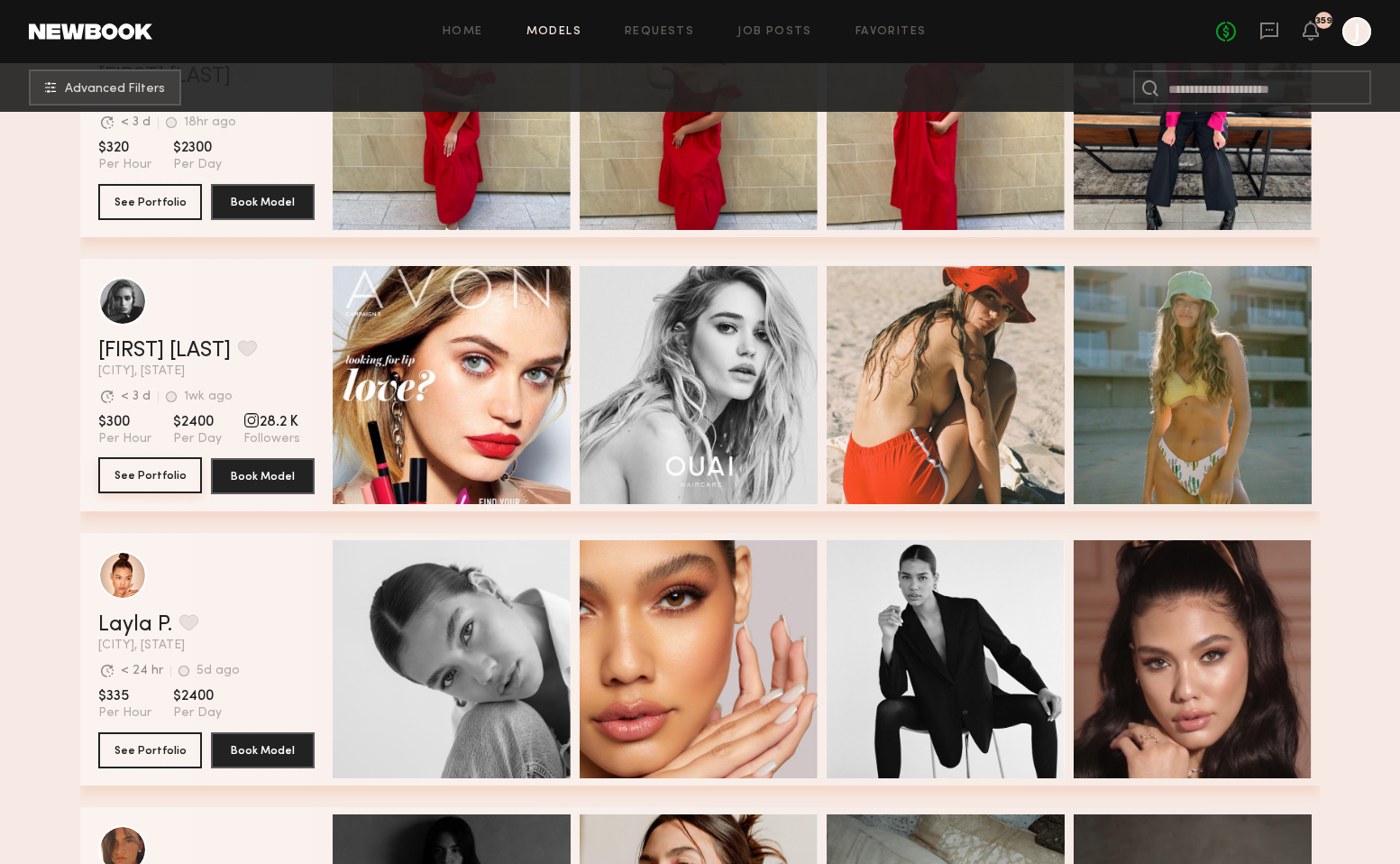 click on "See Portfolio" 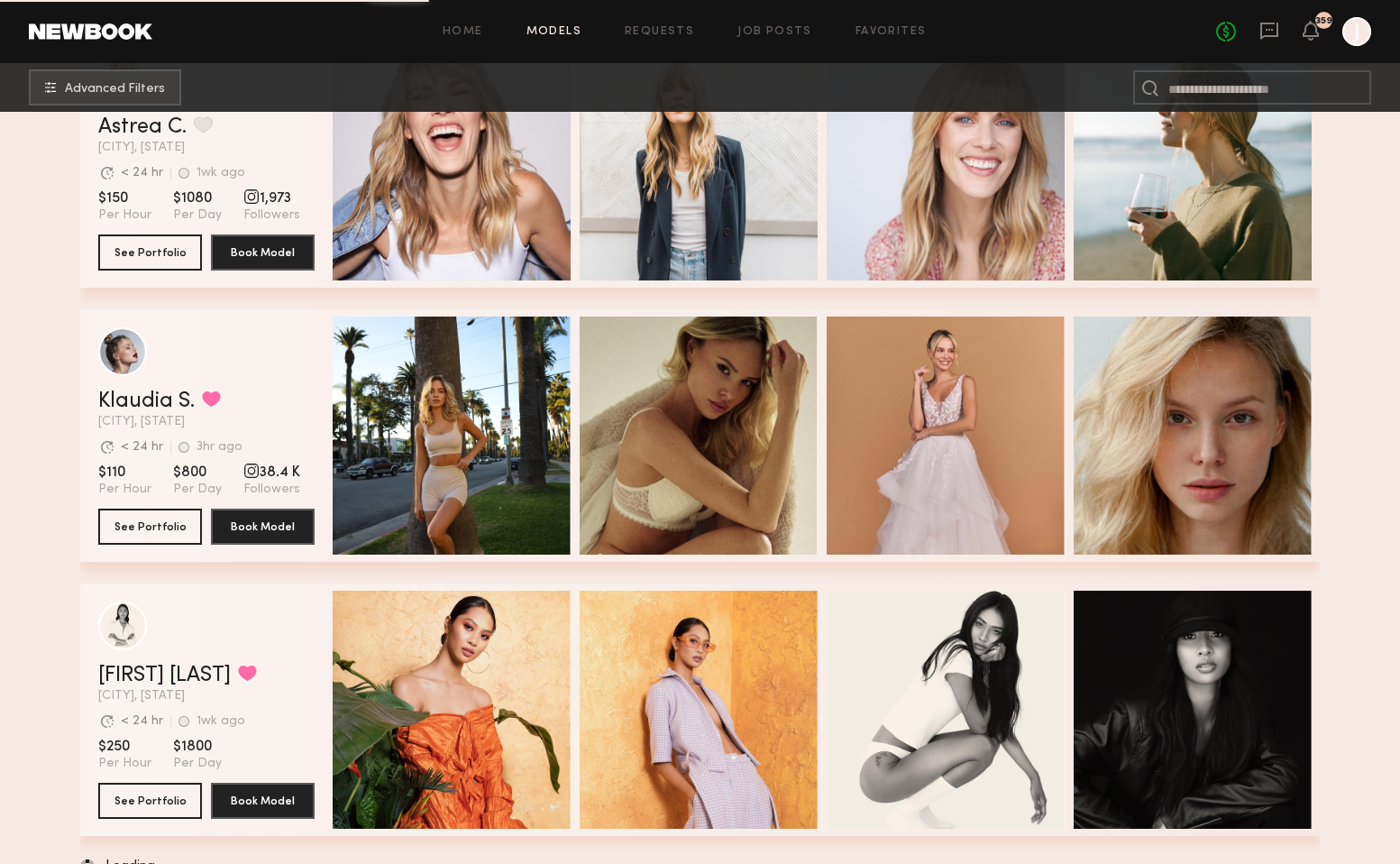 scroll, scrollTop: 9459, scrollLeft: 0, axis: vertical 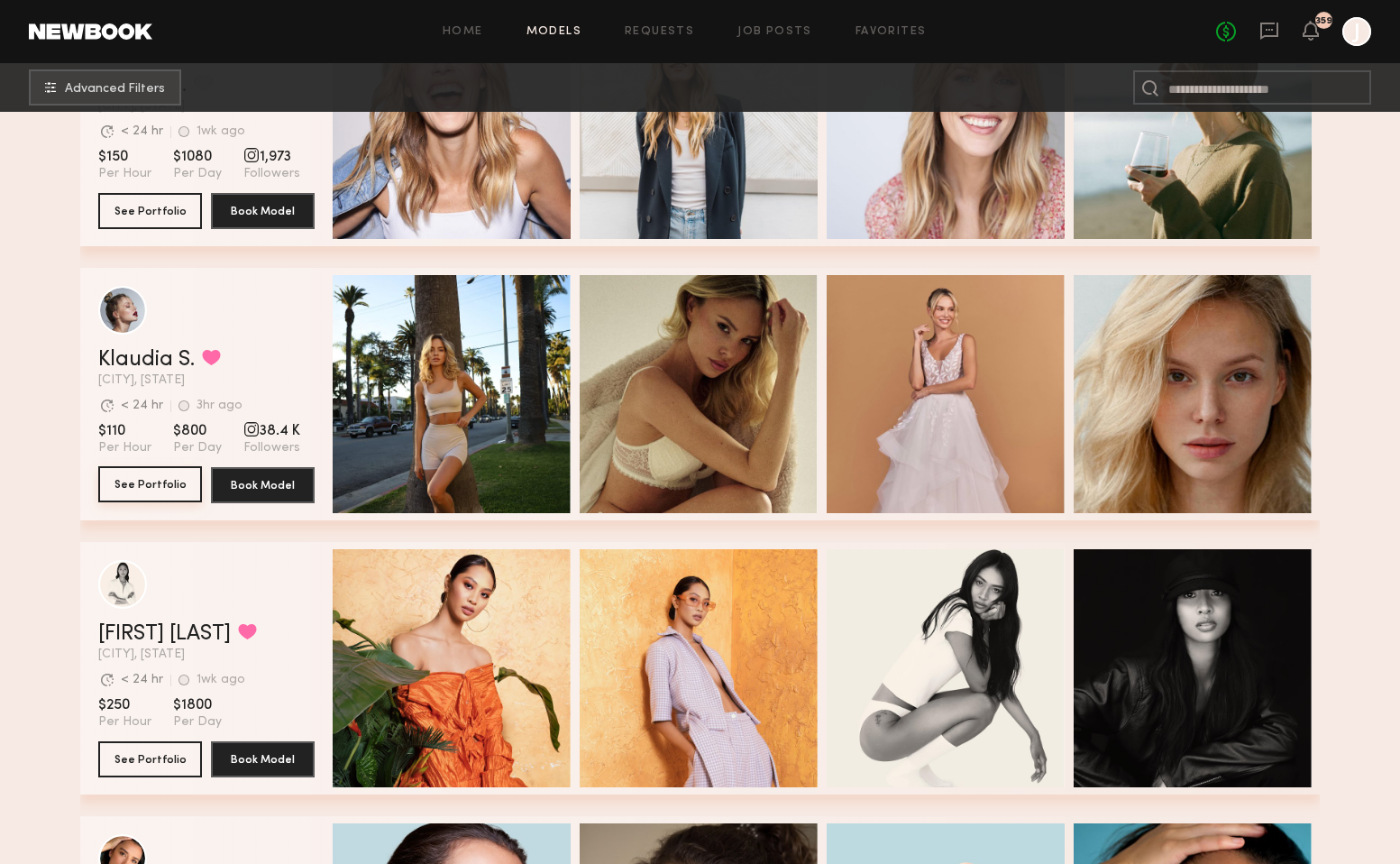 click on "See Portfolio" 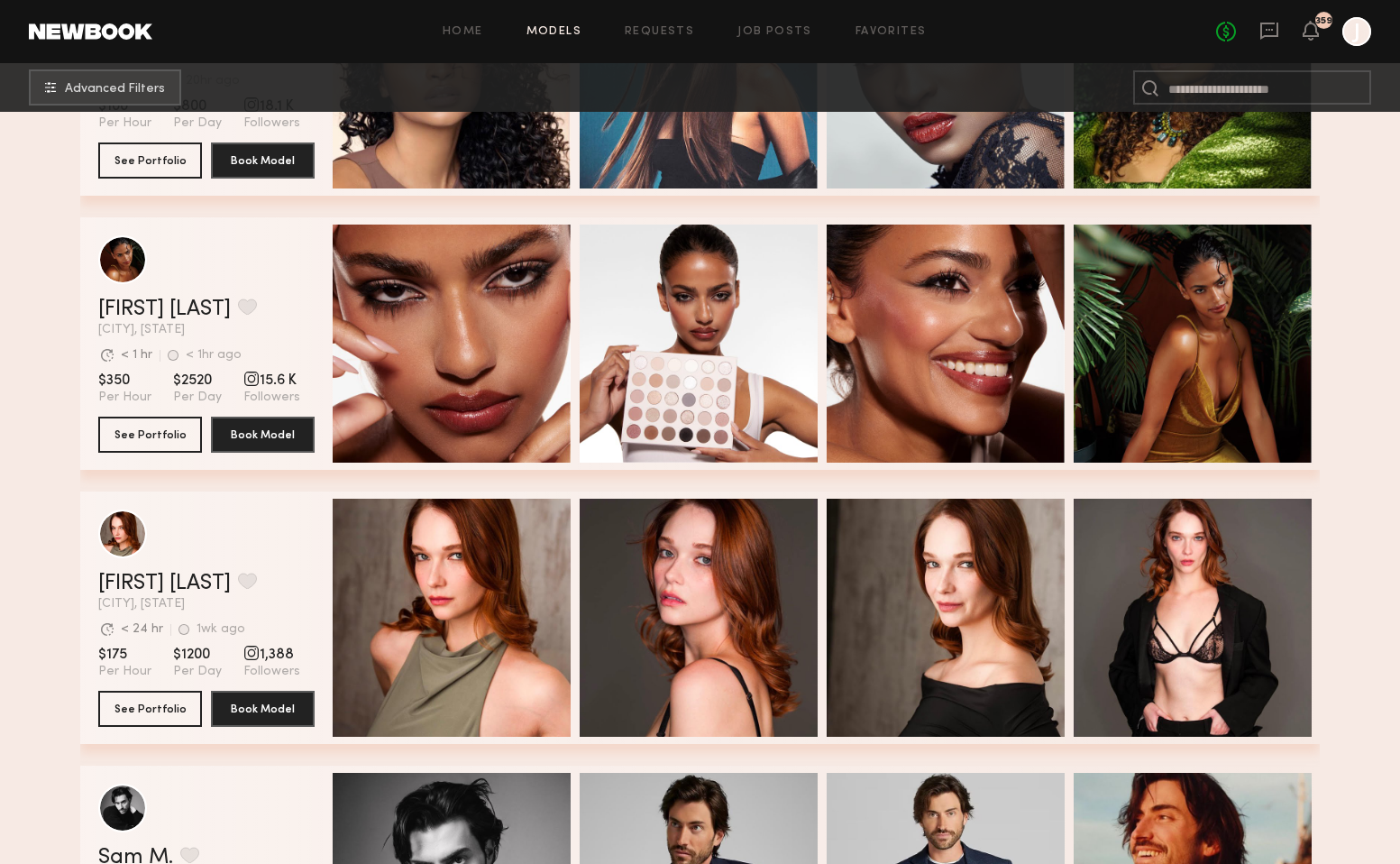 scroll, scrollTop: 11149, scrollLeft: 0, axis: vertical 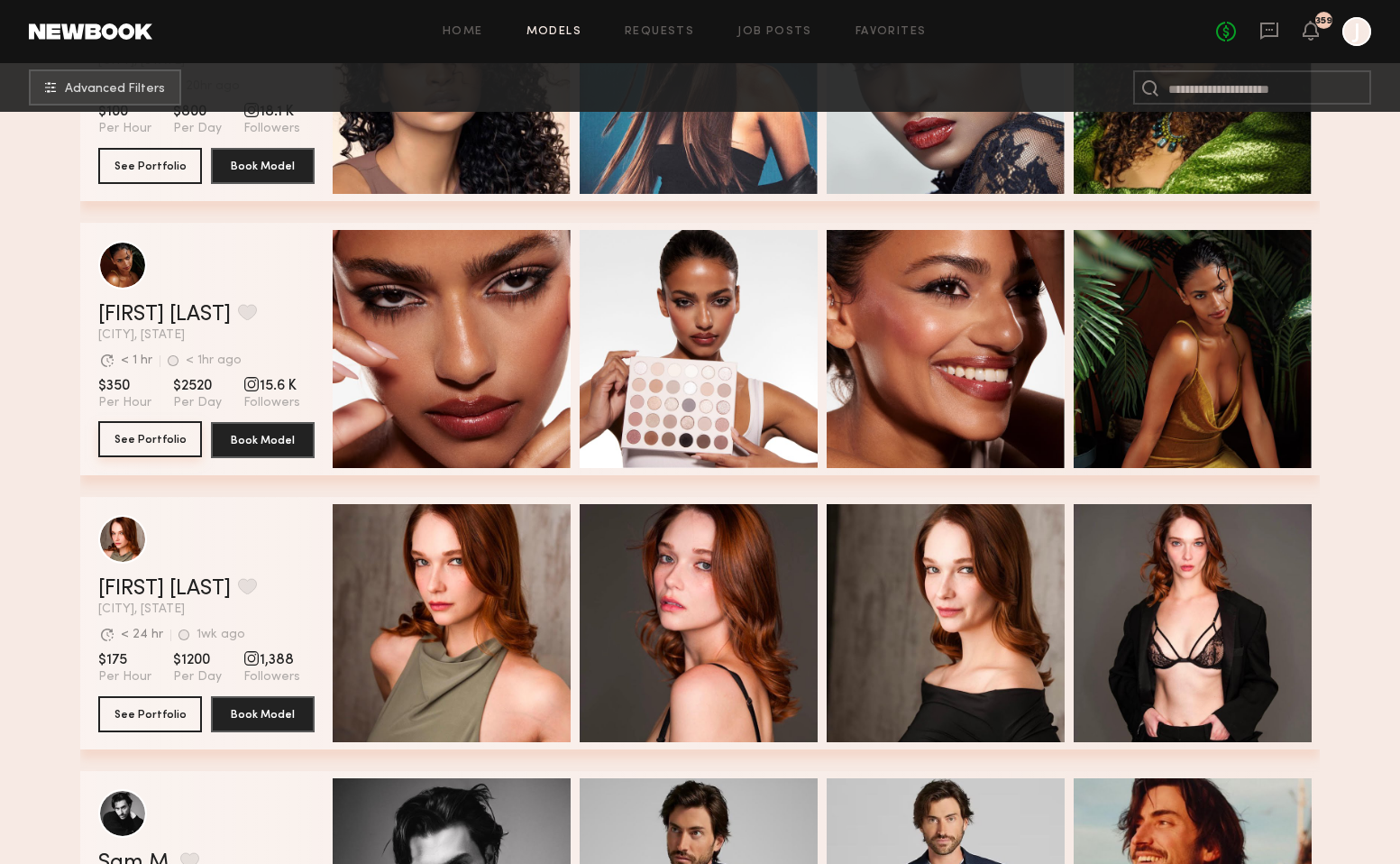 click on "See Portfolio" 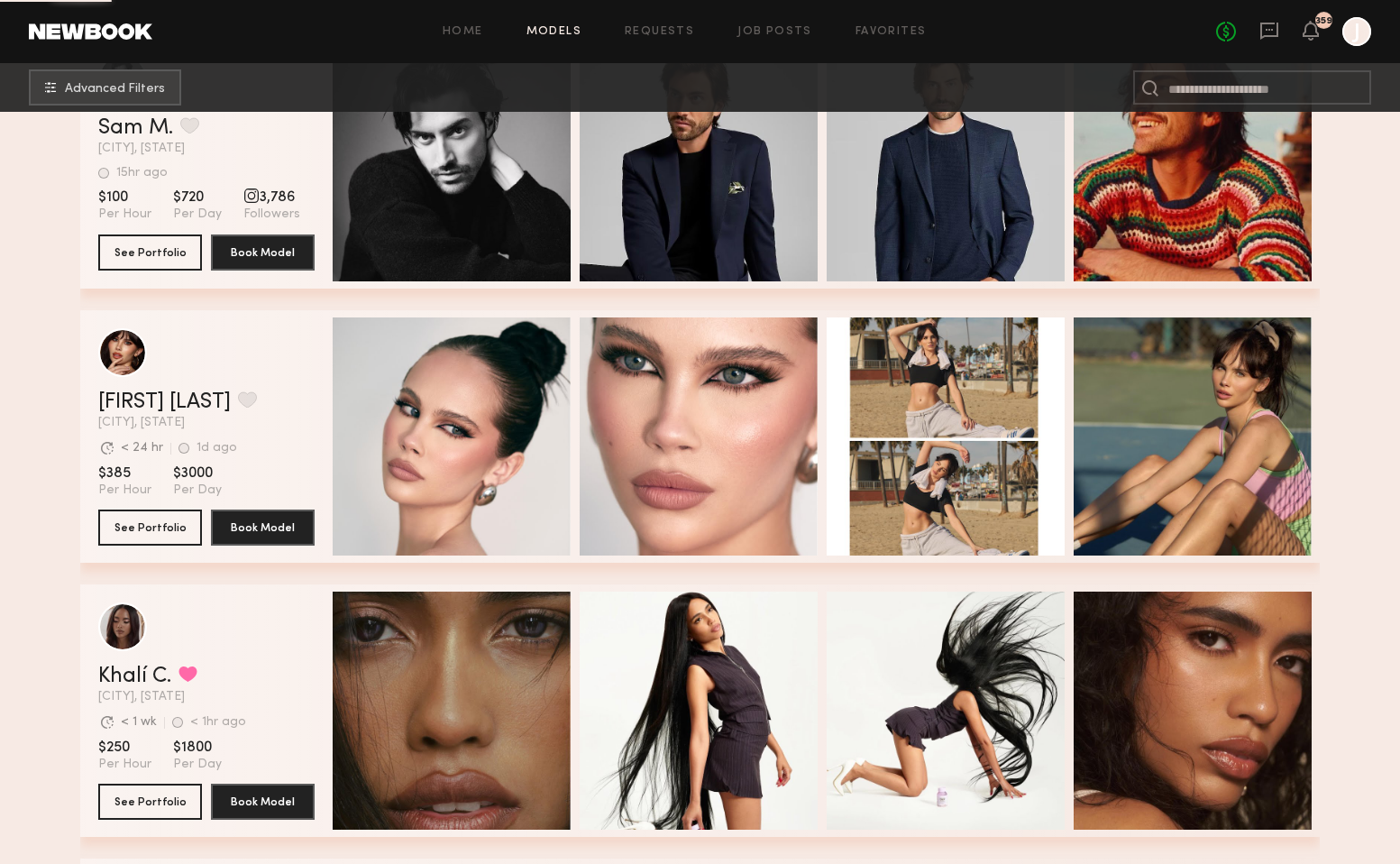 scroll, scrollTop: 11885, scrollLeft: 0, axis: vertical 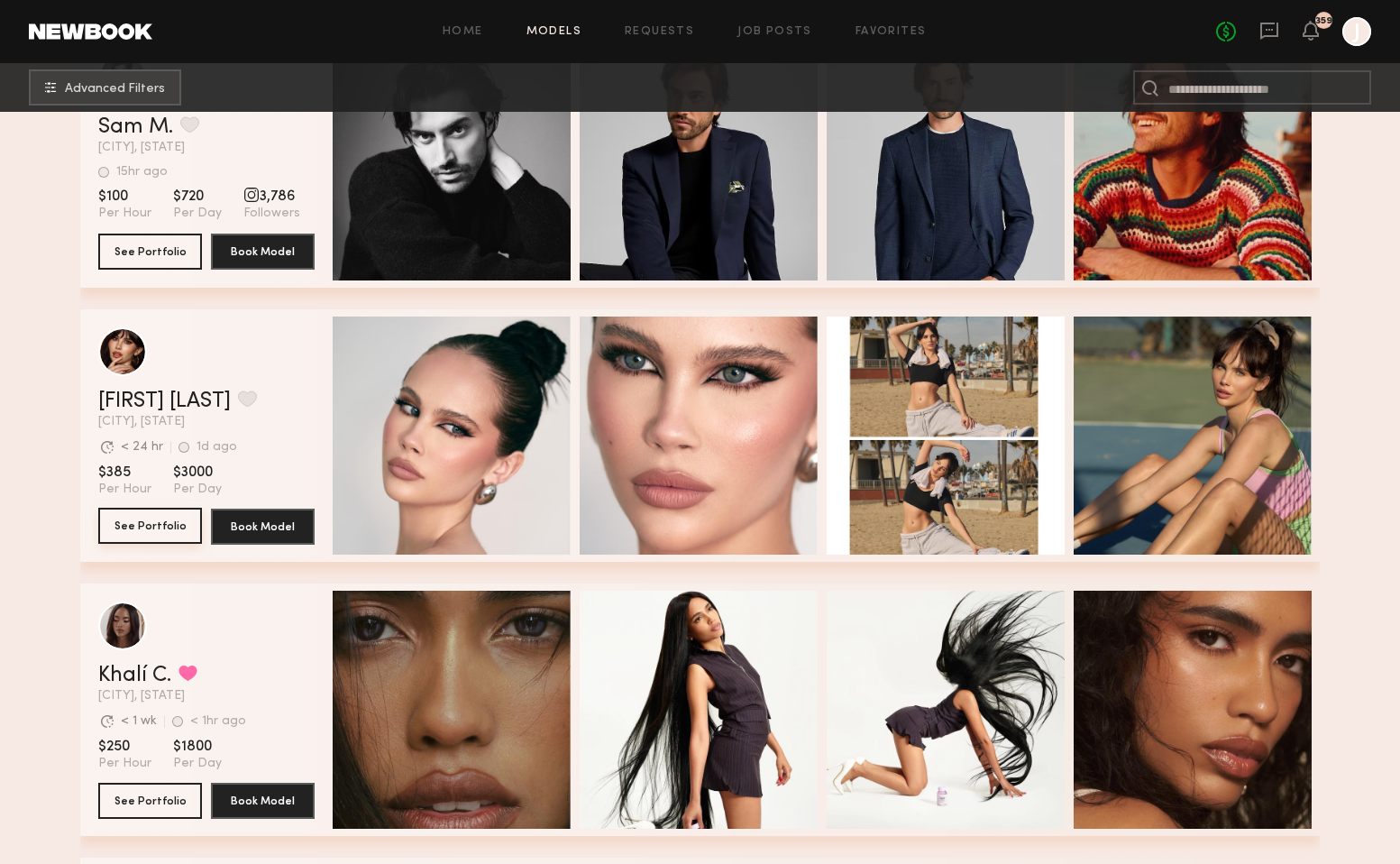 click on "See Portfolio" 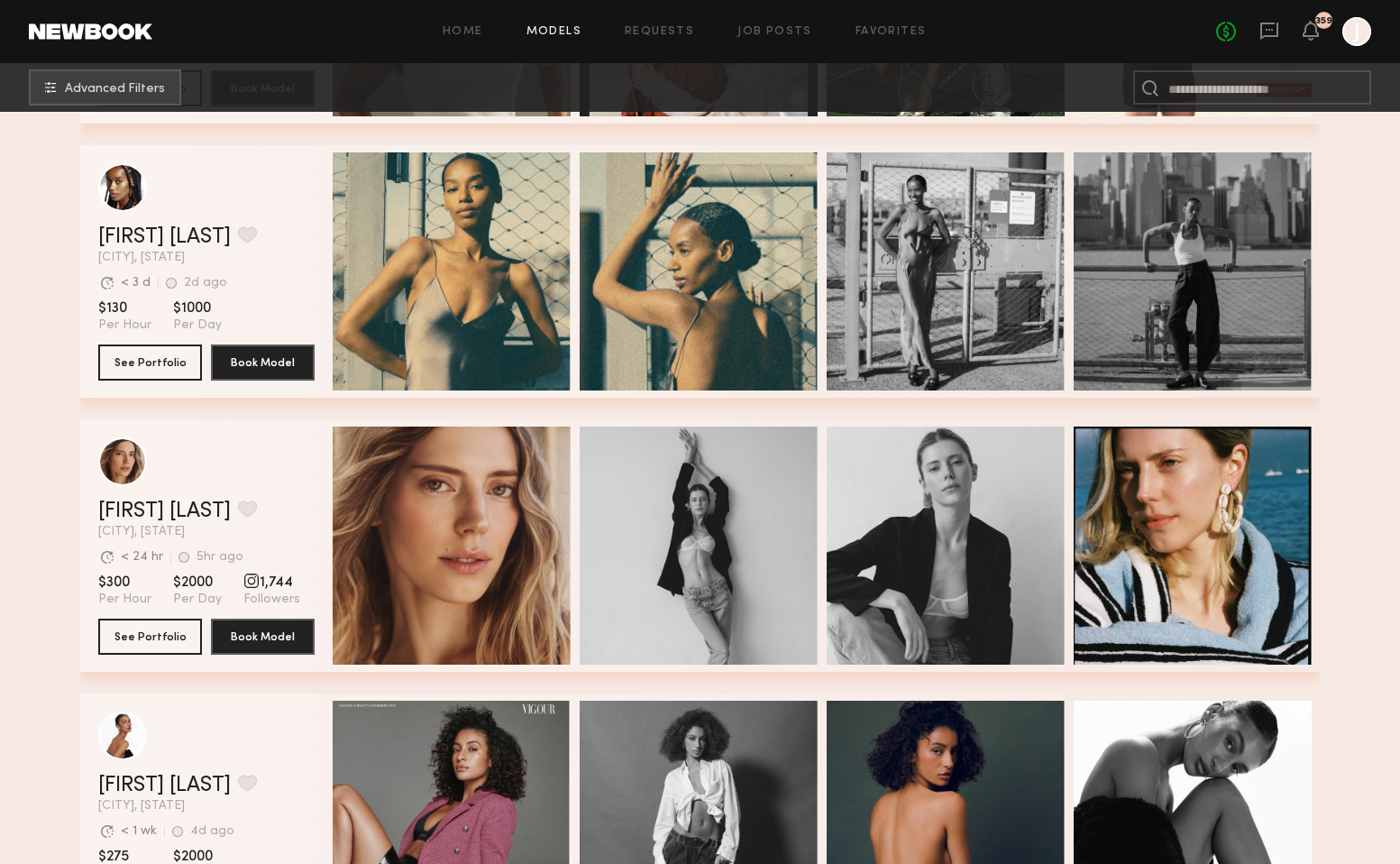 scroll, scrollTop: 18357, scrollLeft: 0, axis: vertical 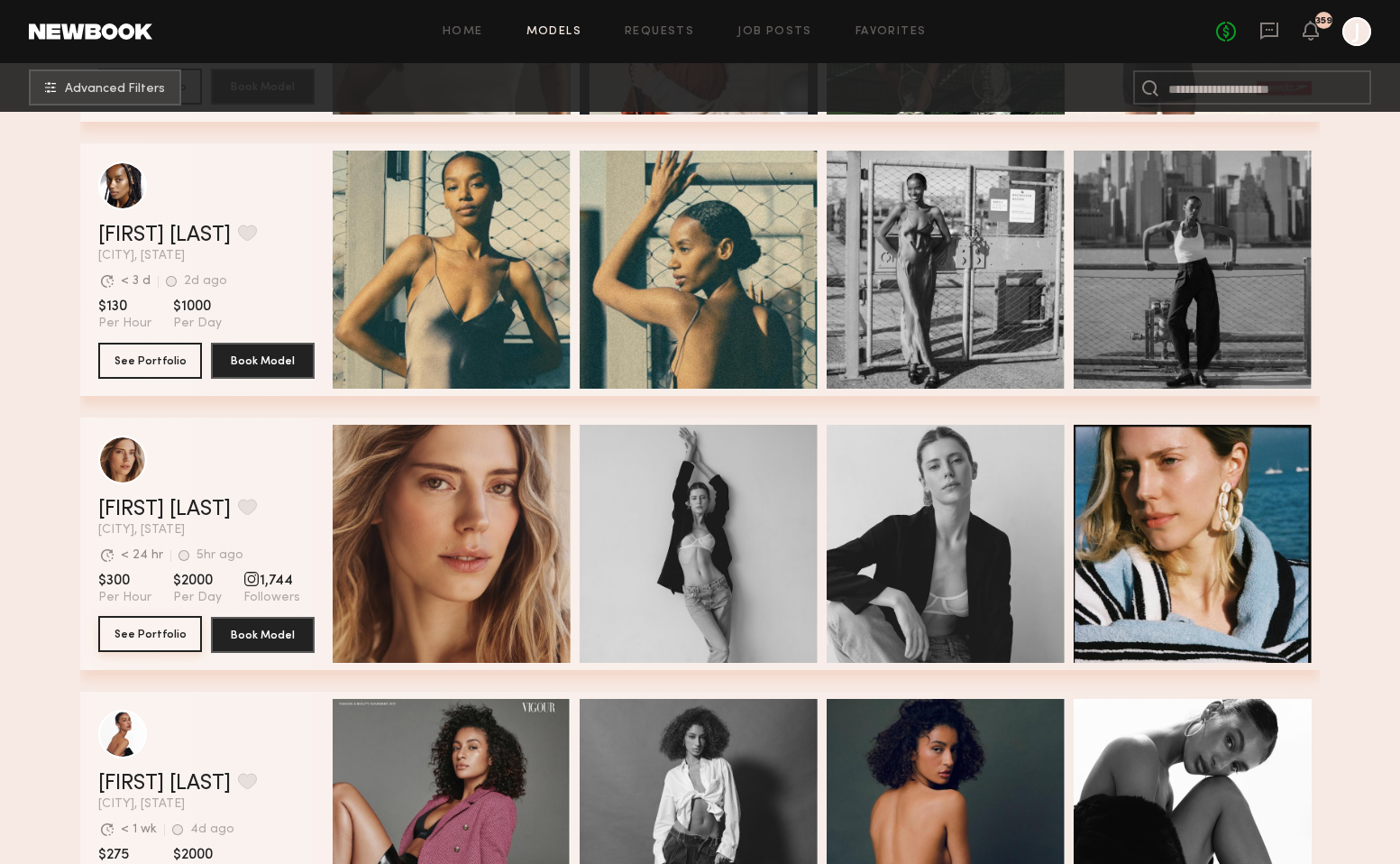 click on "See Portfolio" 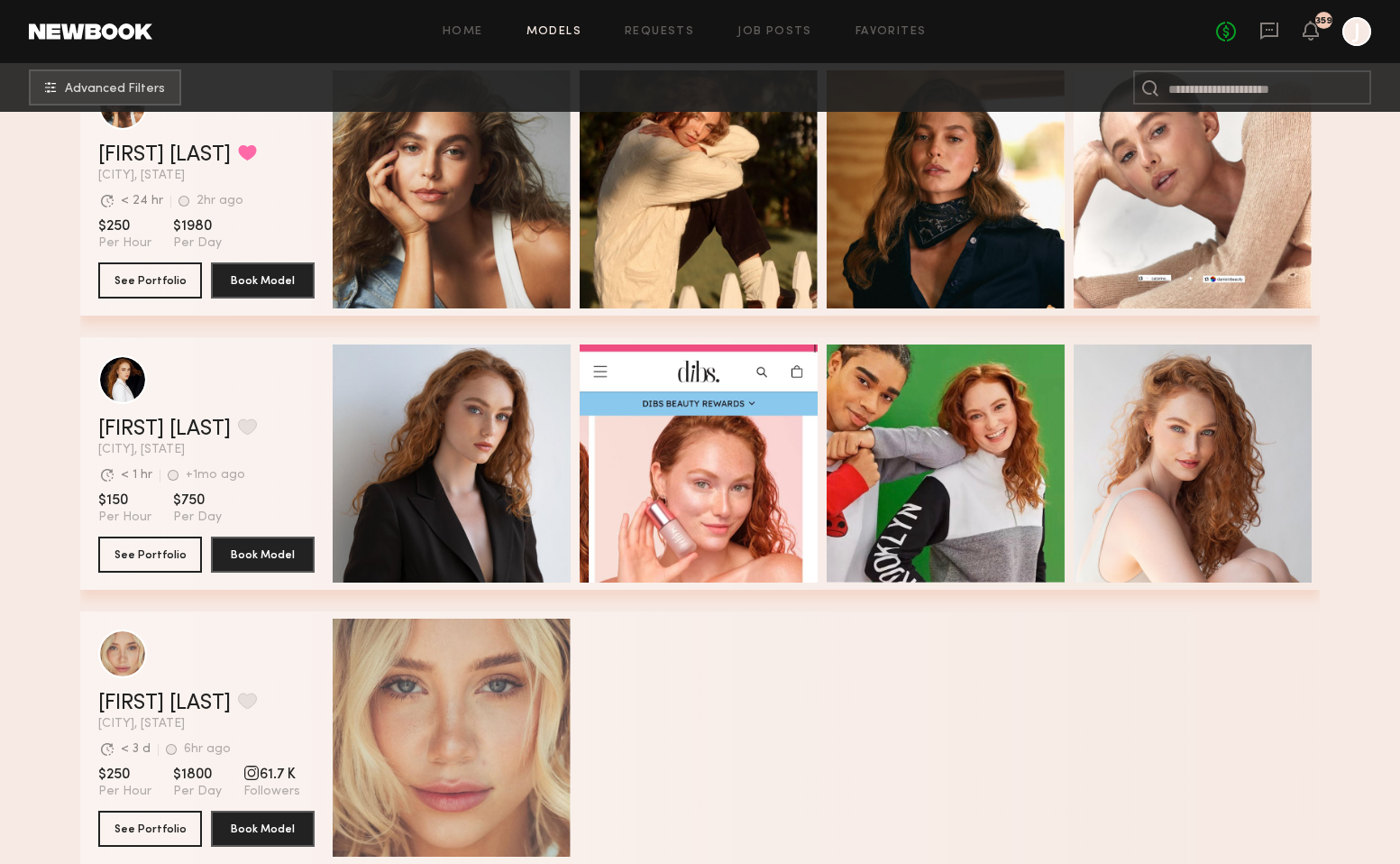scroll, scrollTop: 19856, scrollLeft: 0, axis: vertical 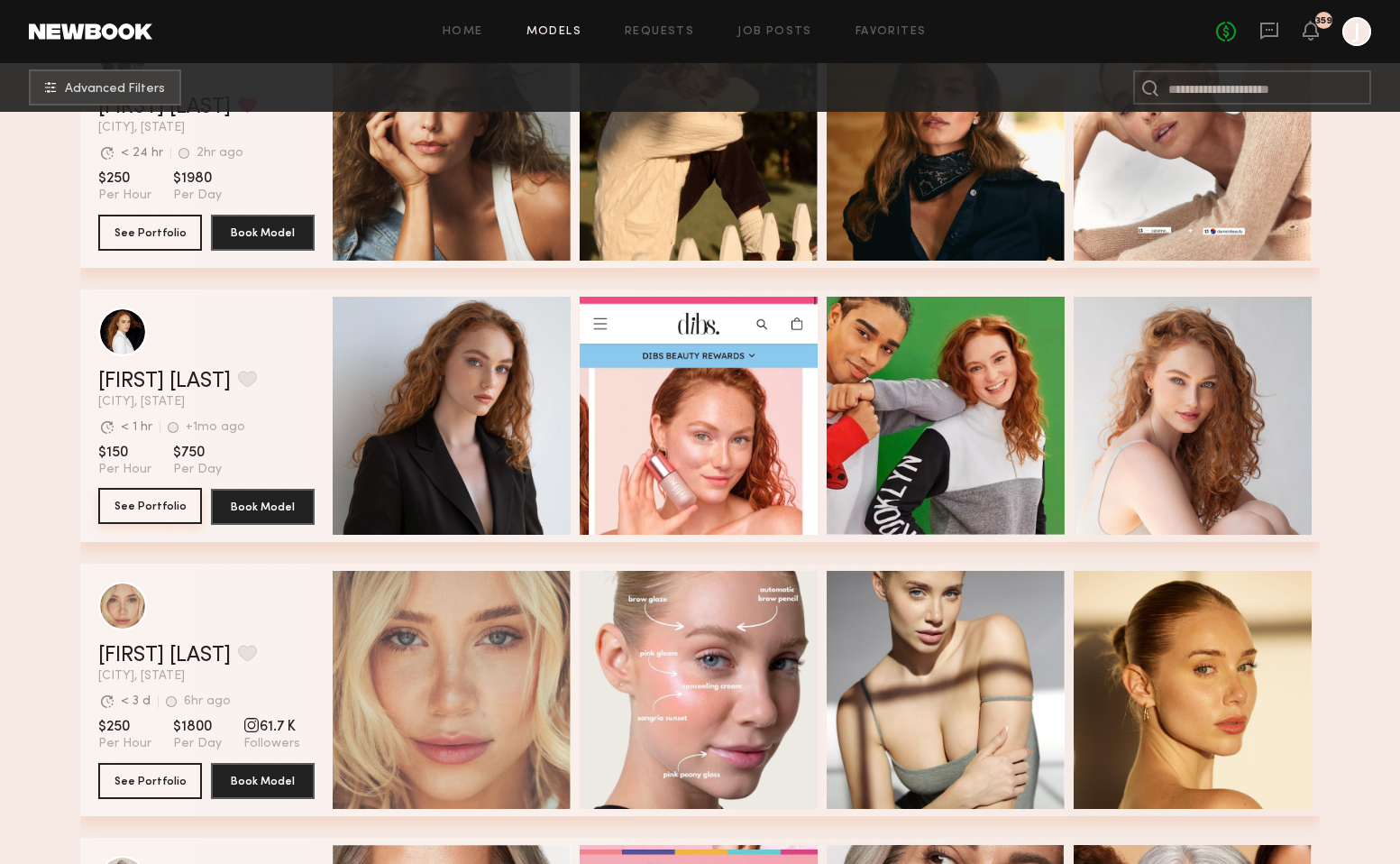 click on "See Portfolio" 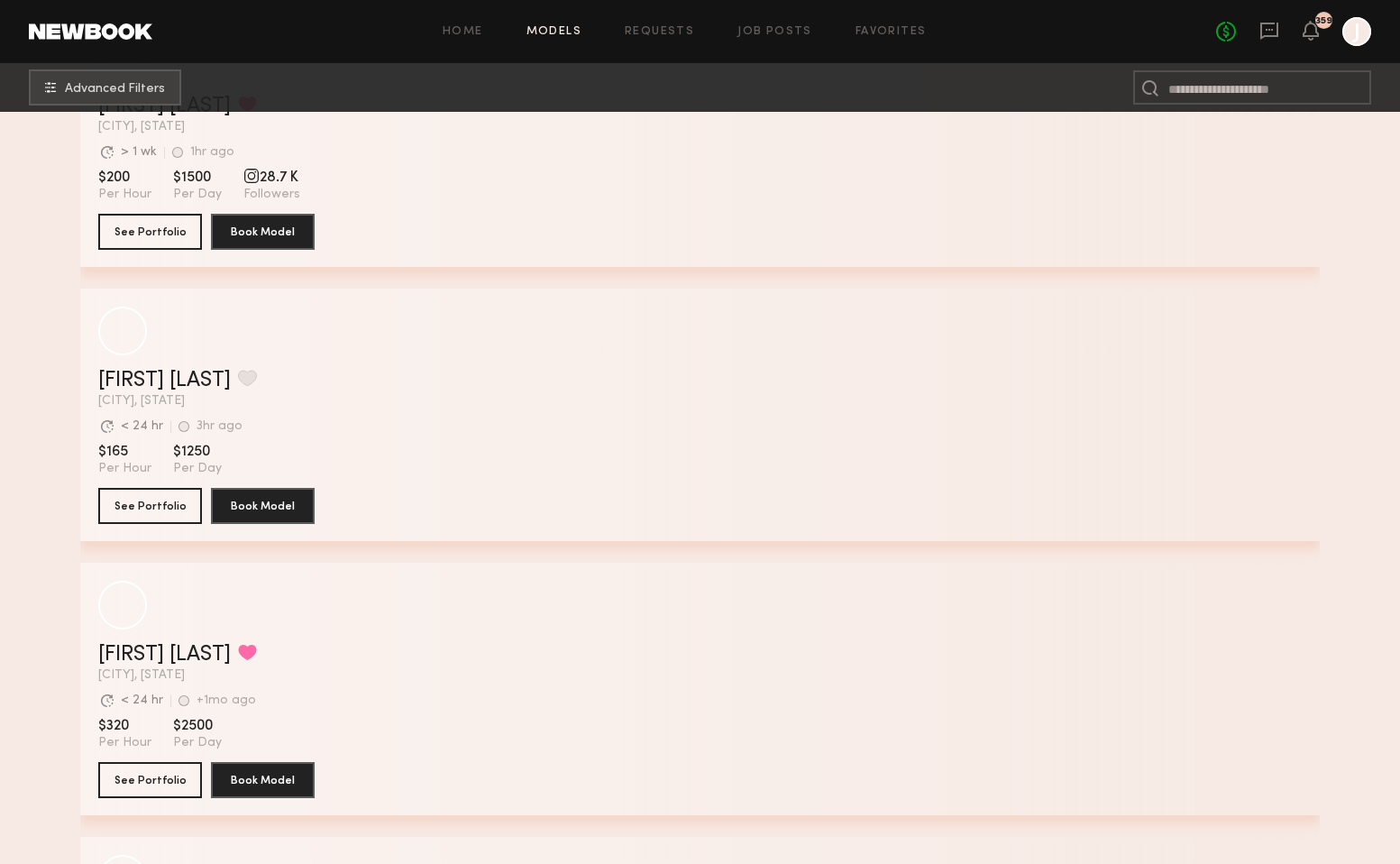 scroll, scrollTop: 43409, scrollLeft: 0, axis: vertical 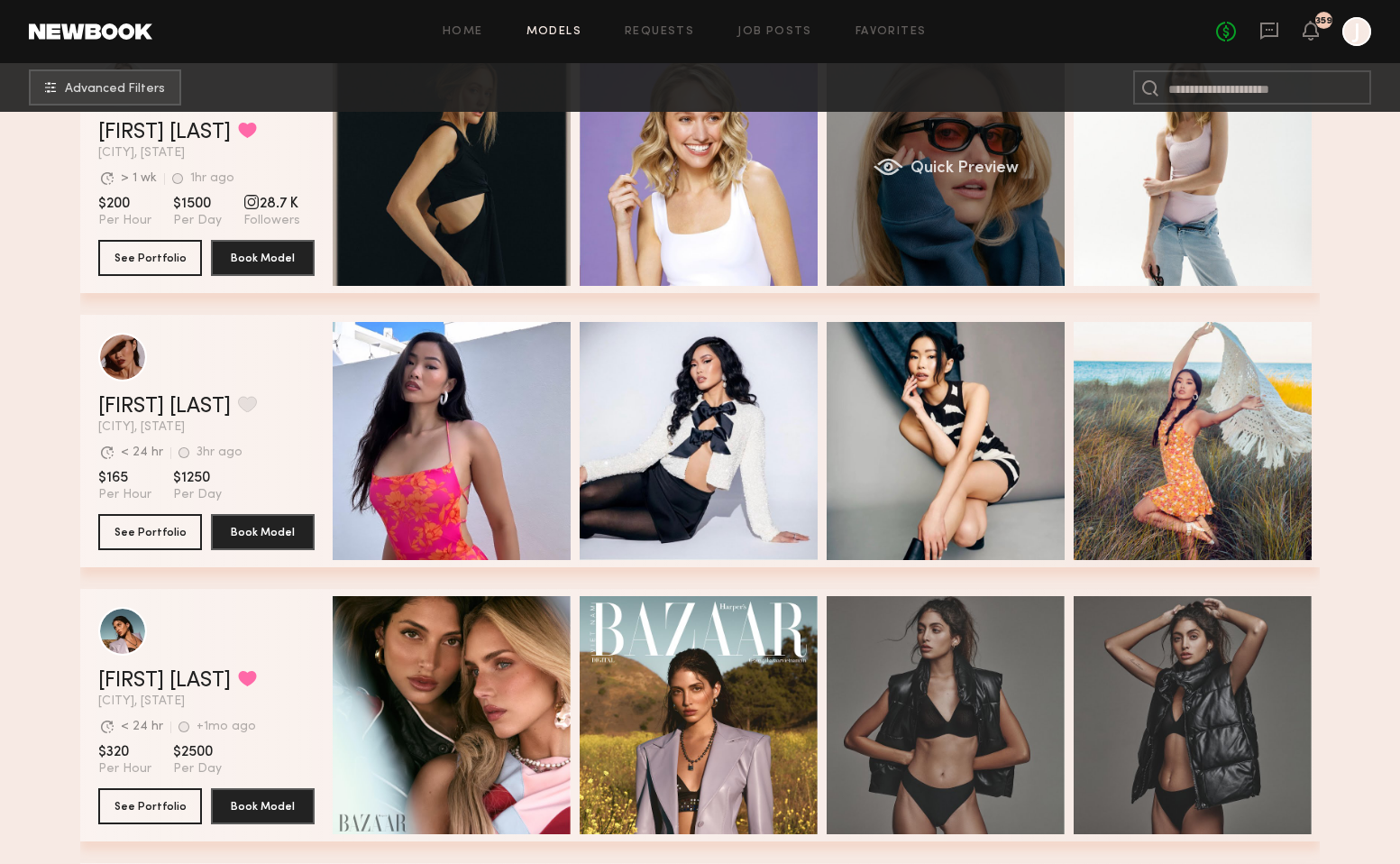 click on "Quick Preview" 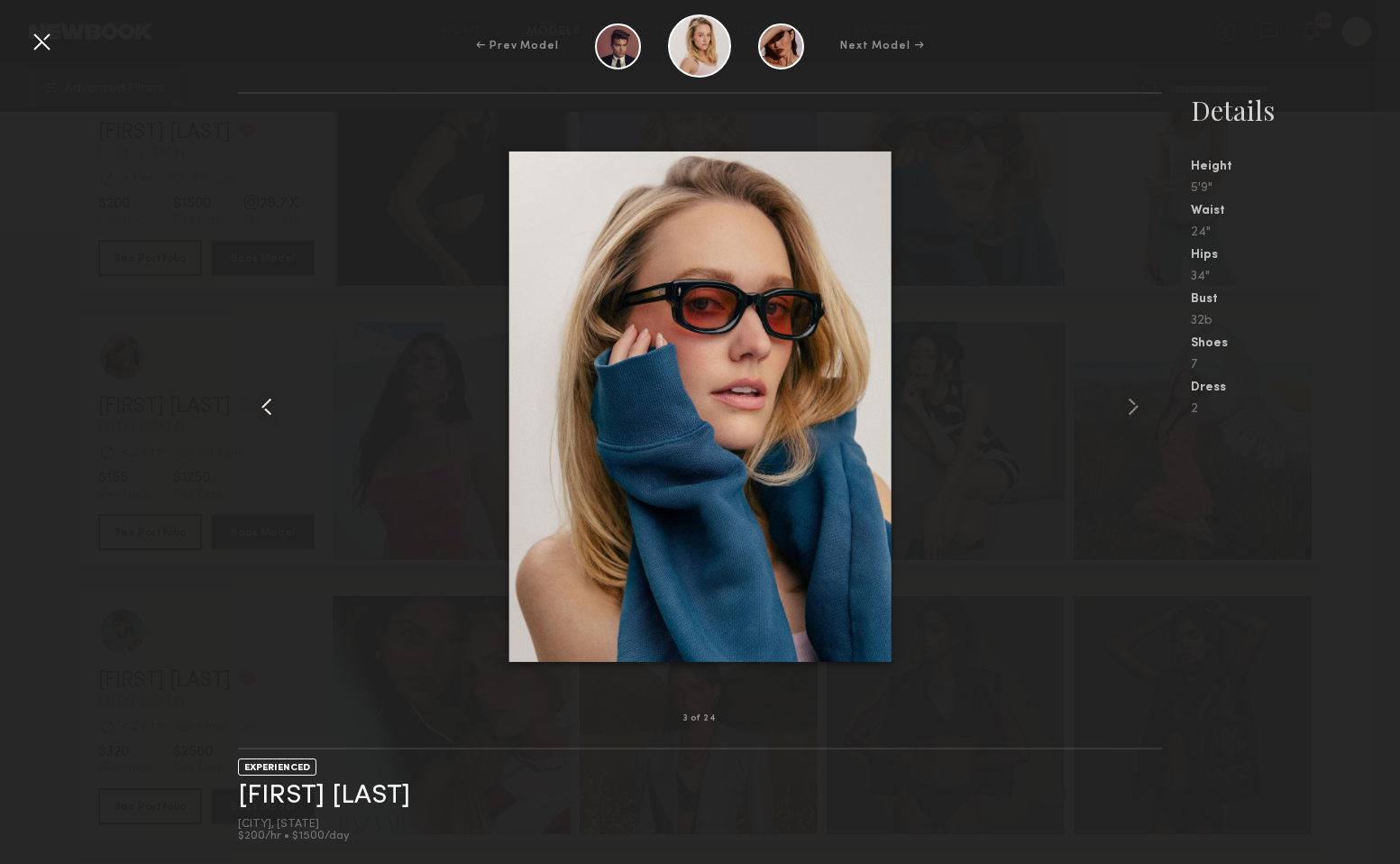 click at bounding box center (256, 406) 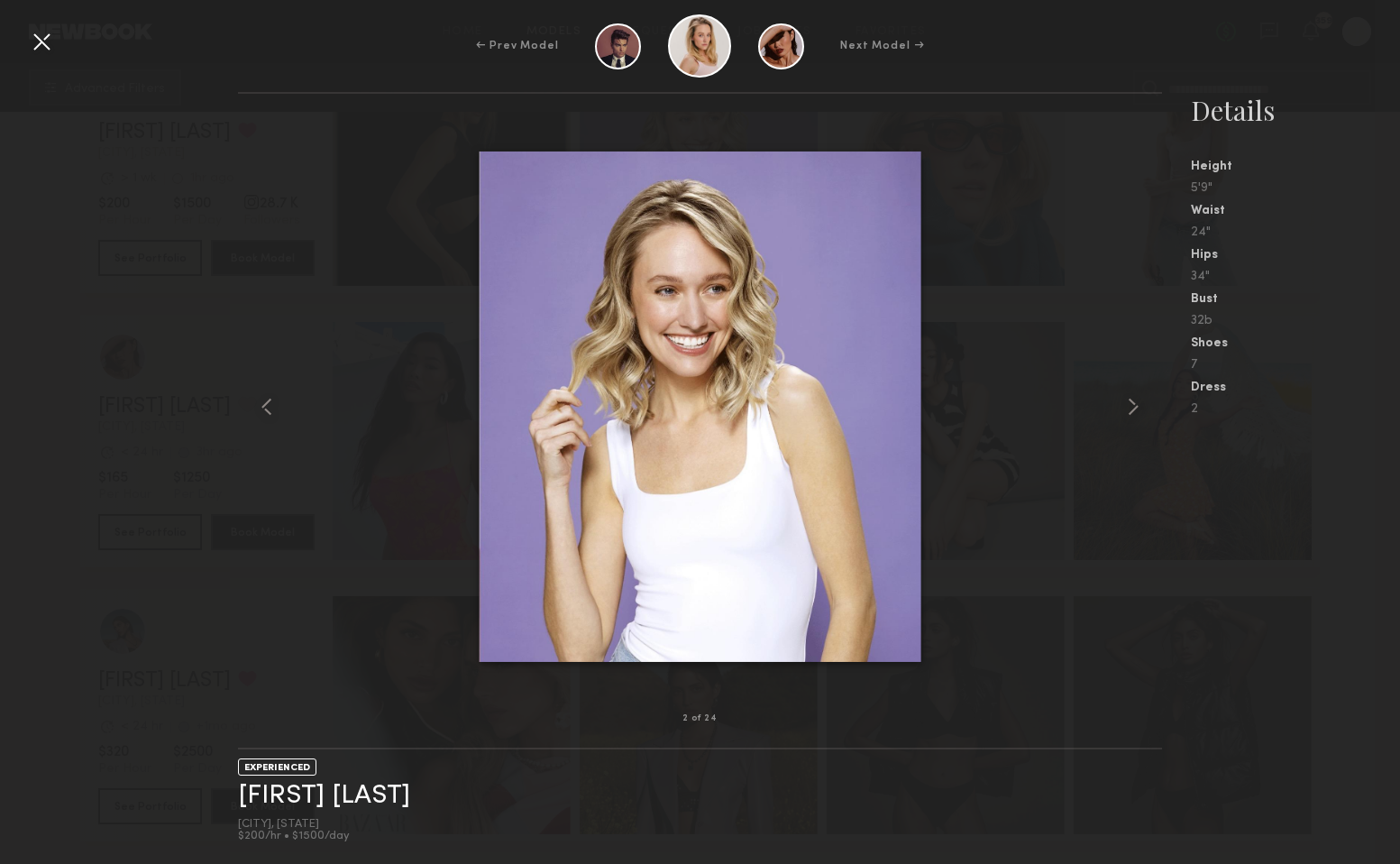 click on "← Prev Model   Next Model →" at bounding box center (700, 46) 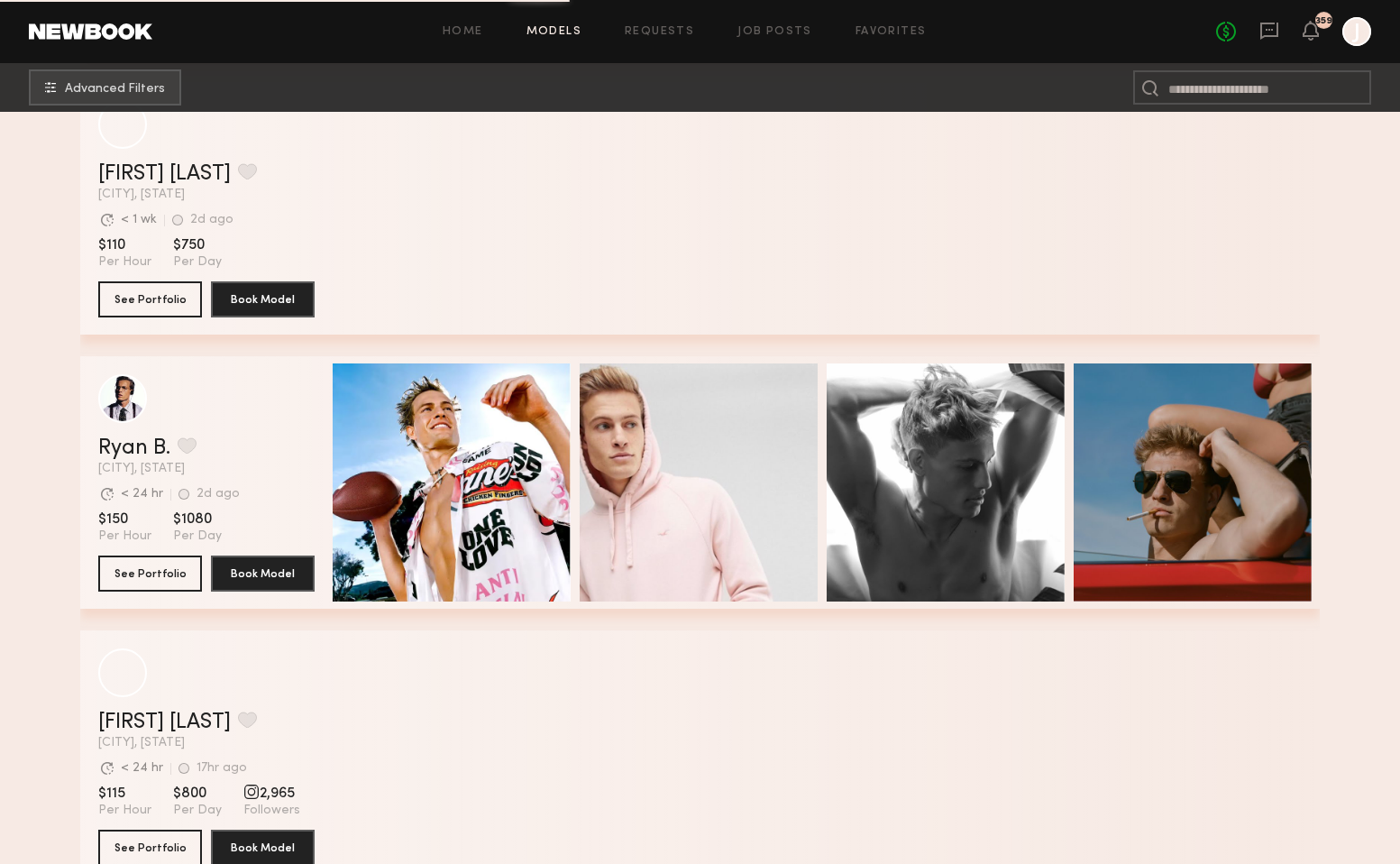 scroll, scrollTop: 49389, scrollLeft: 0, axis: vertical 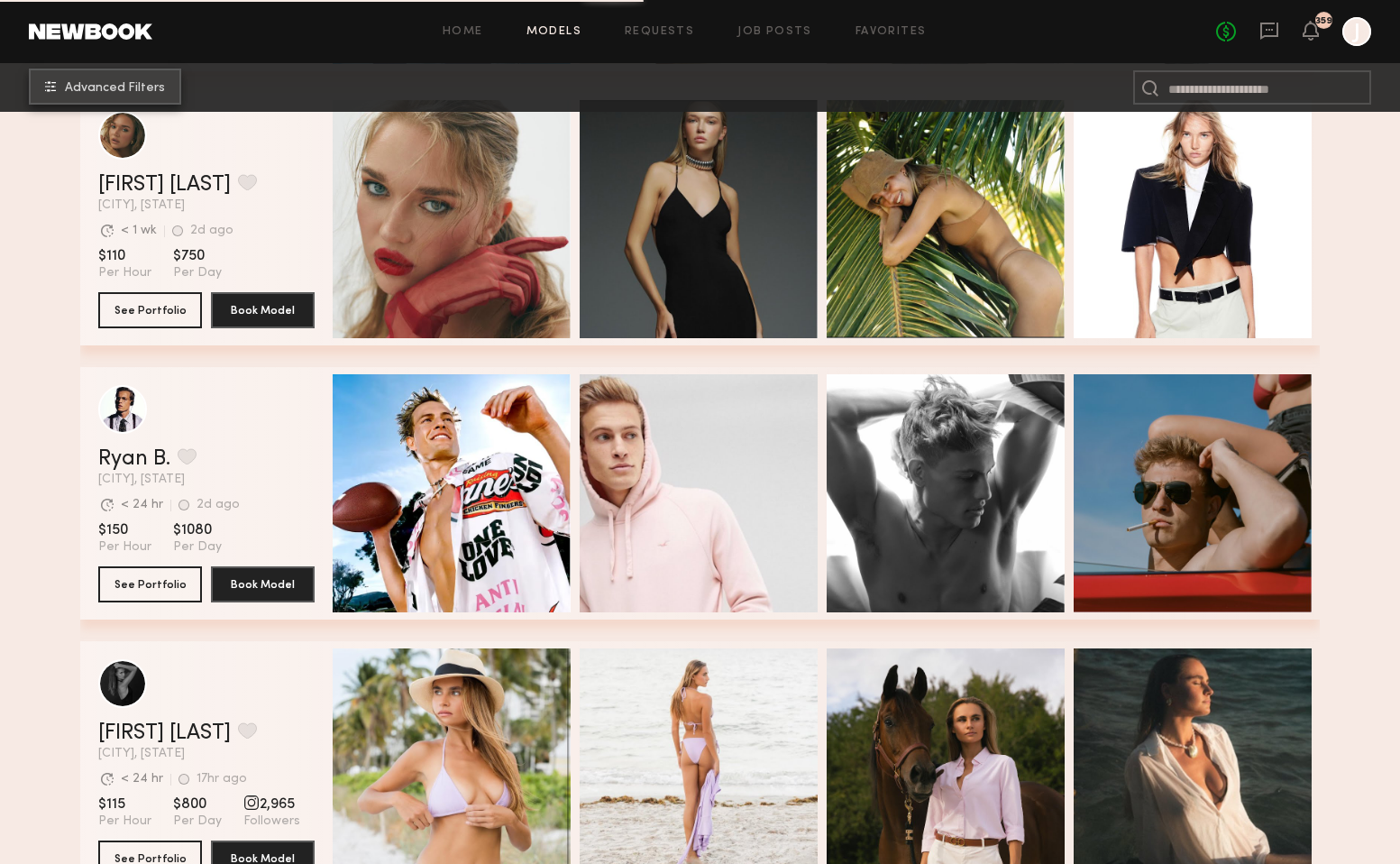 click on "Advanced Filters" 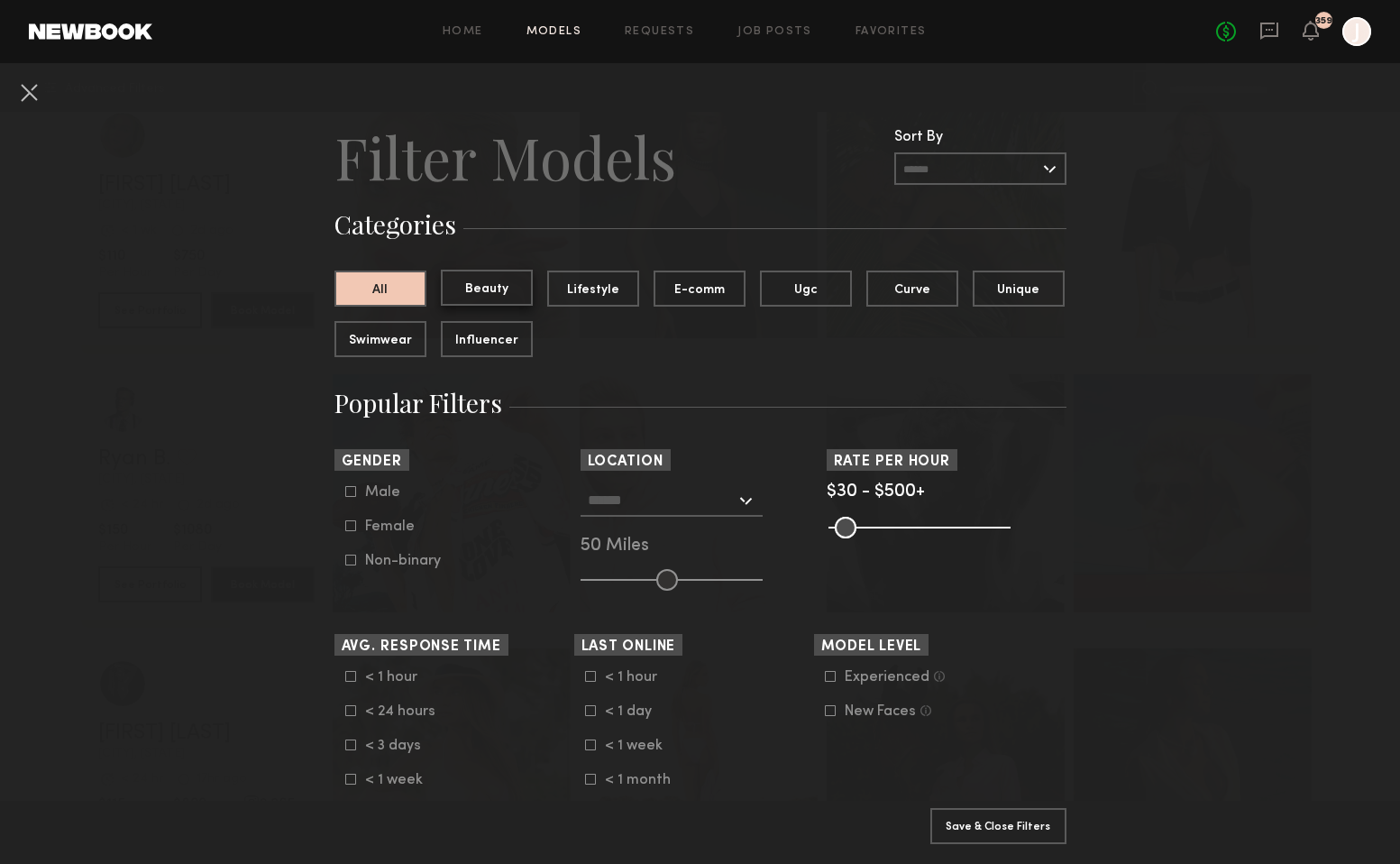 click on "Beauty" 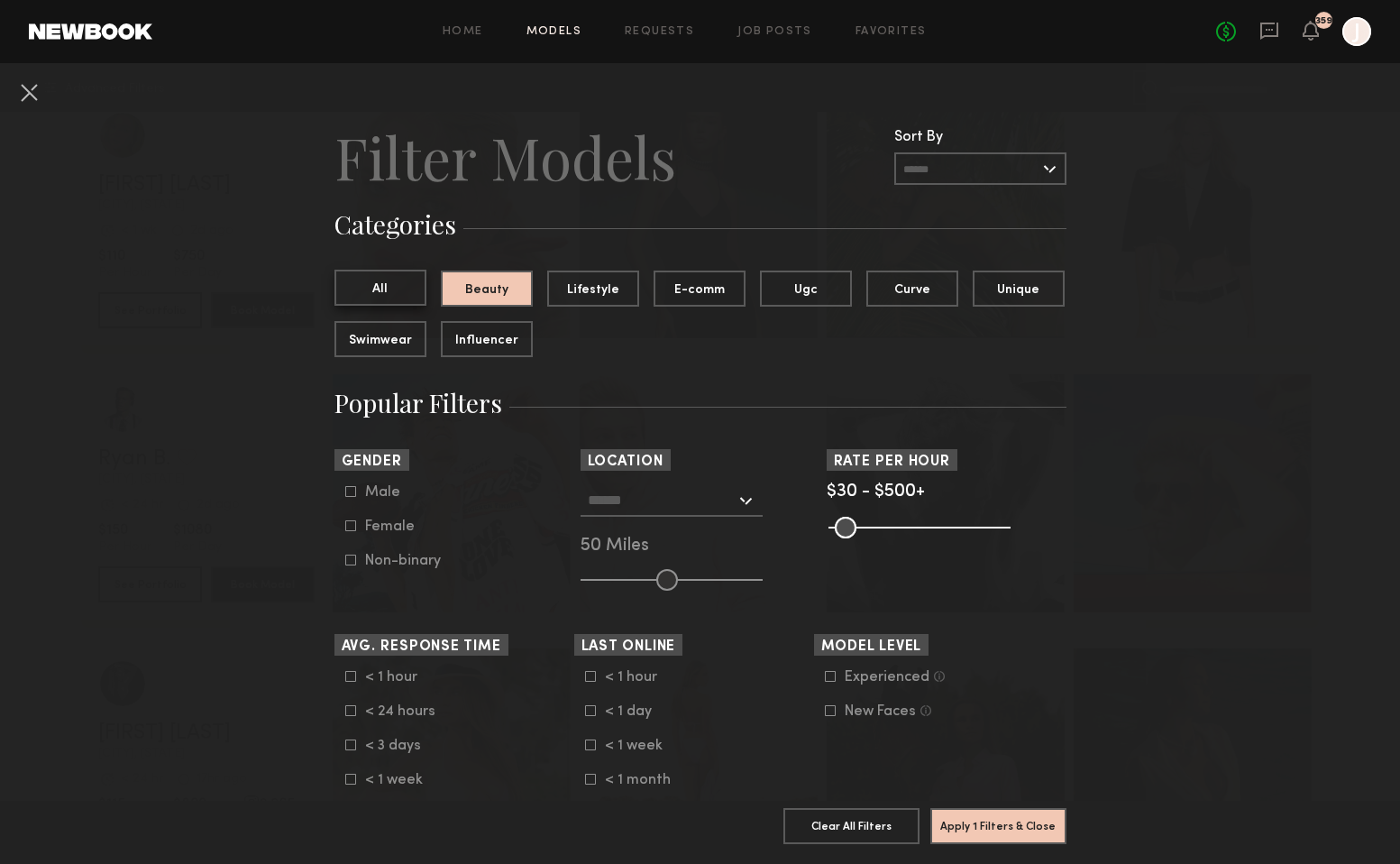click on "All" 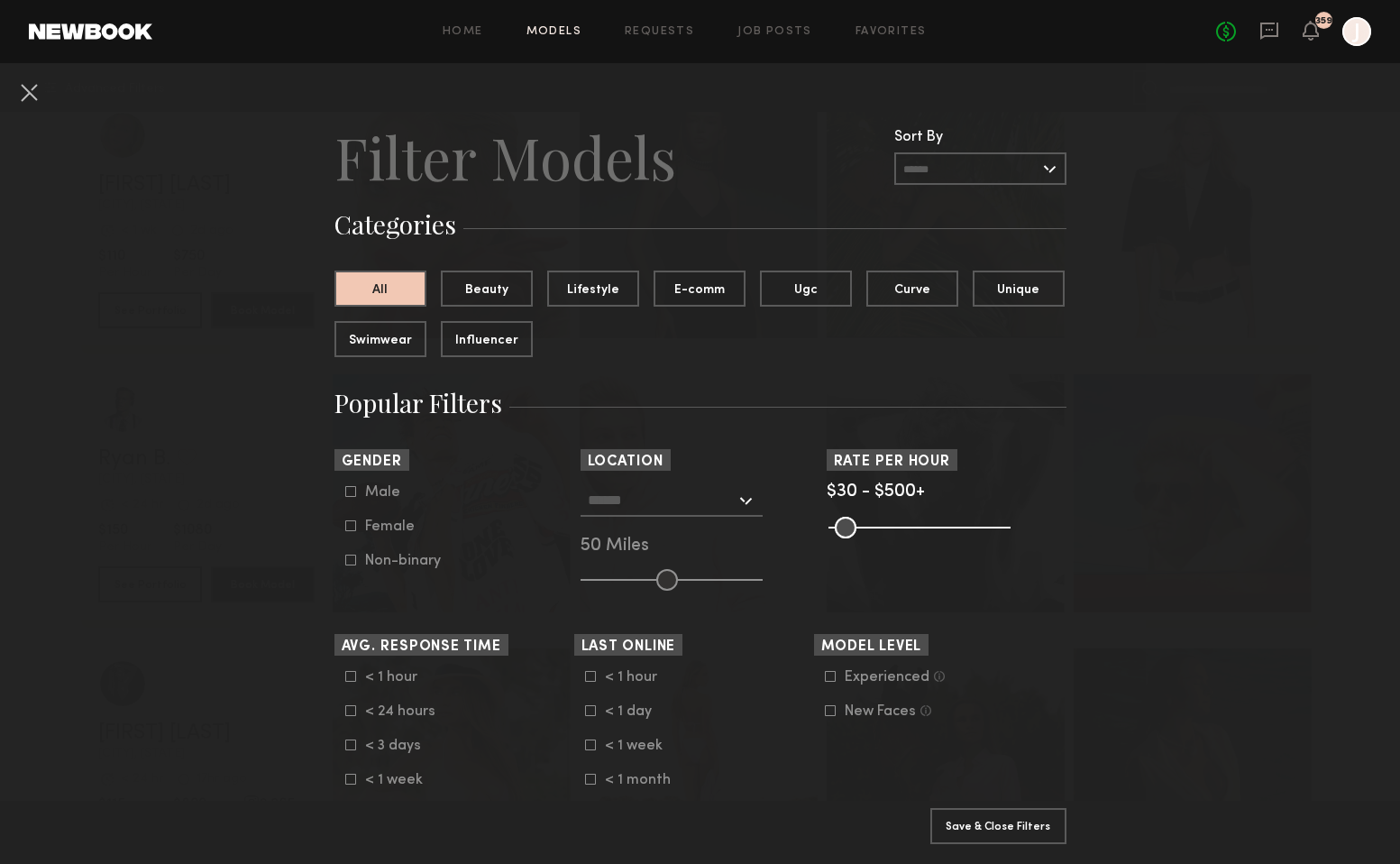 click 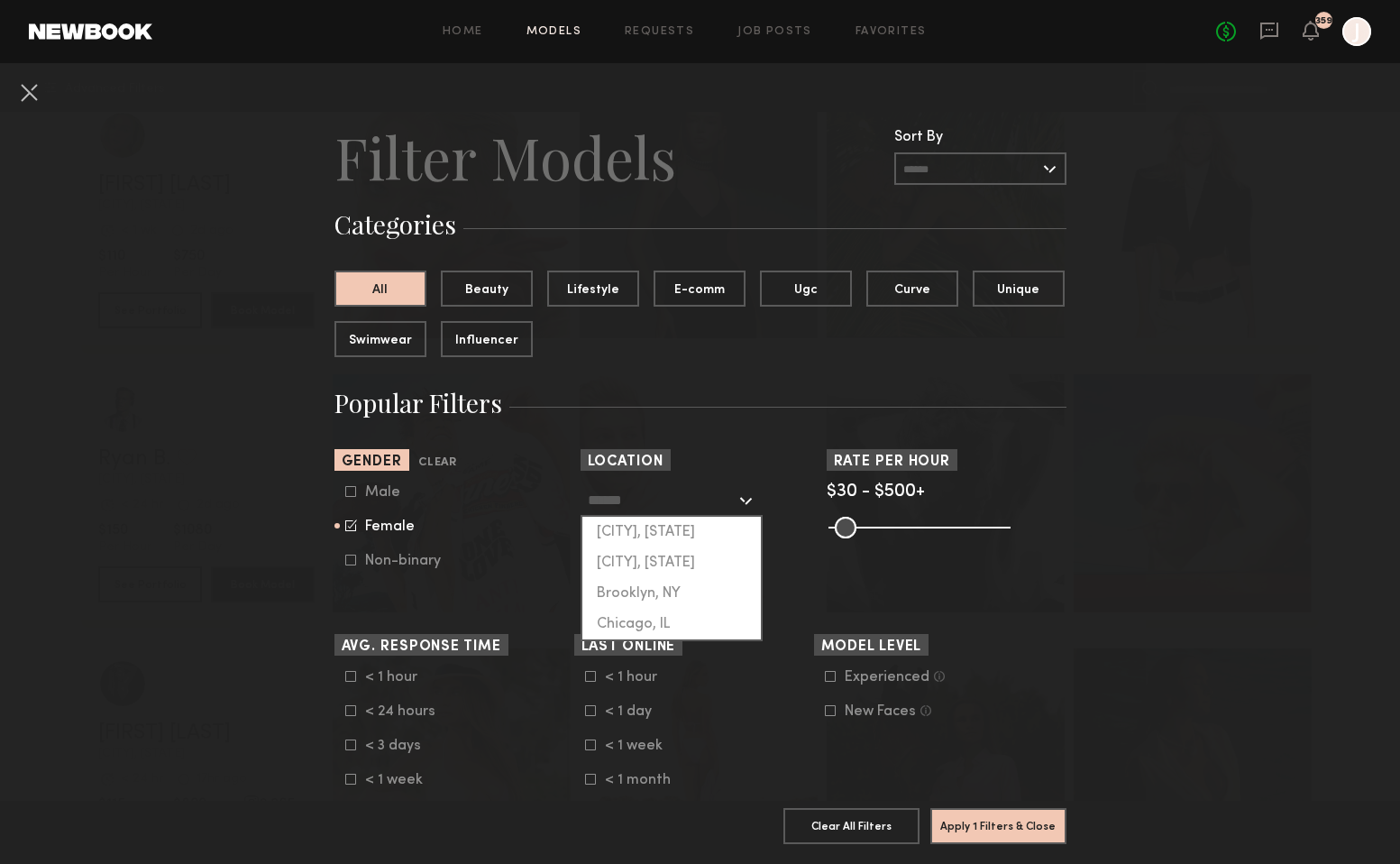 click 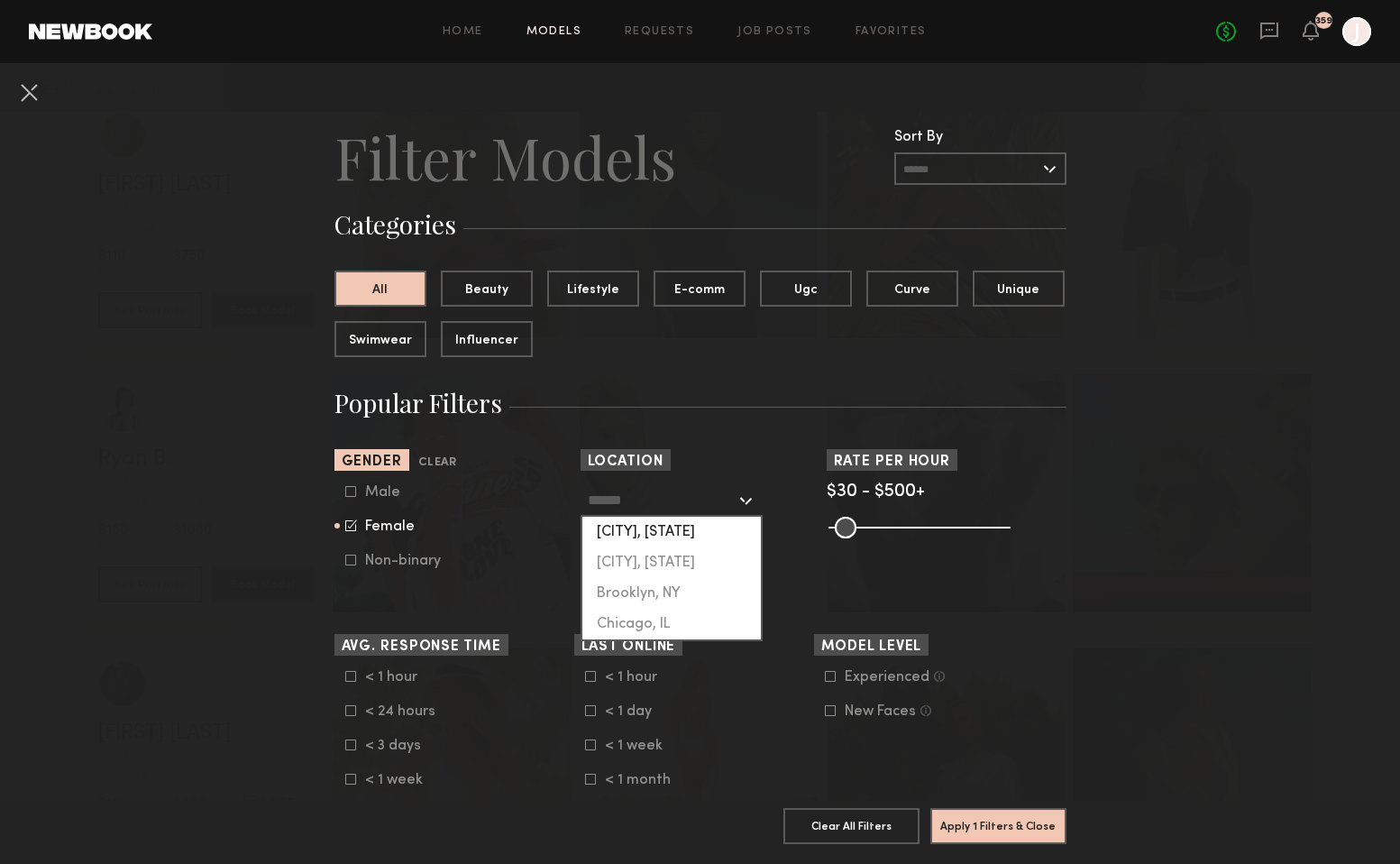 click on "[CITY], [STATE]" 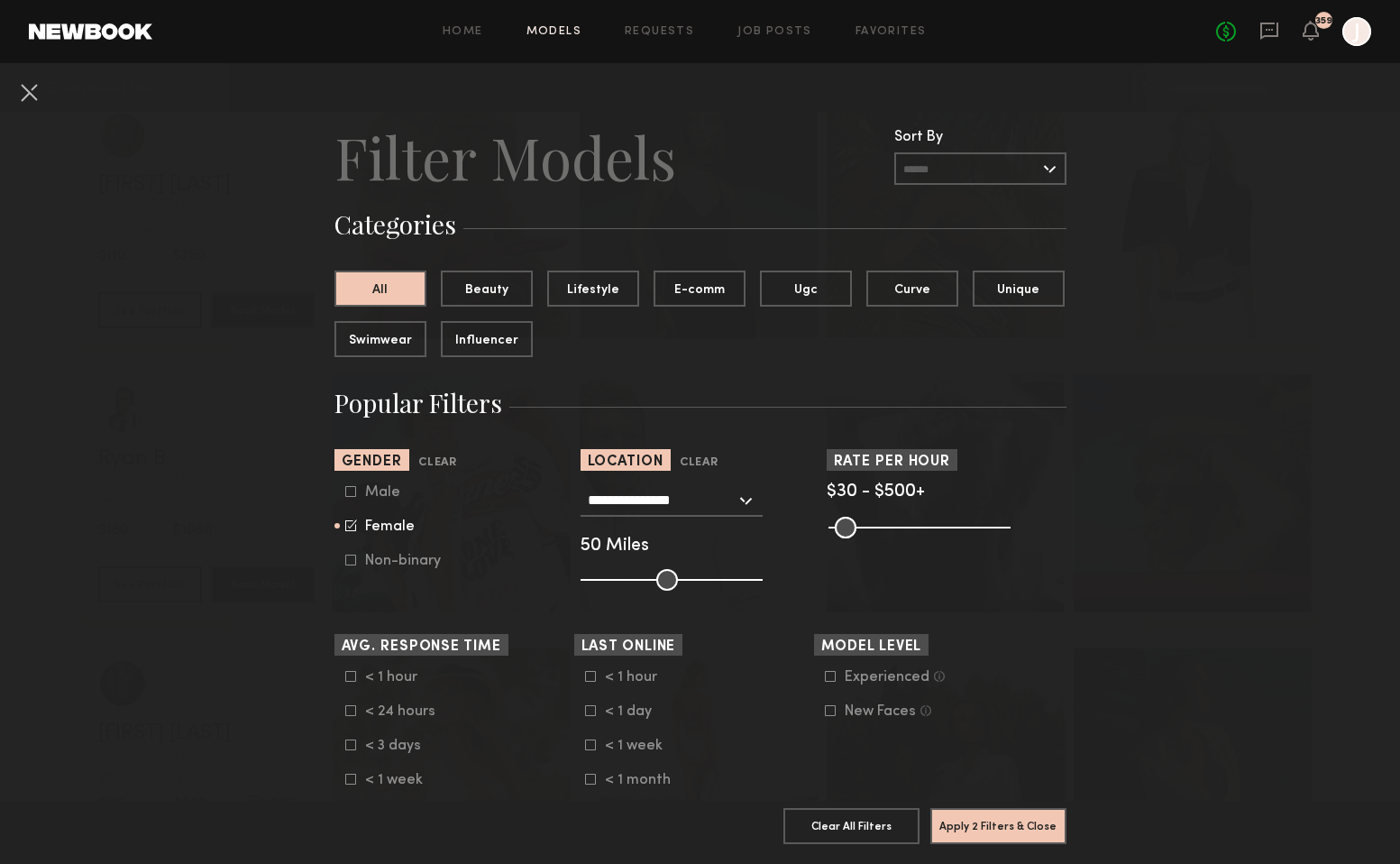 drag, startPoint x: 663, startPoint y: 597, endPoint x: 797, endPoint y: 596, distance: 134.00373 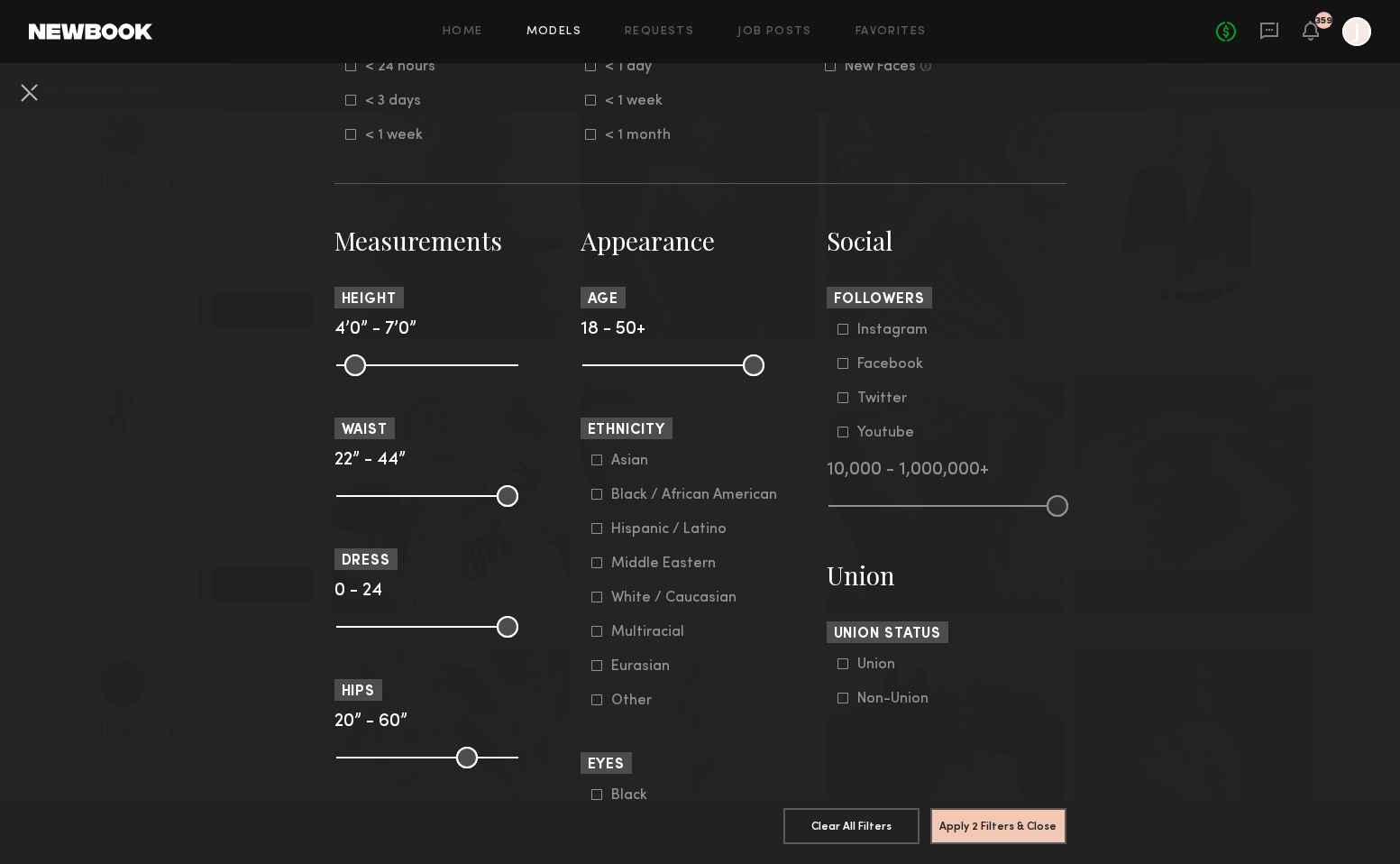 scroll, scrollTop: 643, scrollLeft: 0, axis: vertical 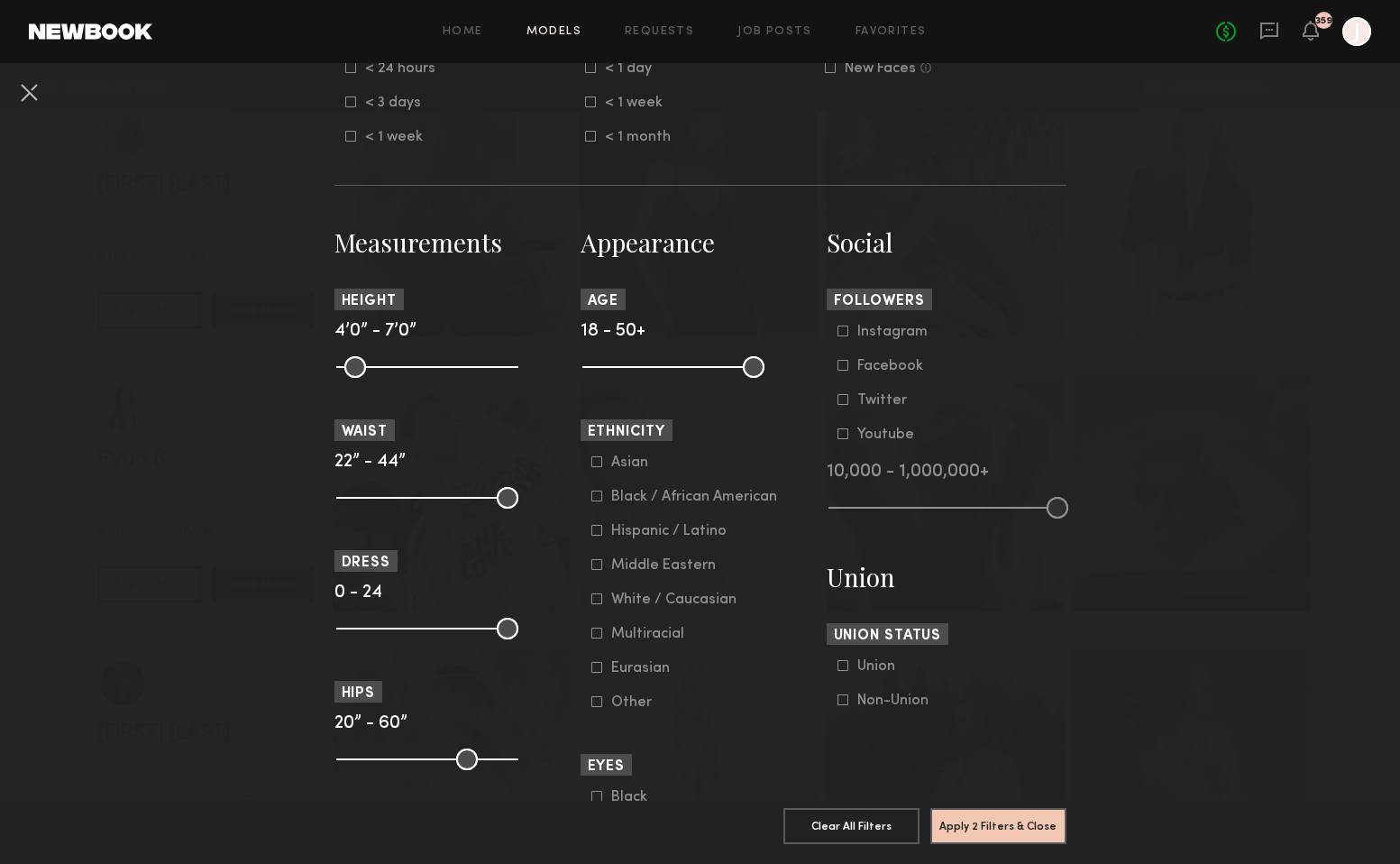 click 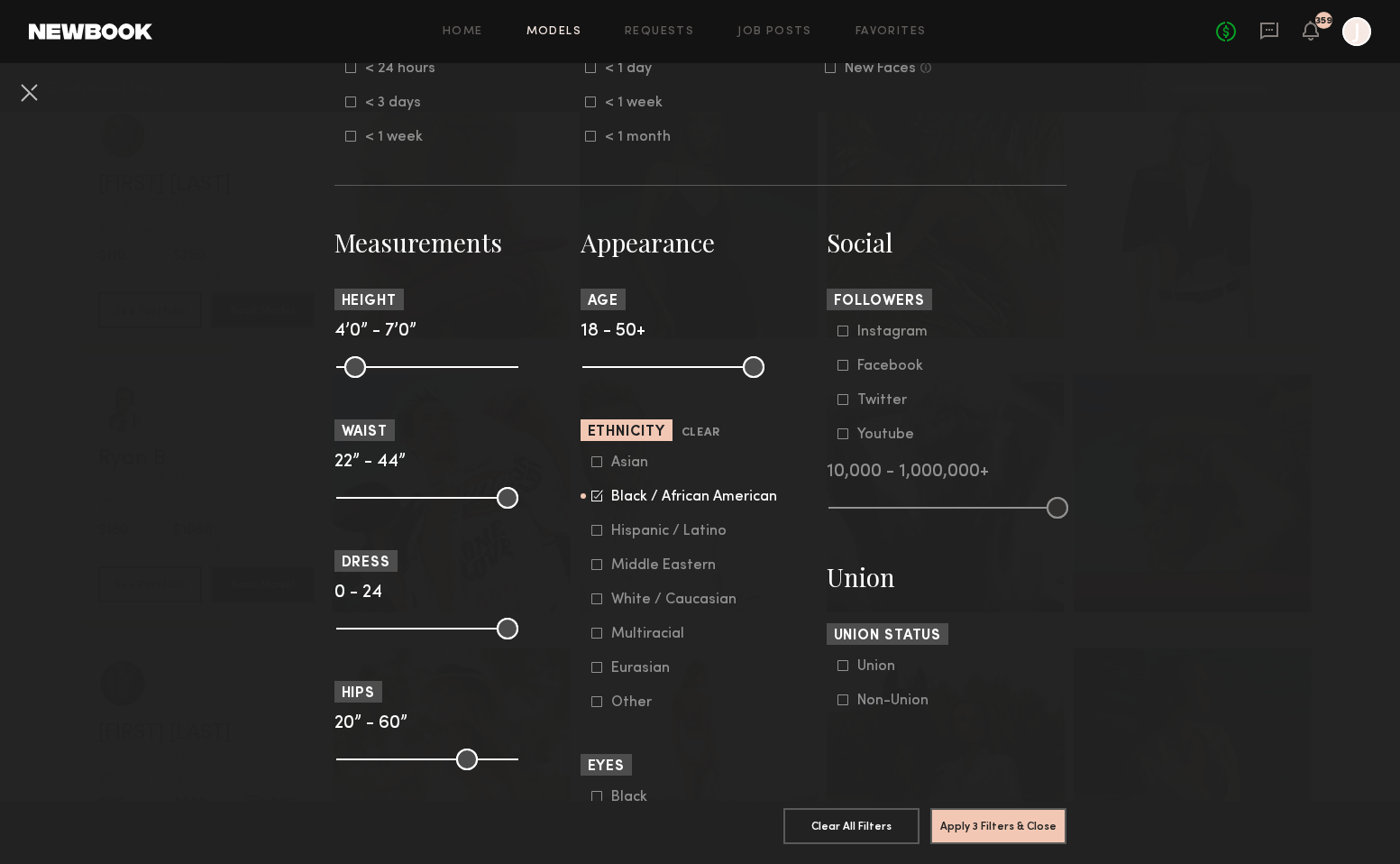 click on "Multiracial" 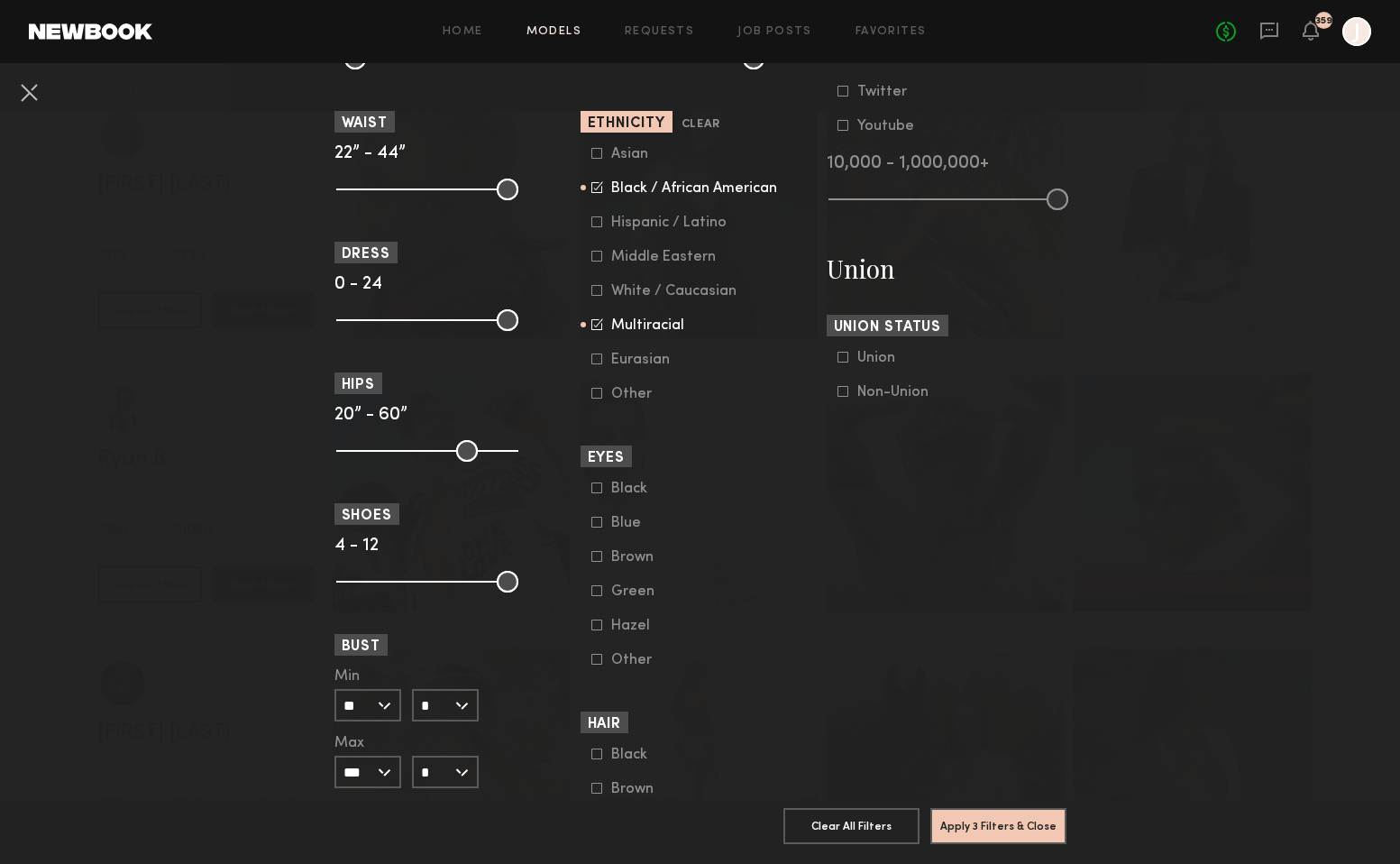 scroll, scrollTop: 959, scrollLeft: 0, axis: vertical 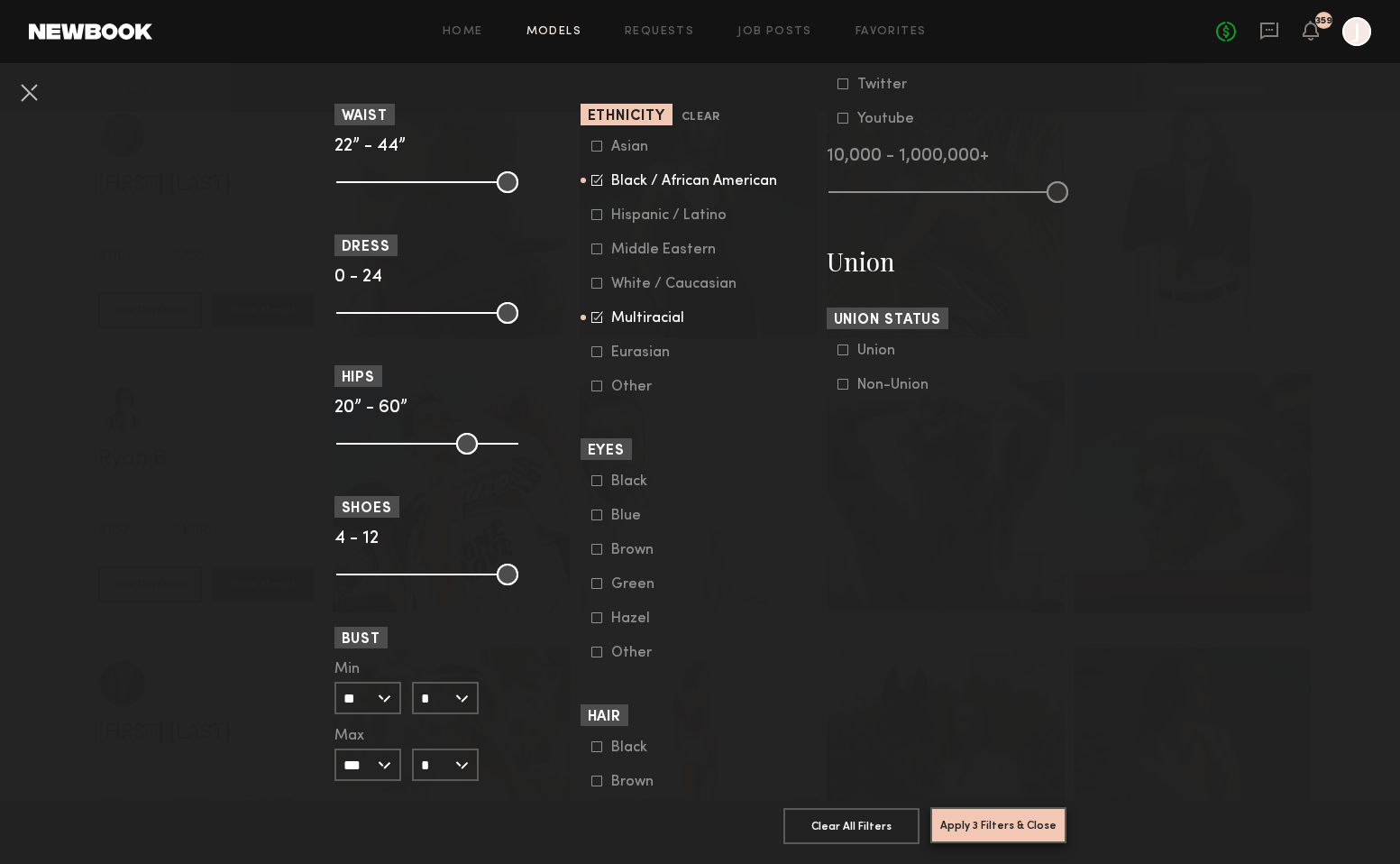 click on "Apply 3 Filters & Close" 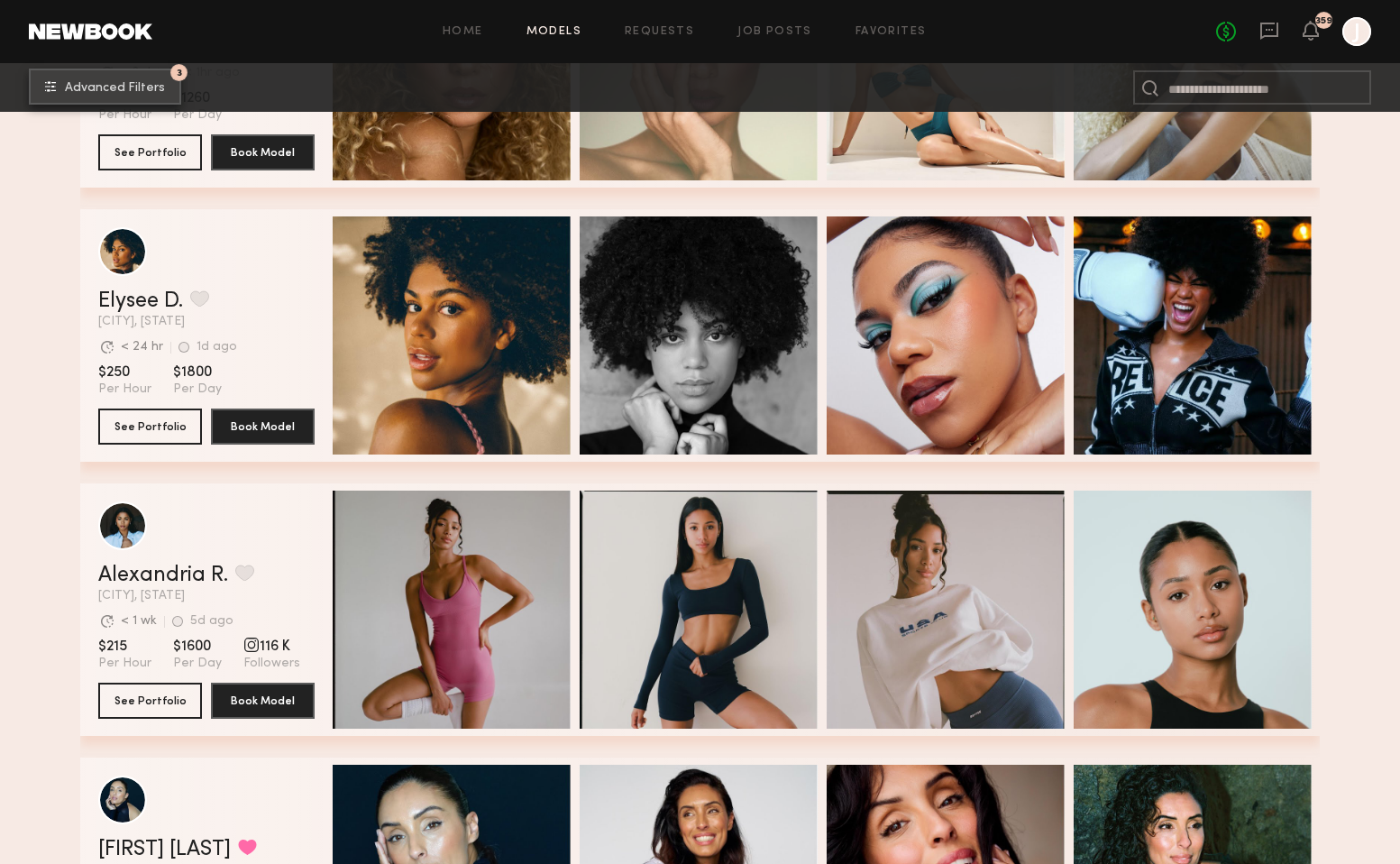 scroll, scrollTop: 4242, scrollLeft: 0, axis: vertical 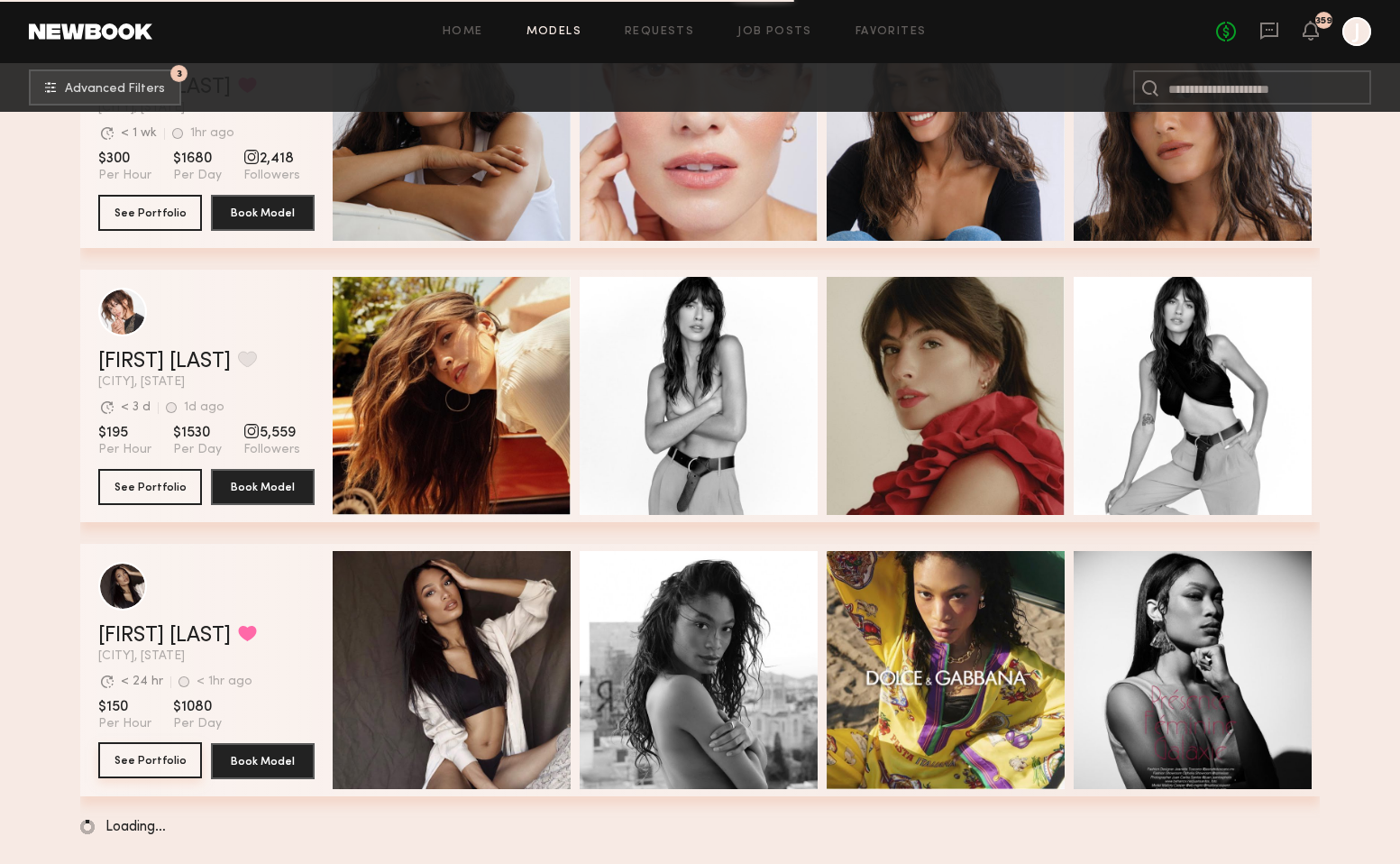 click on "See Portfolio" 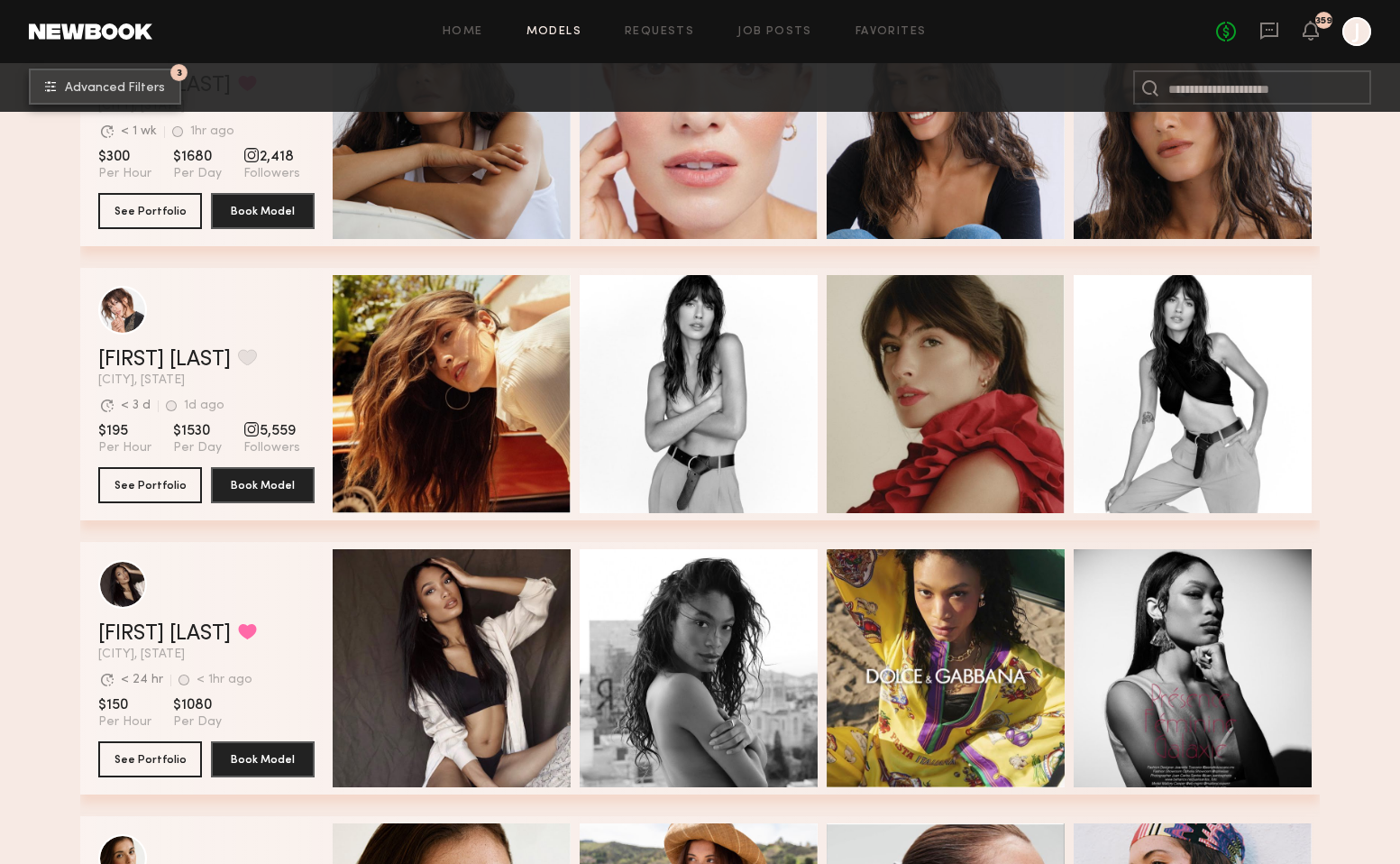 click on "3 Advanced Filters" 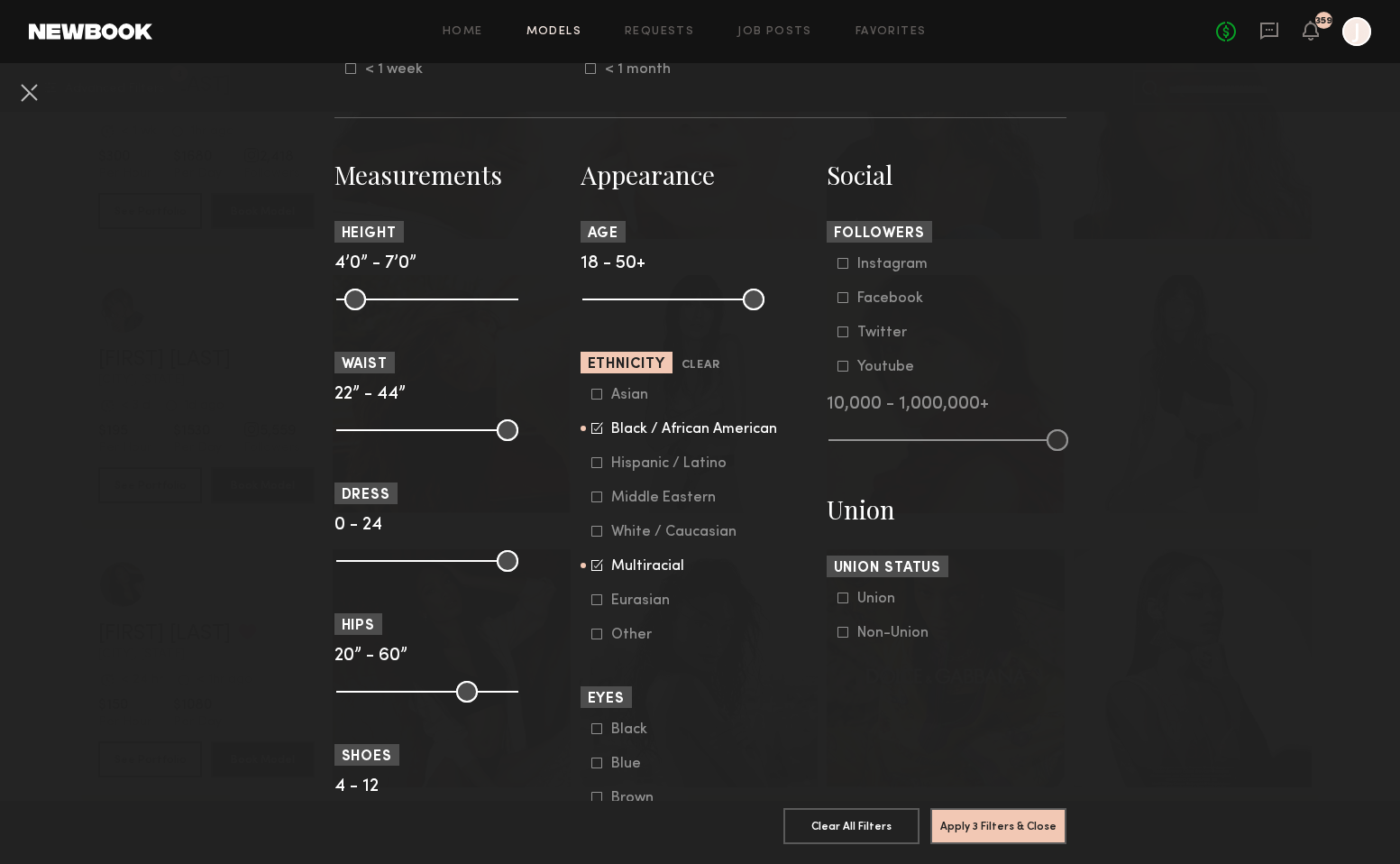 scroll, scrollTop: 776, scrollLeft: 0, axis: vertical 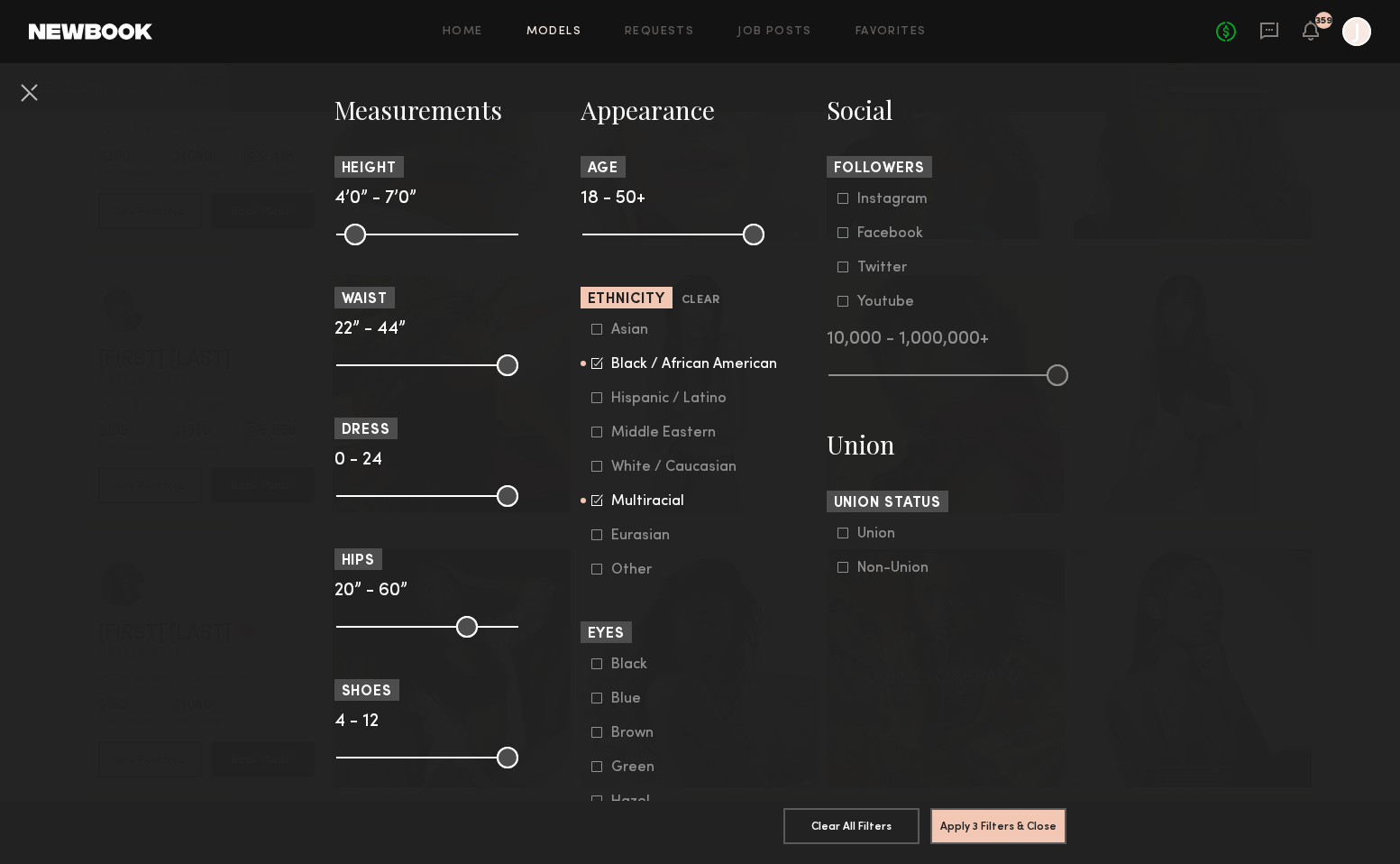 click 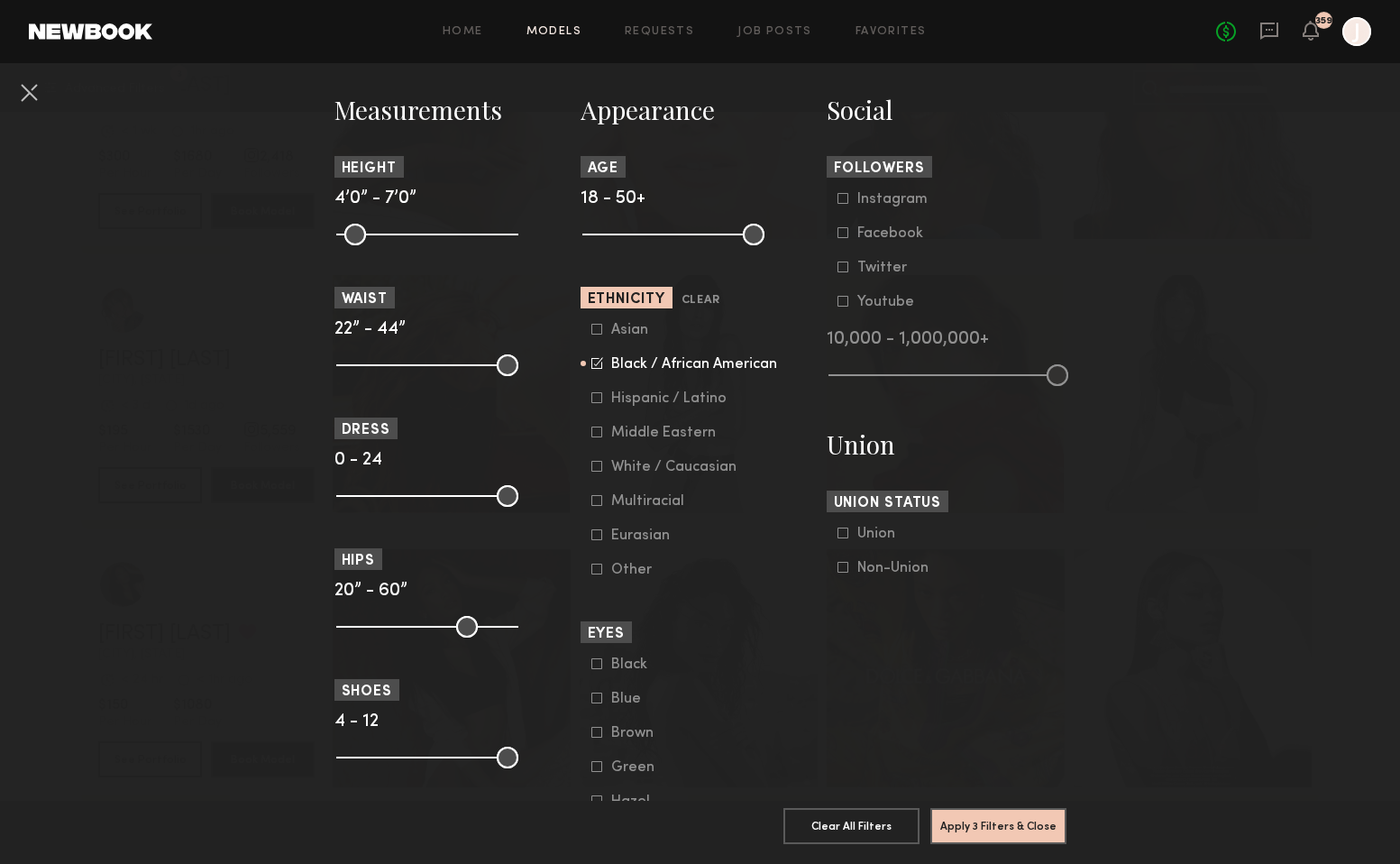 click 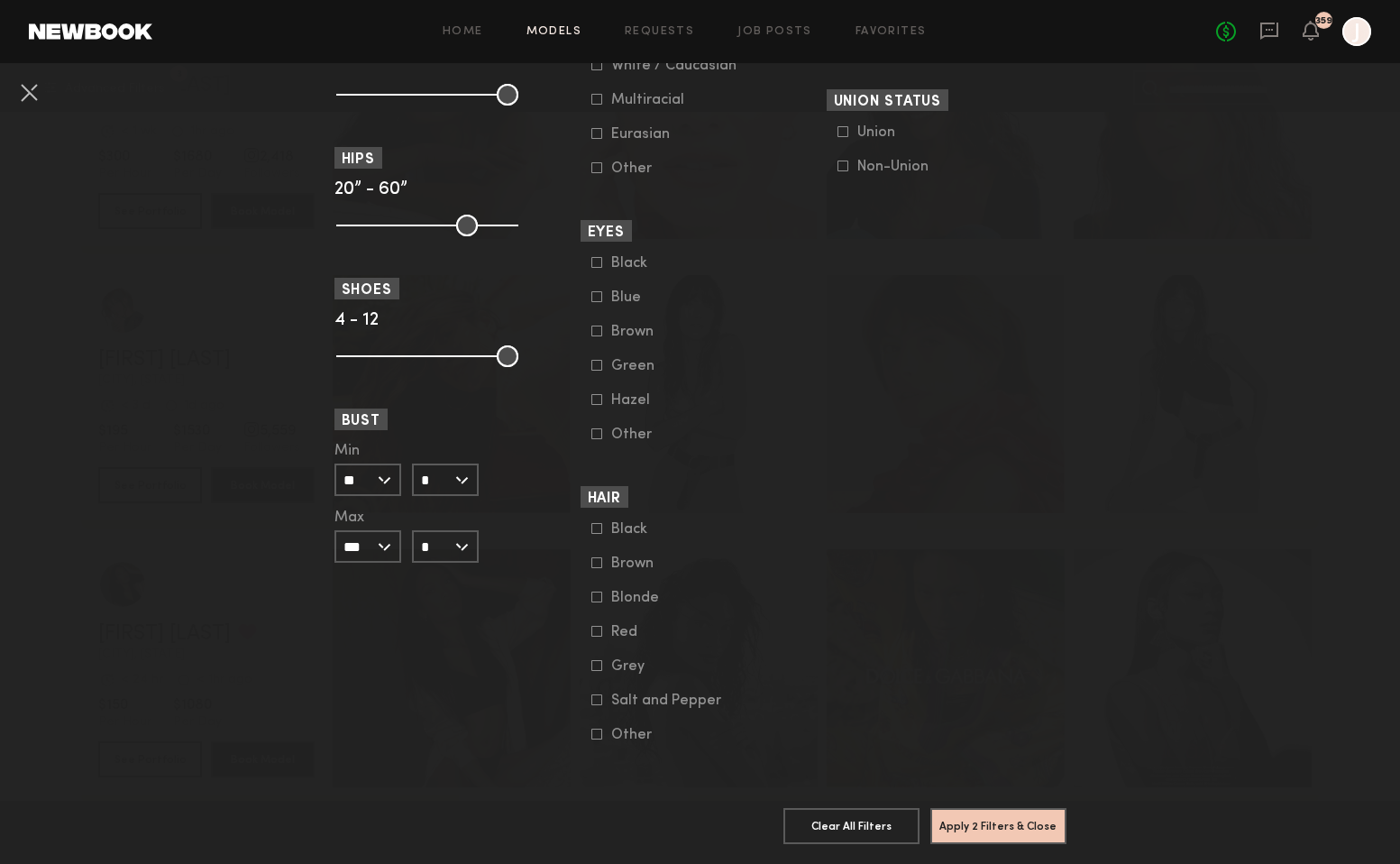 scroll, scrollTop: 1225, scrollLeft: 0, axis: vertical 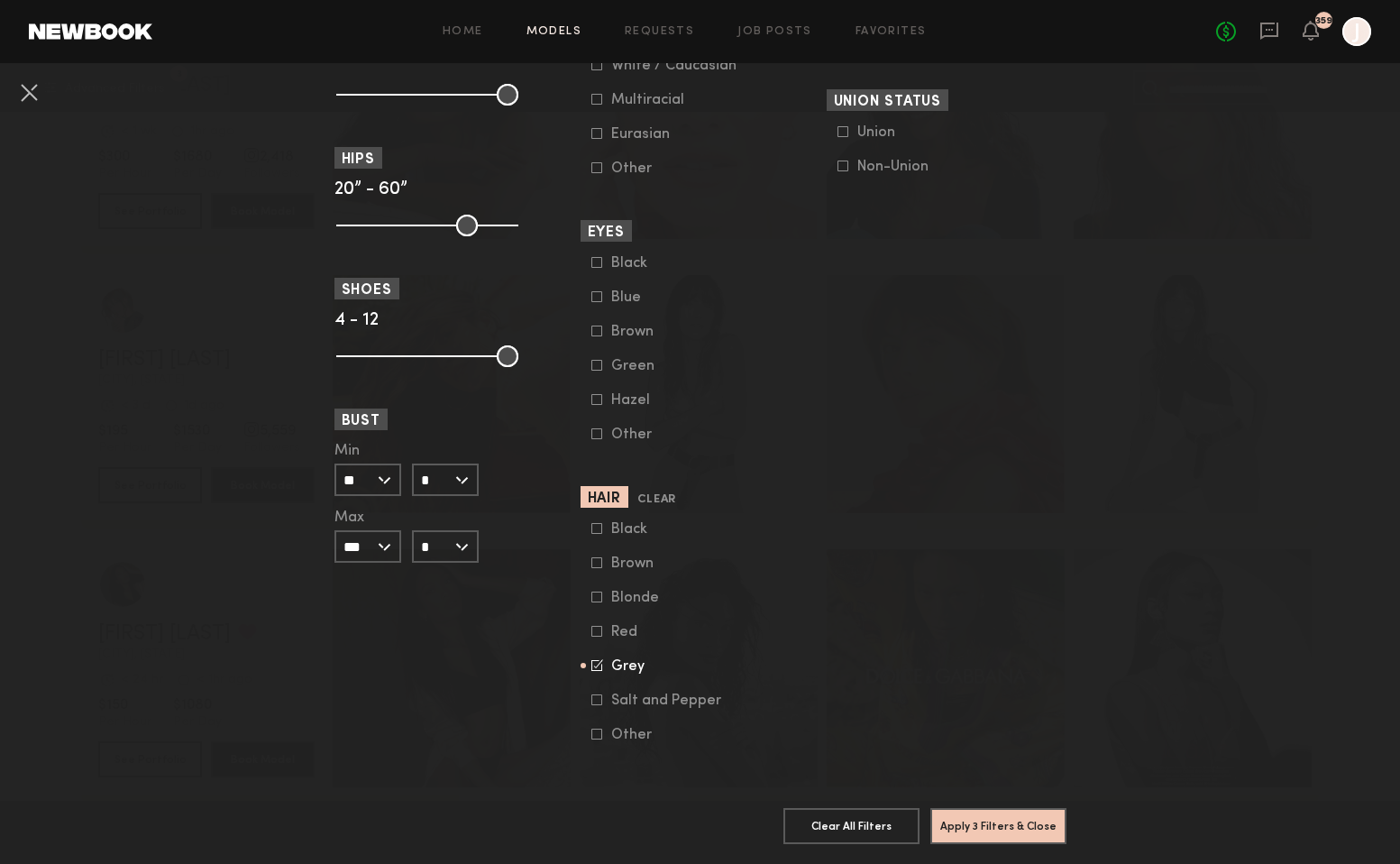 click 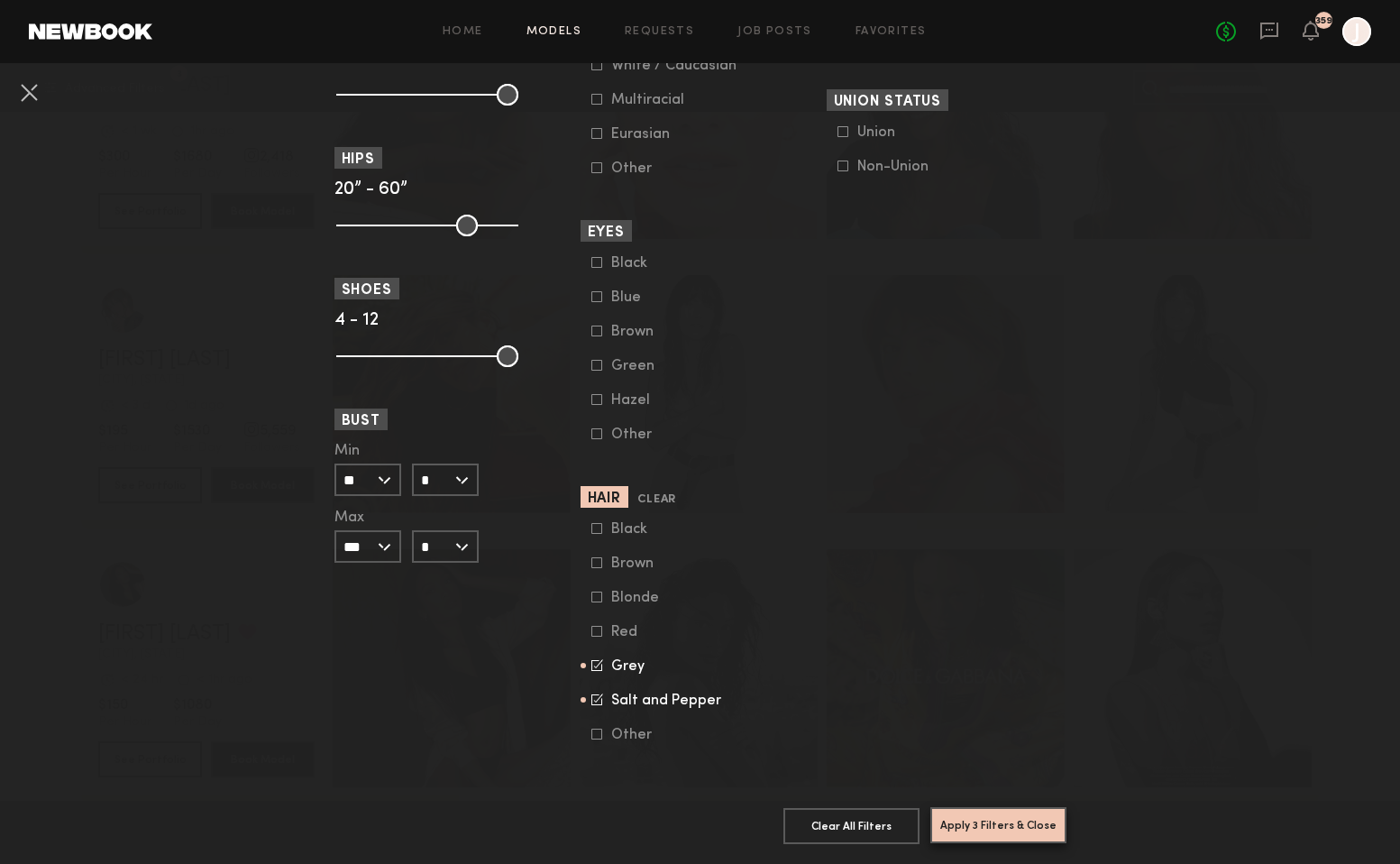click on "Apply 3 Filters & Close" 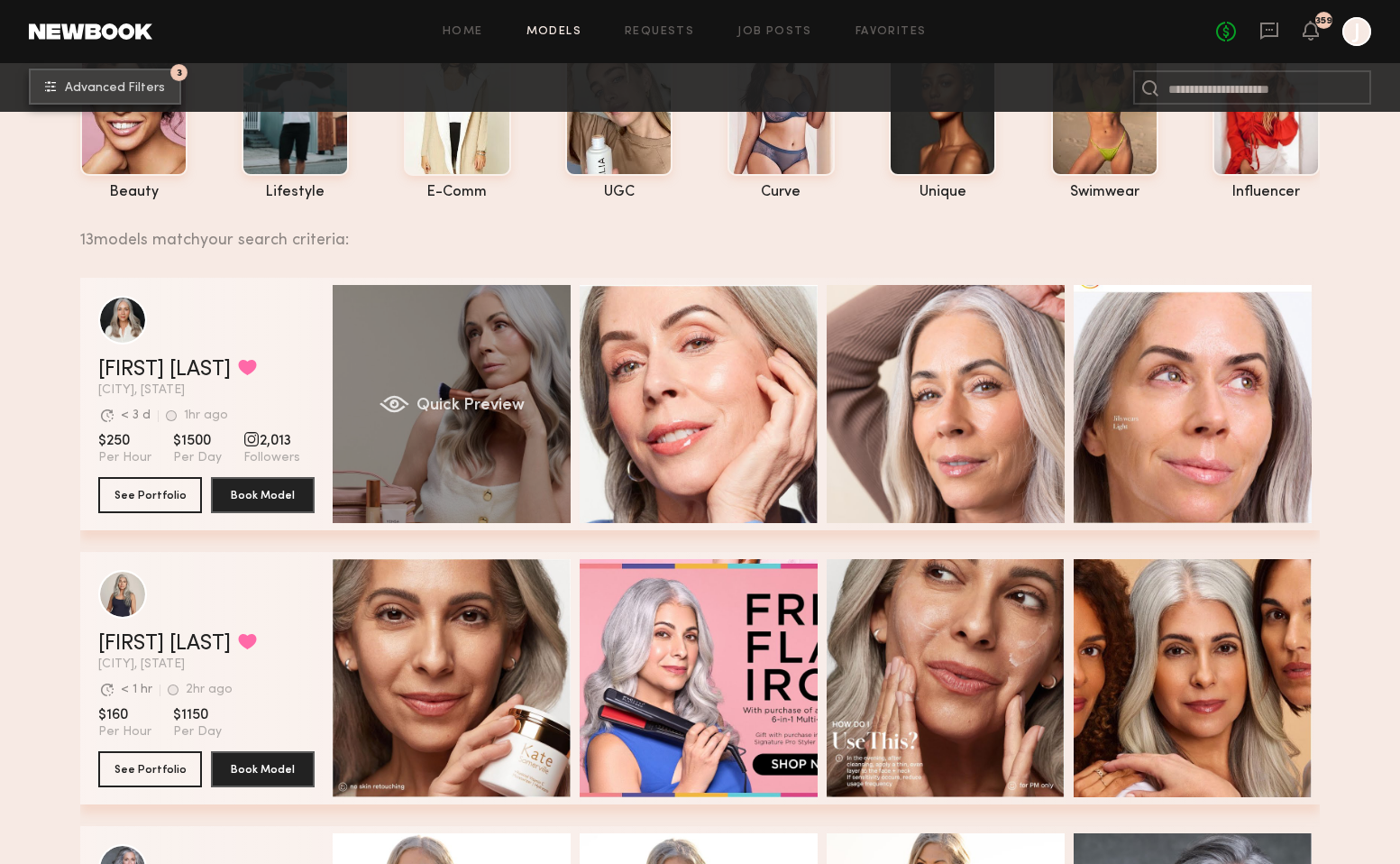 scroll, scrollTop: 140, scrollLeft: 0, axis: vertical 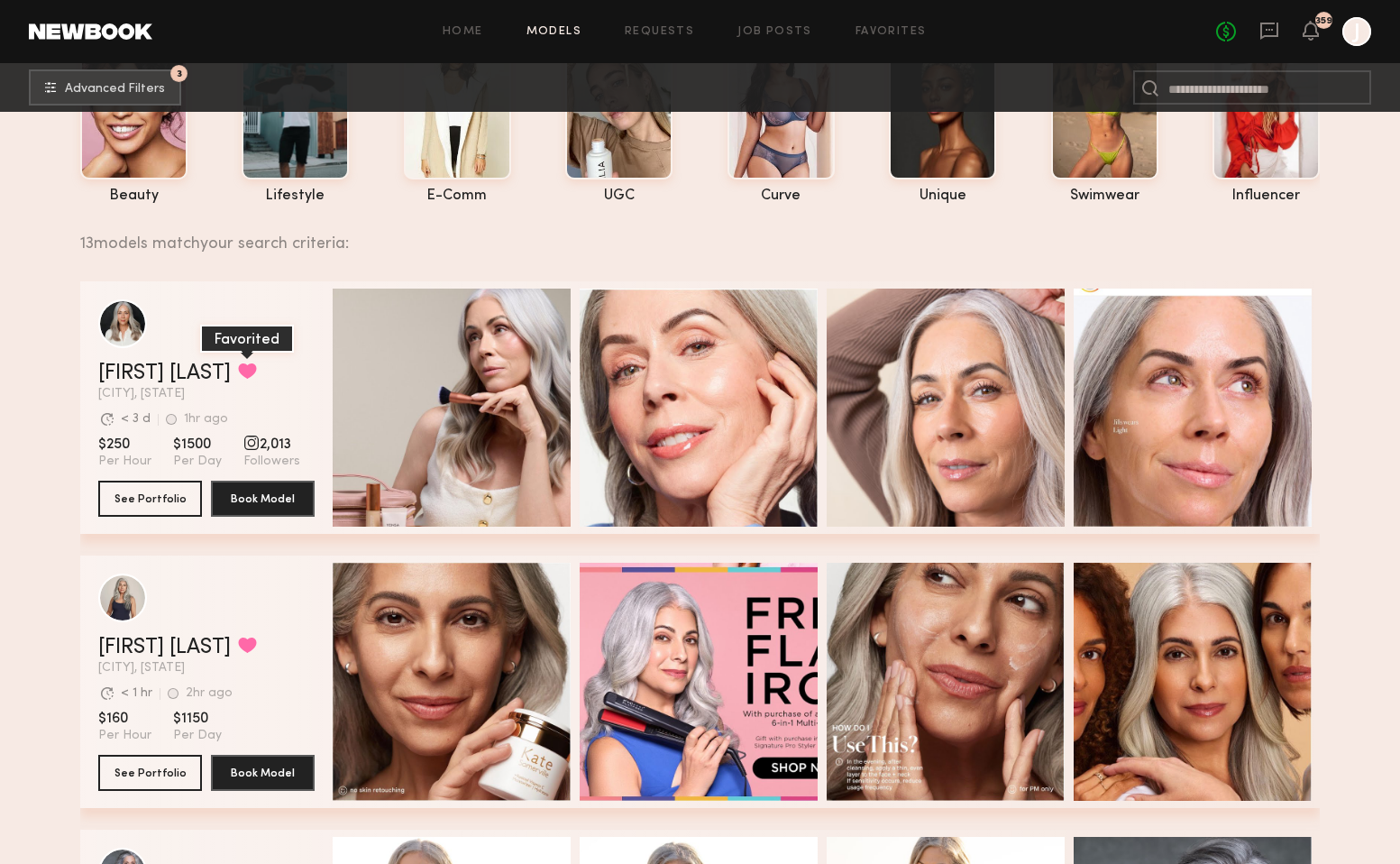 click 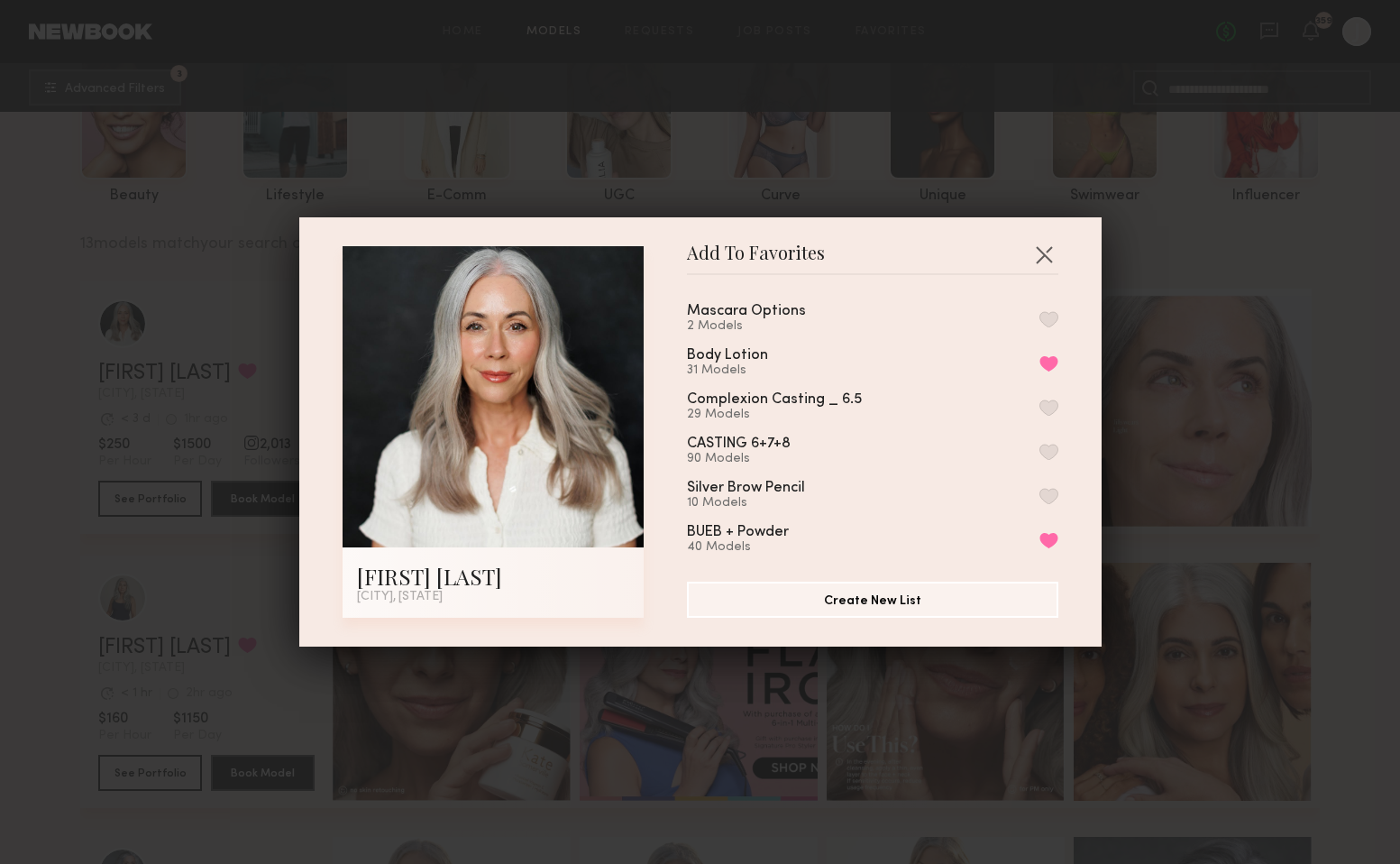 click at bounding box center [1048, 319] 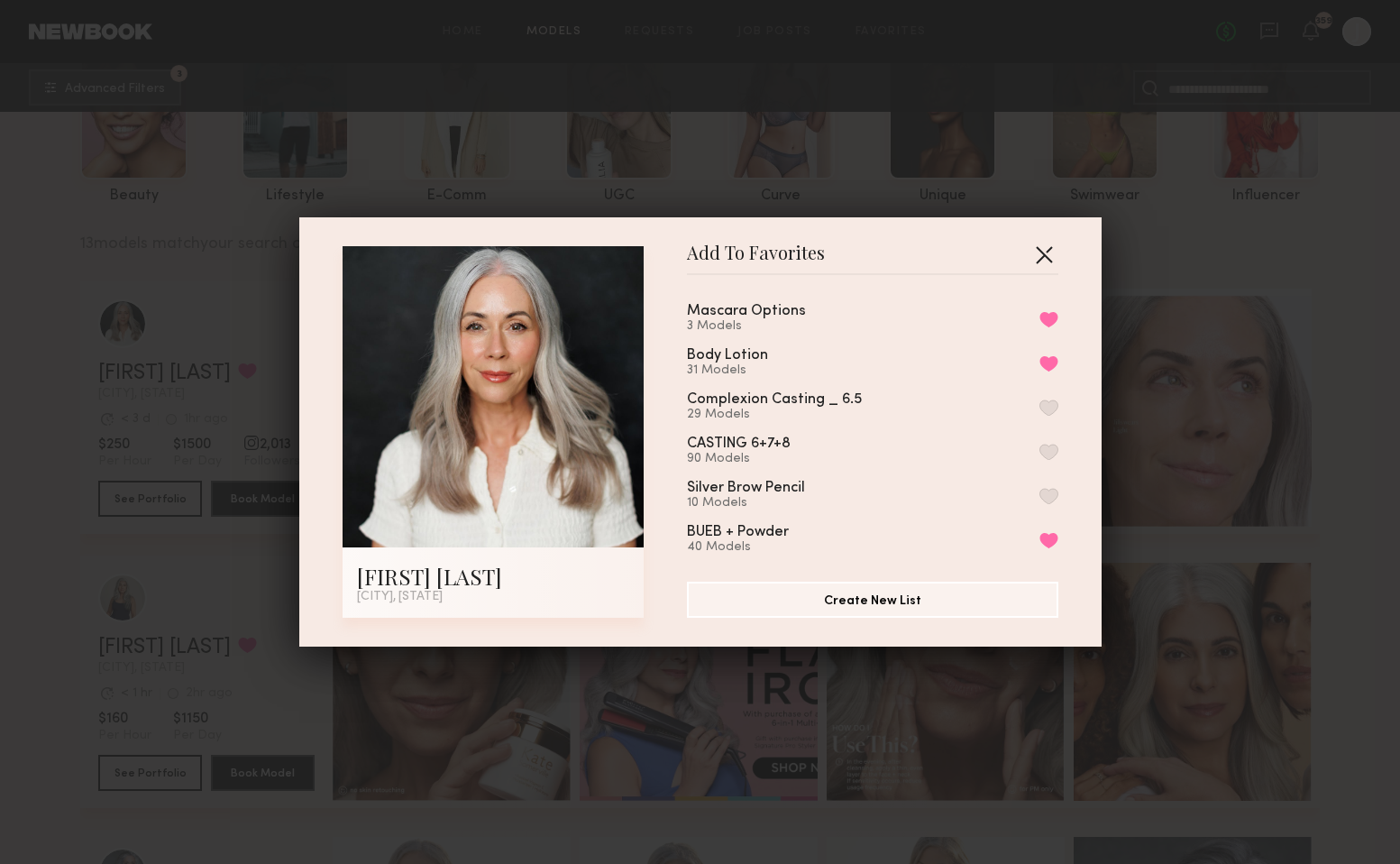 click at bounding box center (1044, 254) 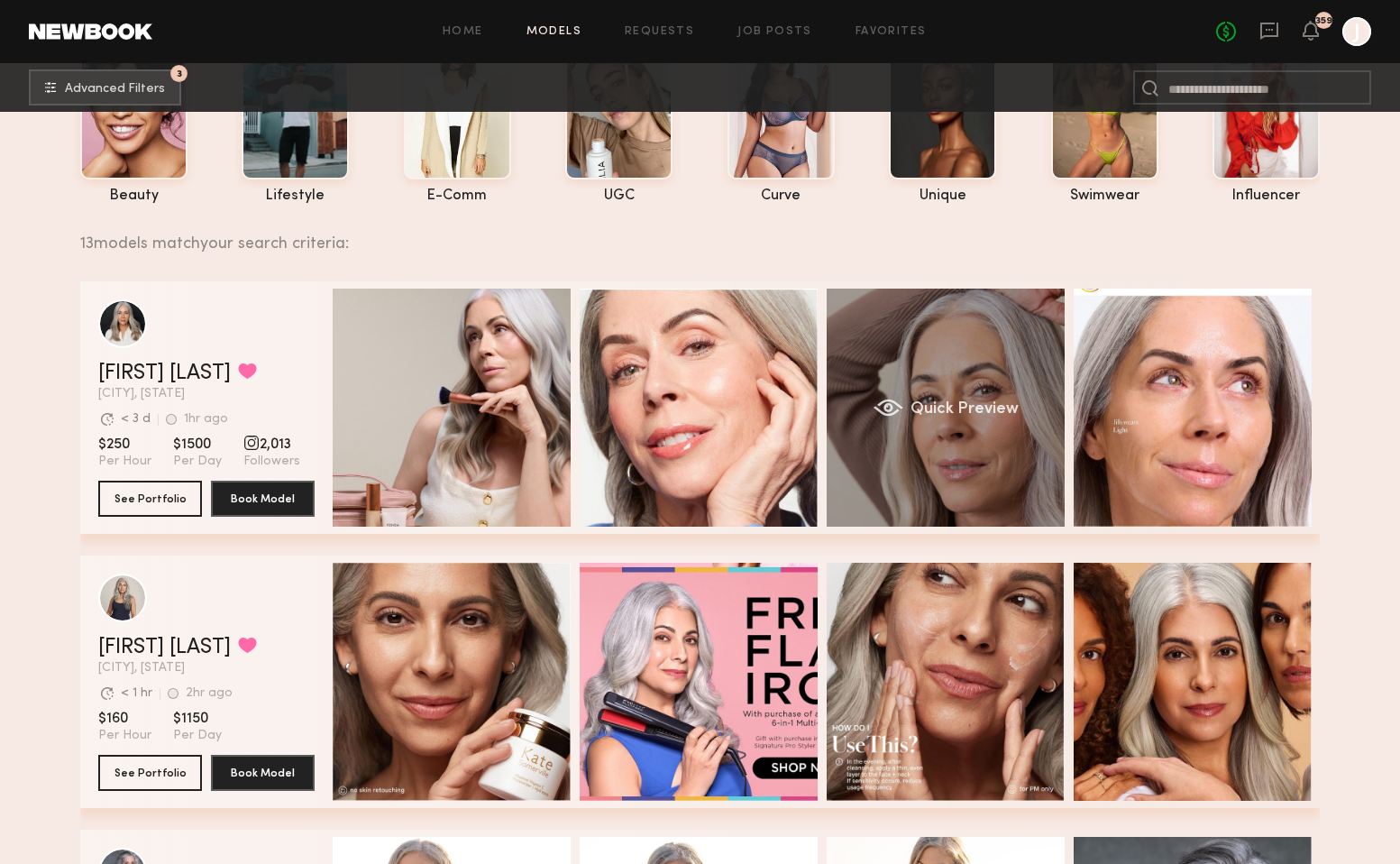click on "Quick Preview" 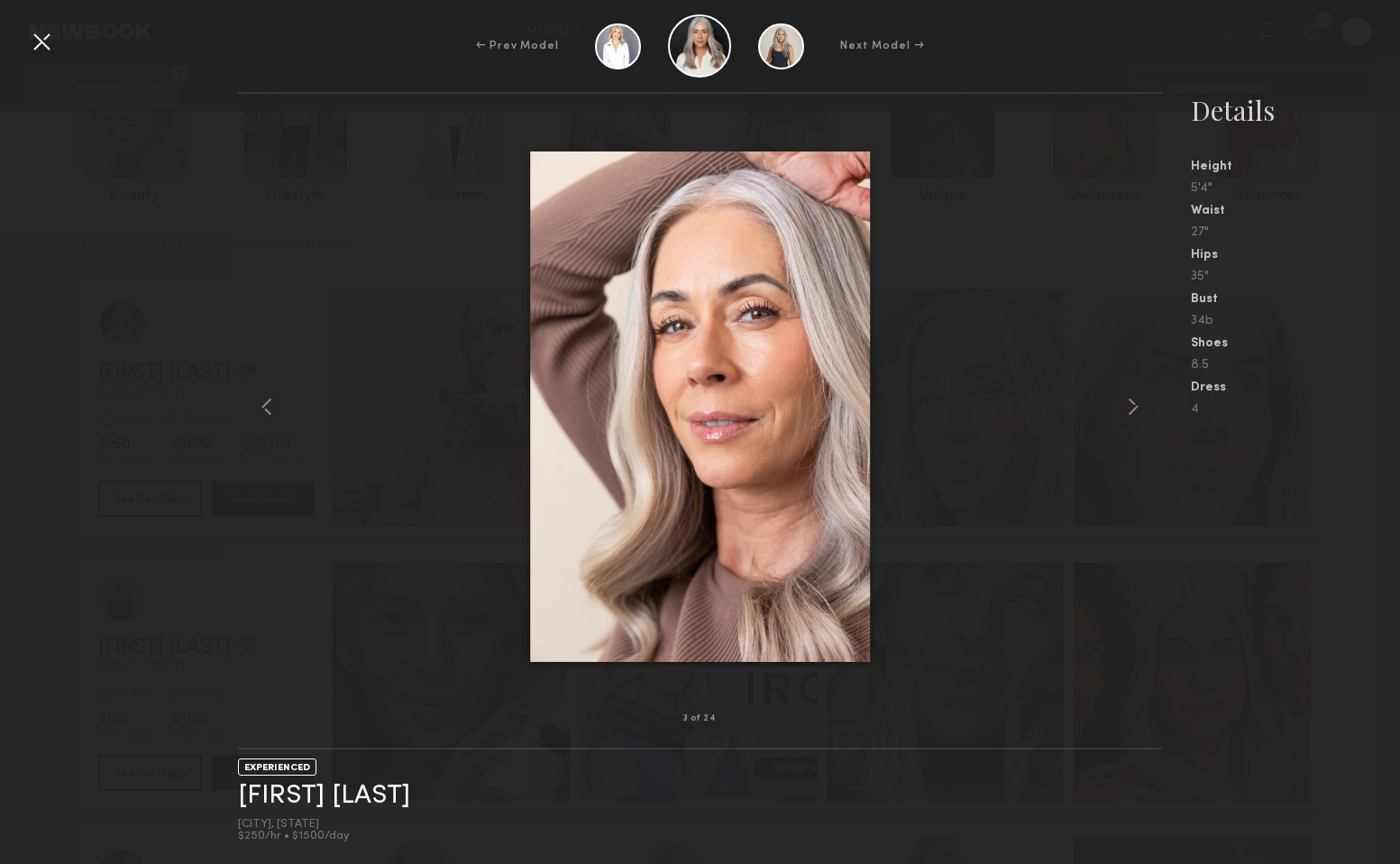 click at bounding box center [41, 41] 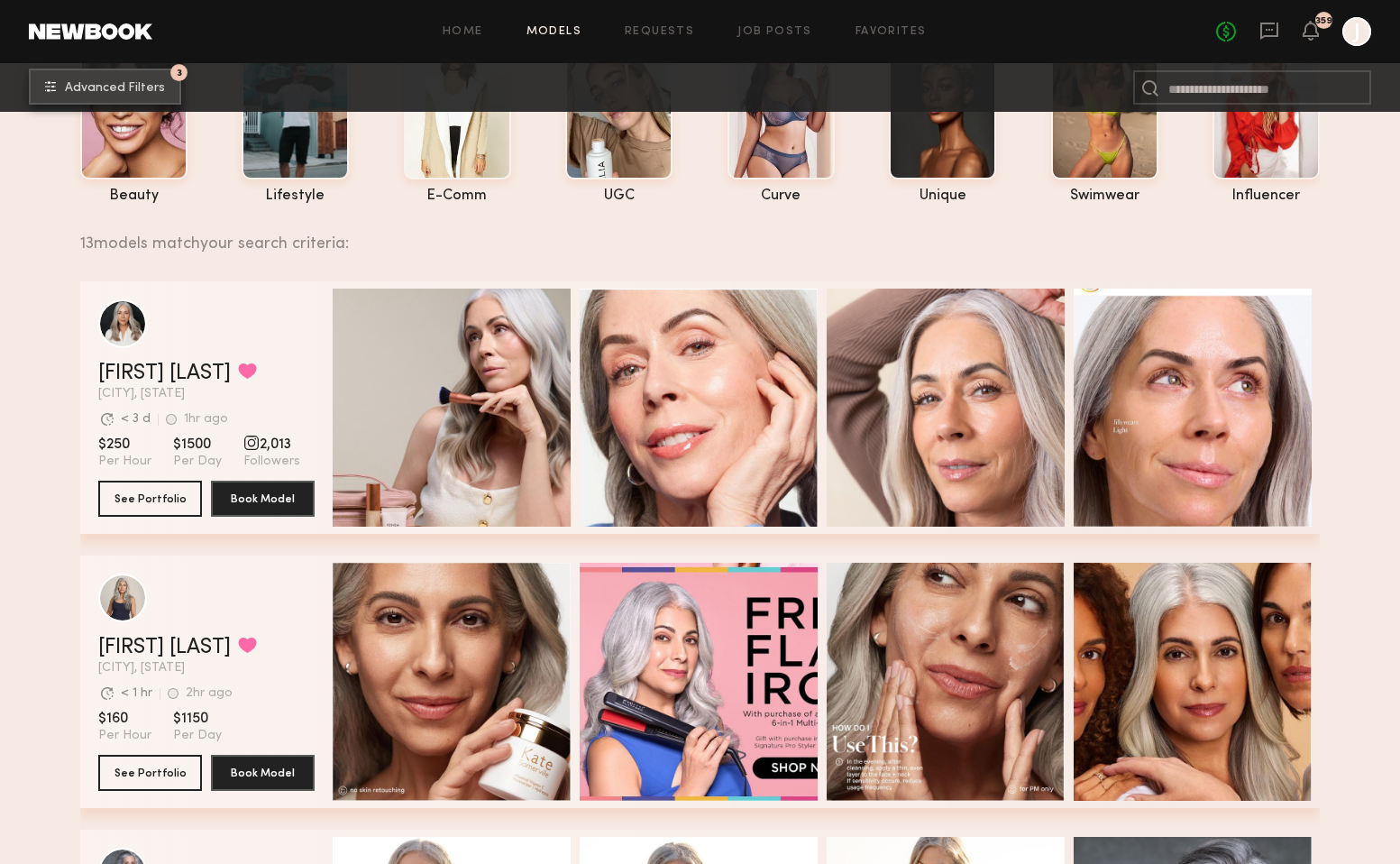 click on "Advanced Filters" 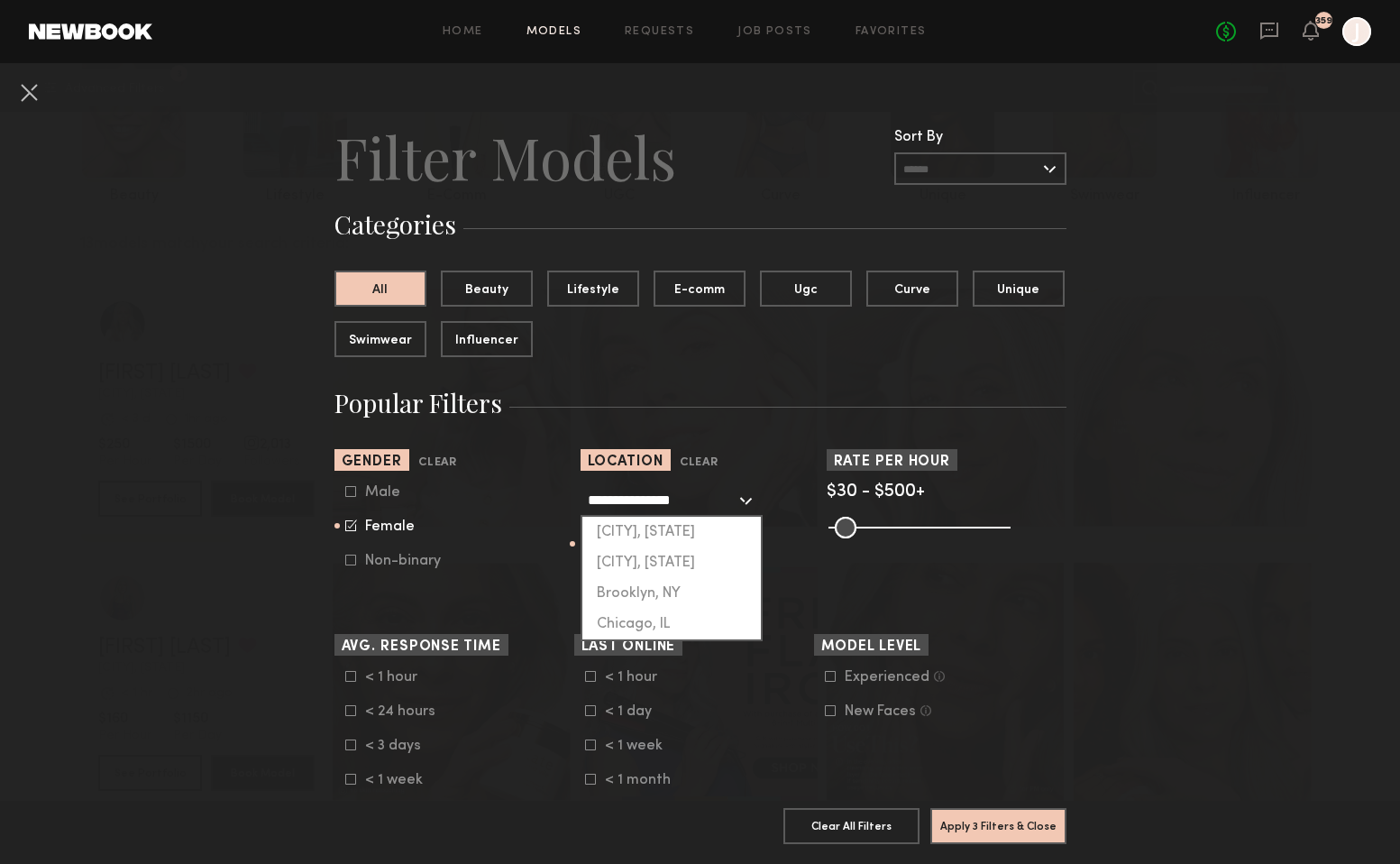 click on "**********" 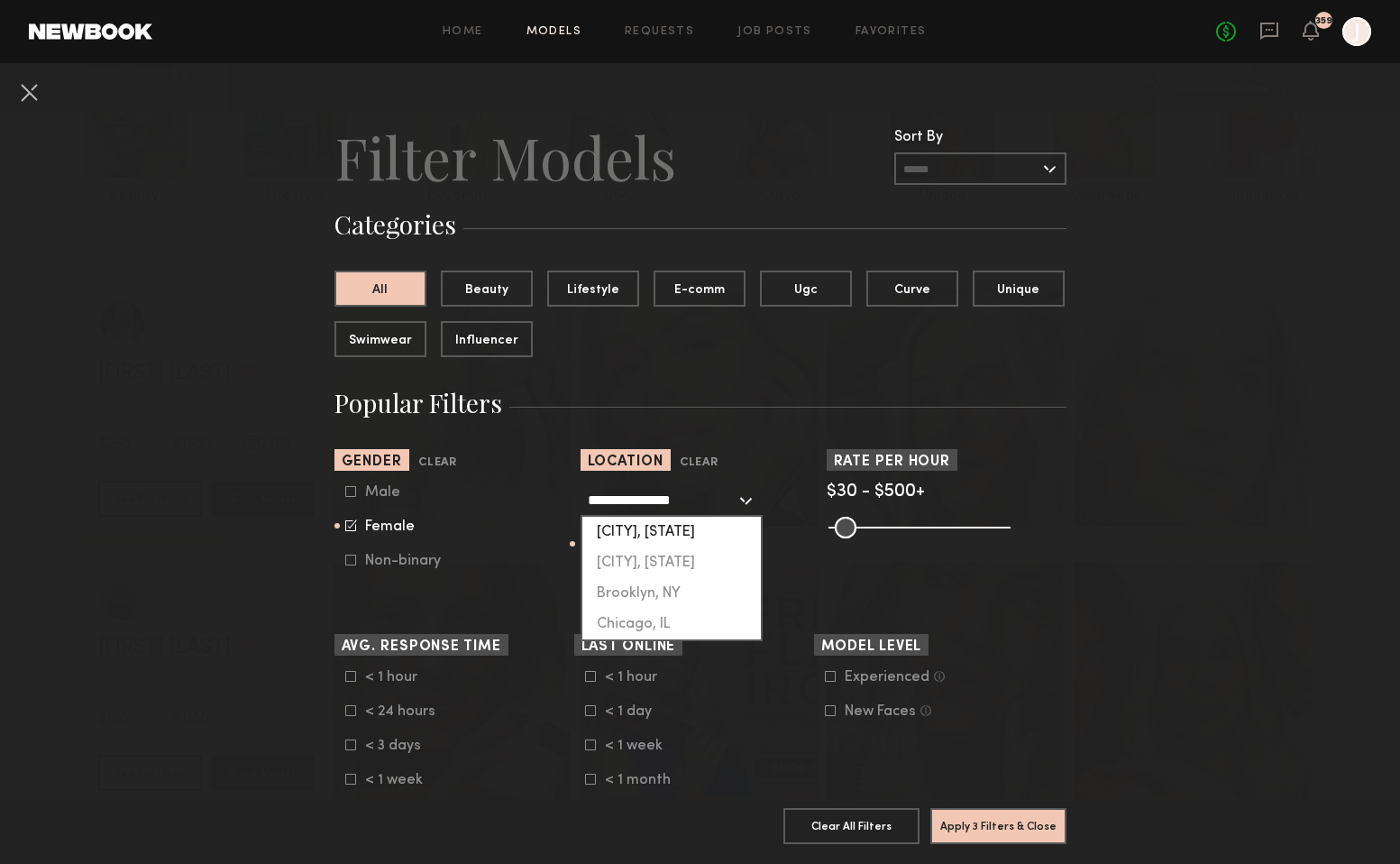click on "[CITY], [STATE]" 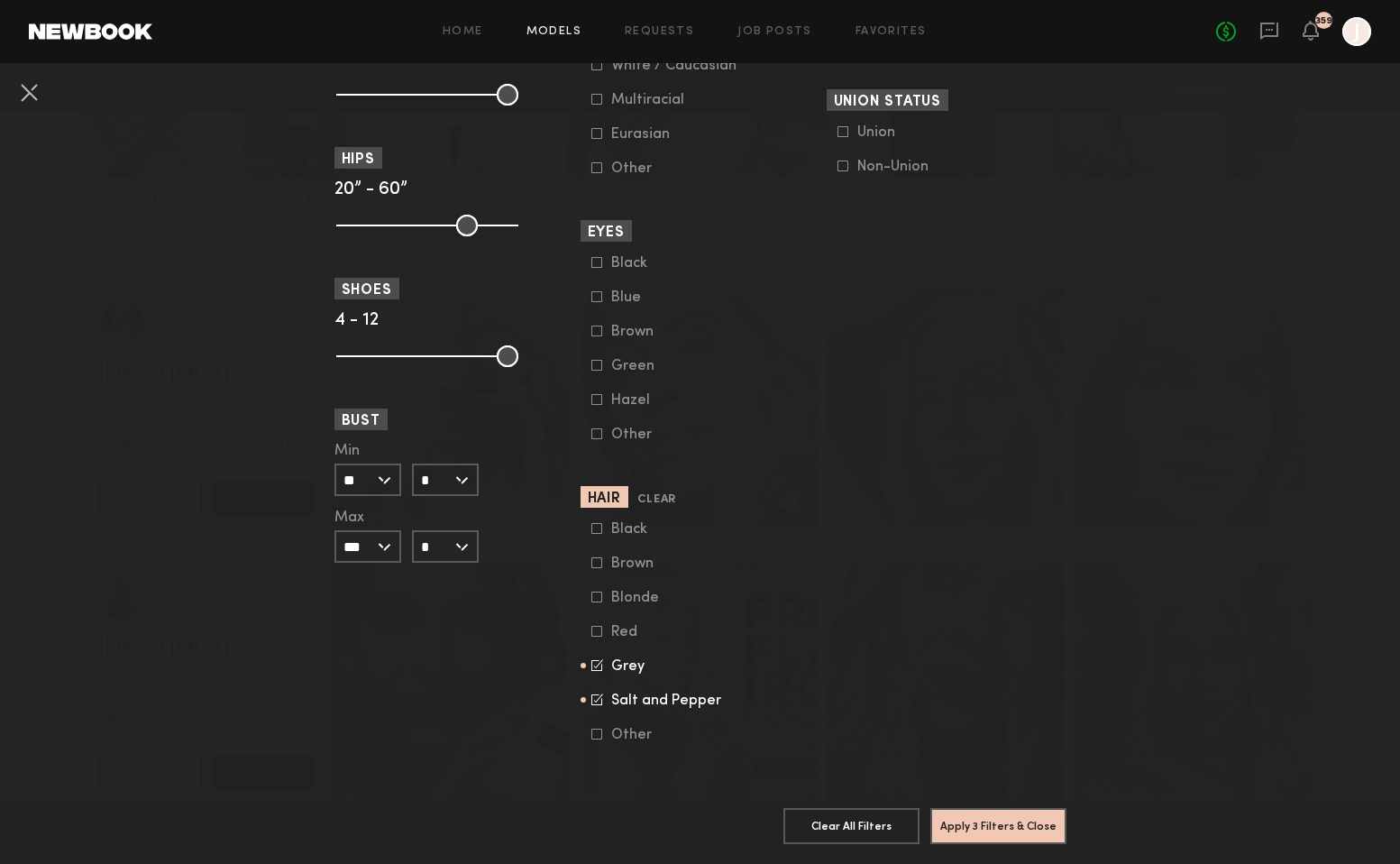 scroll, scrollTop: 1251, scrollLeft: 0, axis: vertical 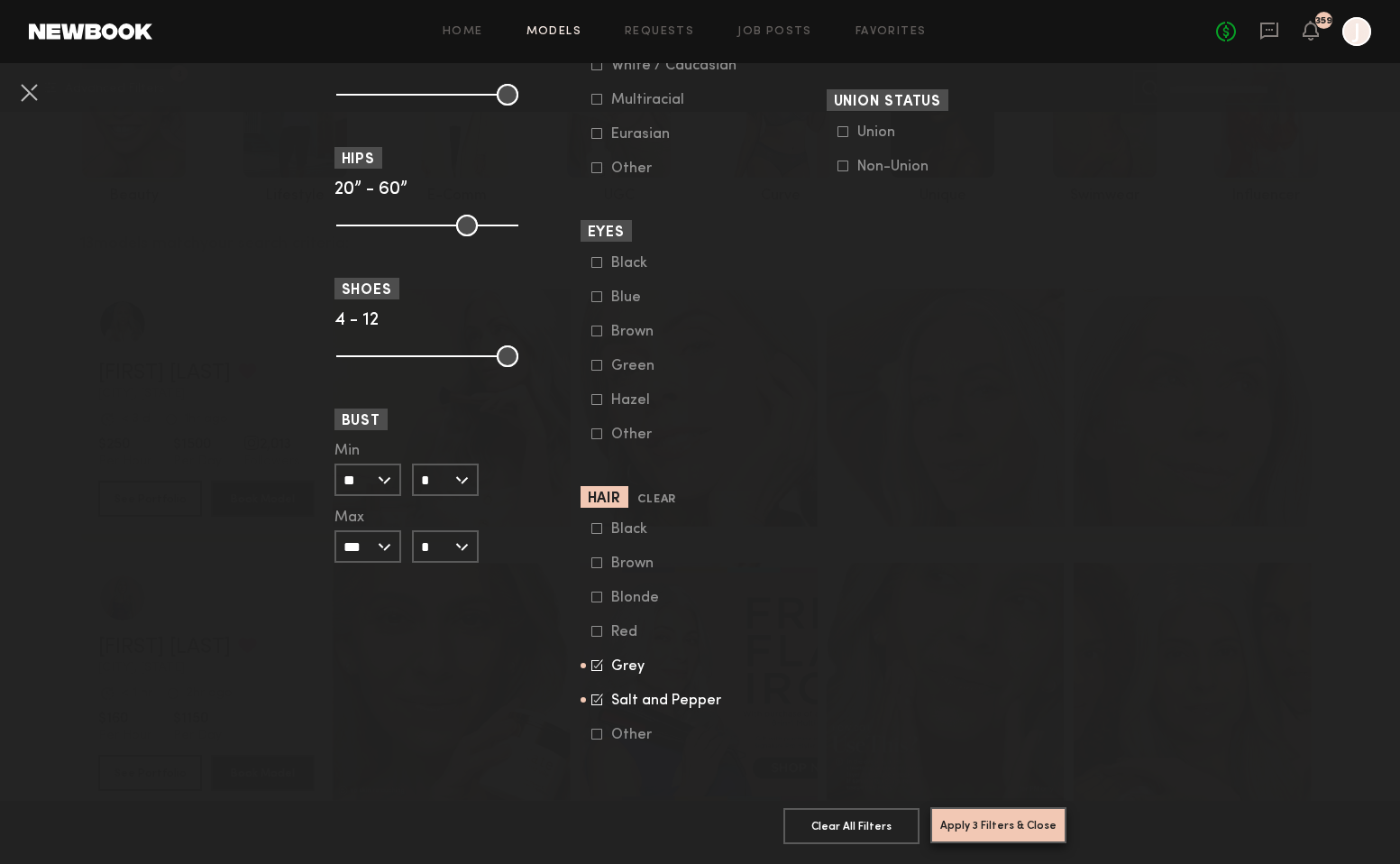click on "Apply 3 Filters & Close" 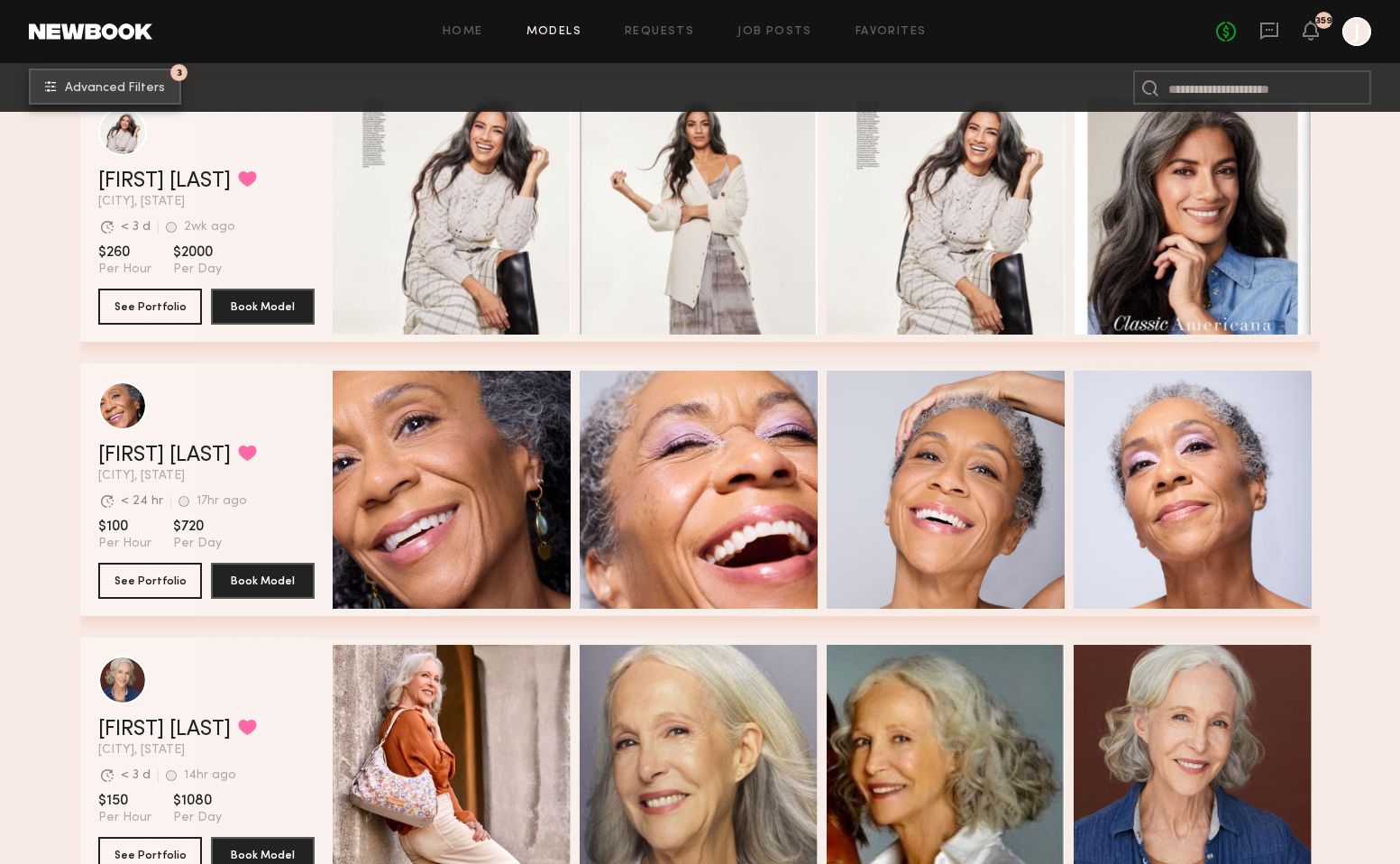 scroll, scrollTop: 1432, scrollLeft: 0, axis: vertical 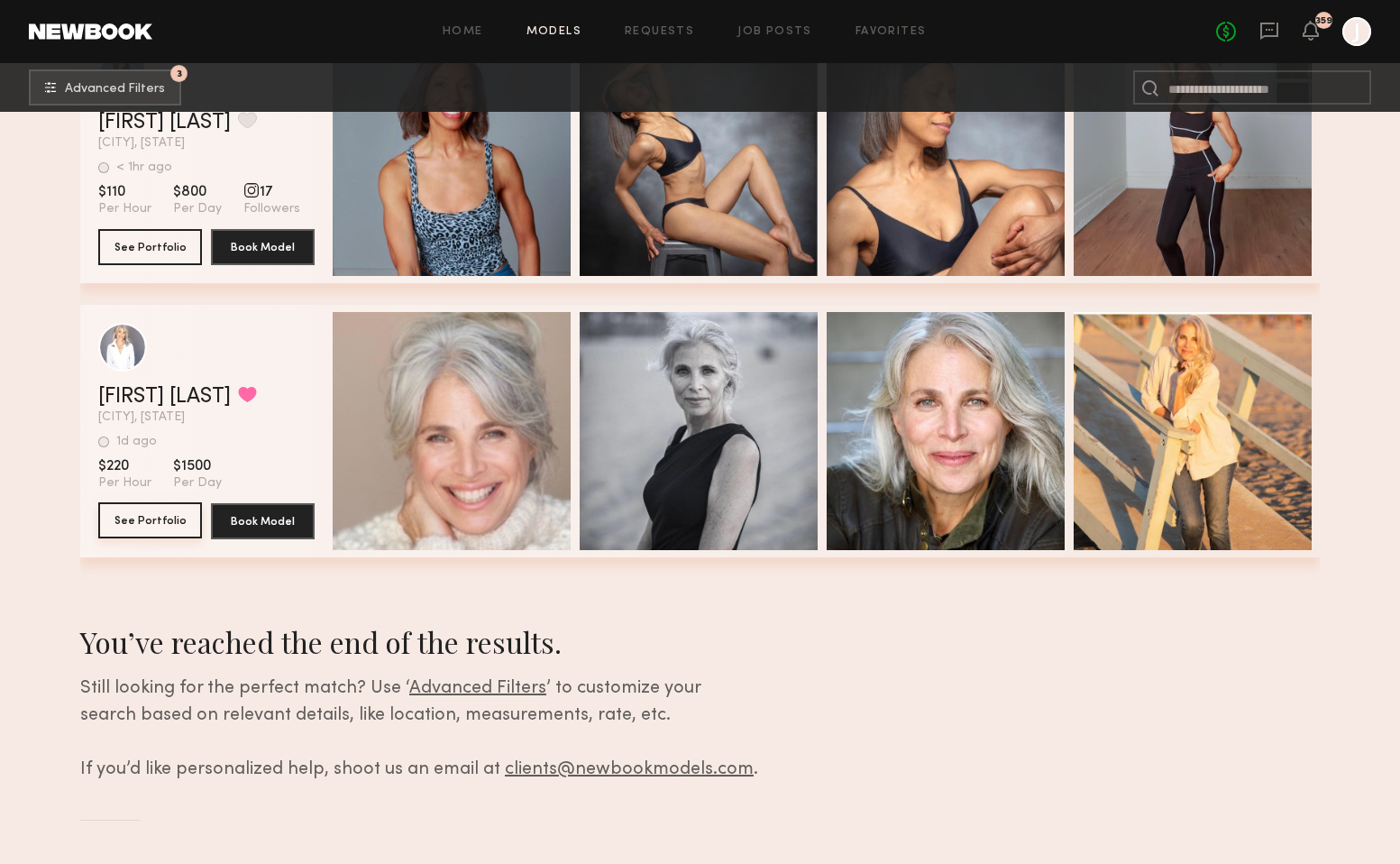 click on "See Portfolio" 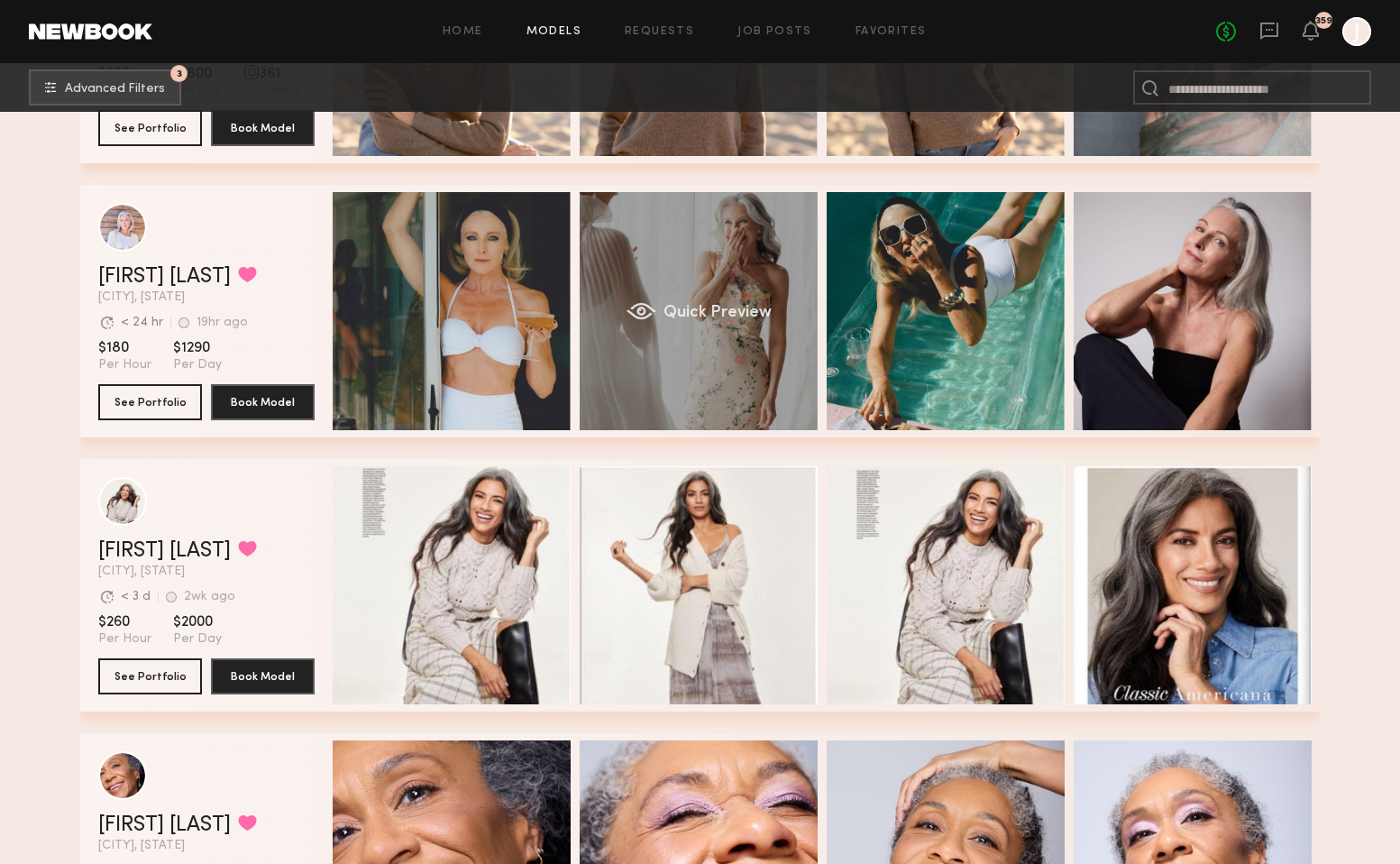 scroll, scrollTop: 0, scrollLeft: 0, axis: both 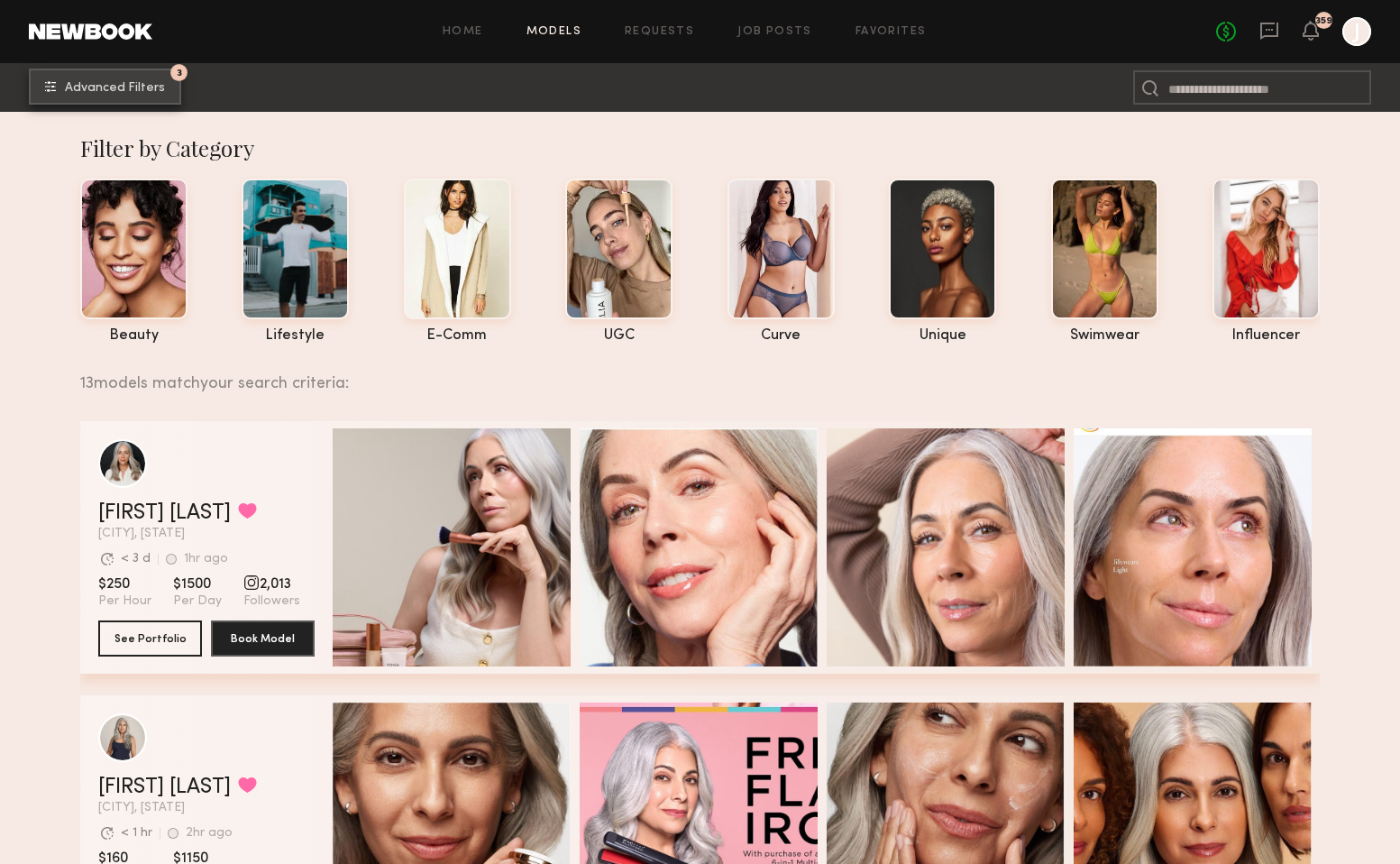 click on "3 Advanced Filters" 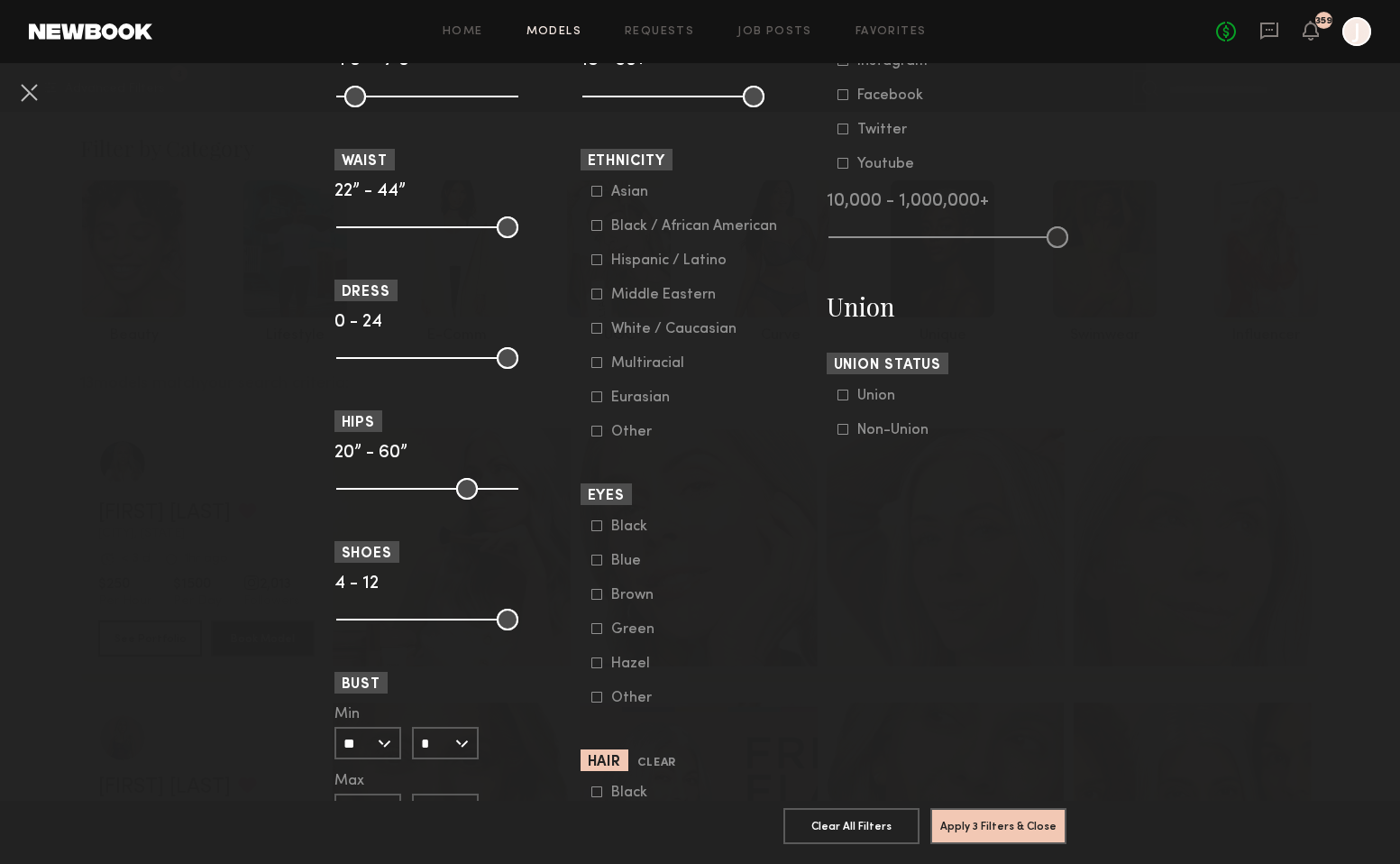 scroll, scrollTop: 916, scrollLeft: 0, axis: vertical 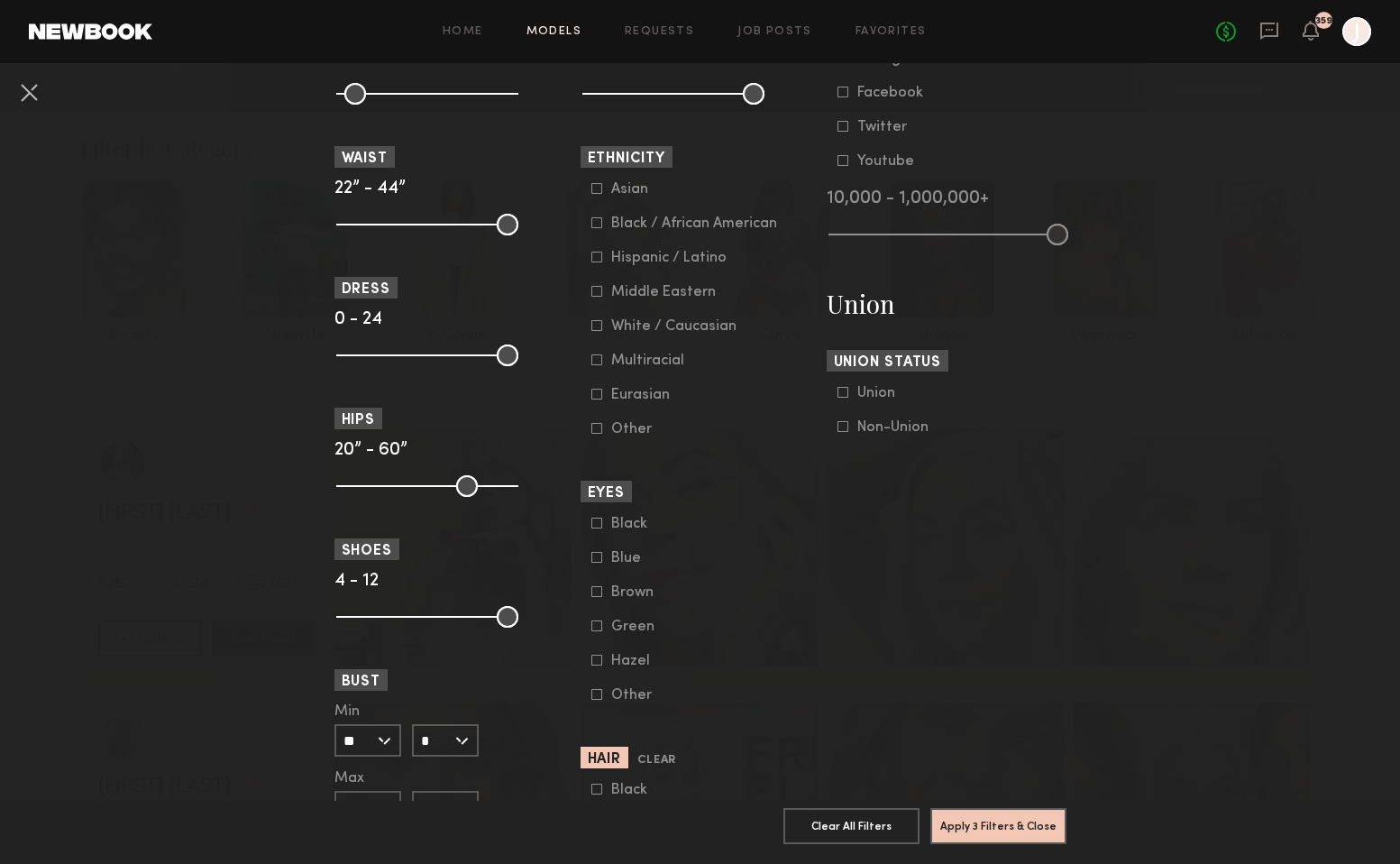 click on "Black   Blue   Brown   Green   Hazel   Other" 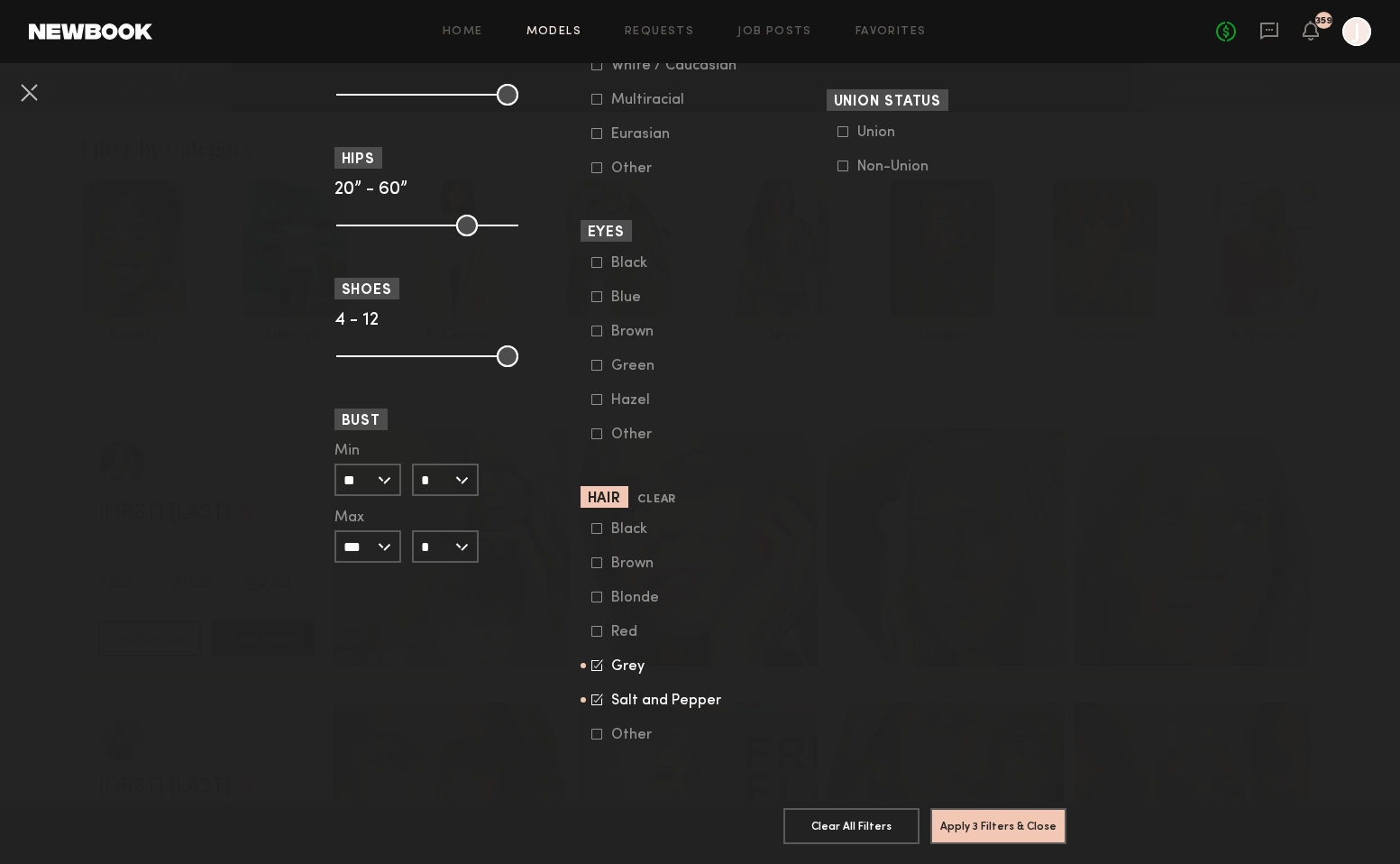 scroll, scrollTop: 1251, scrollLeft: 0, axis: vertical 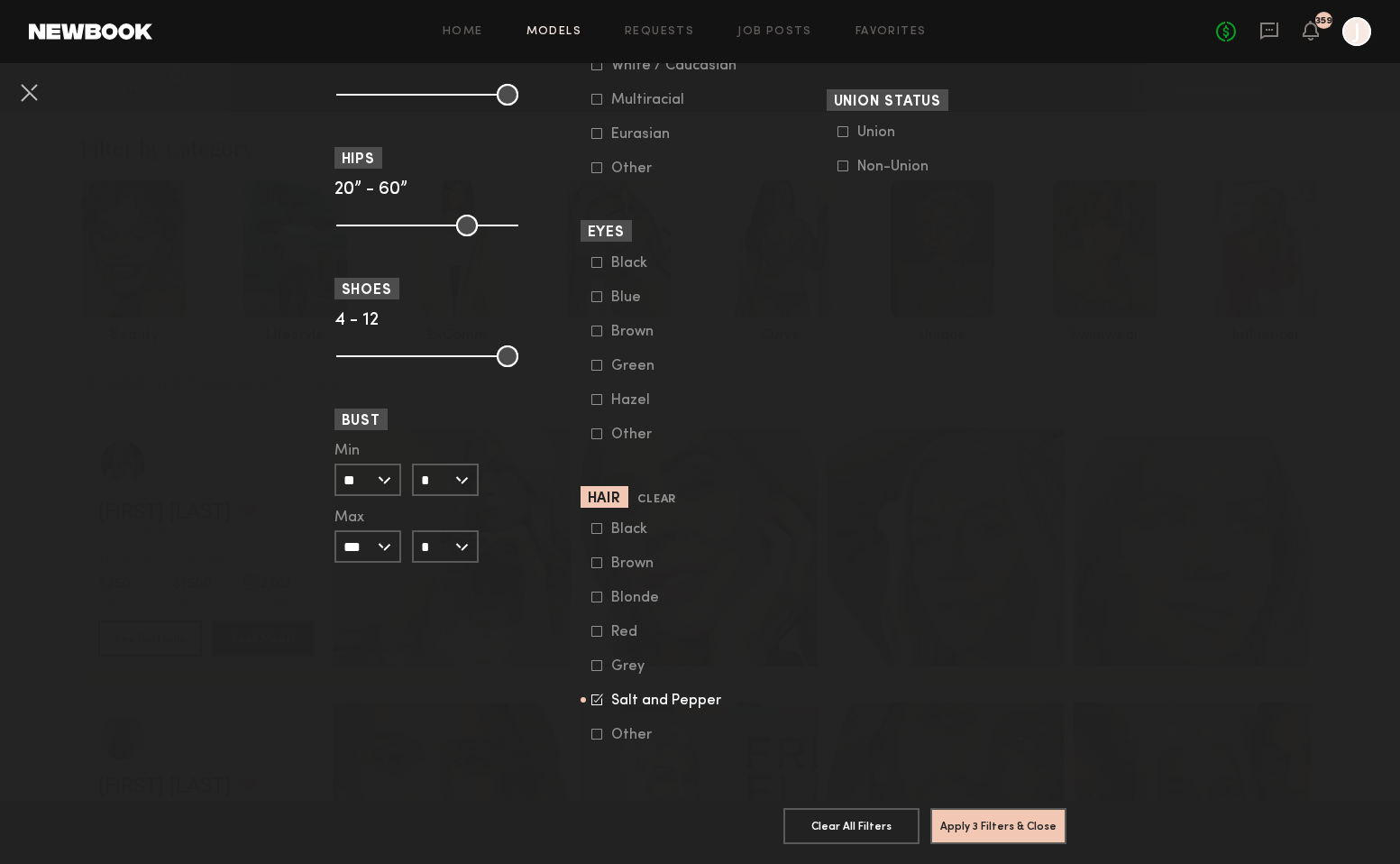 click on "Black   Brown   Blonde   Red   Grey   Salt and Pepper   Other" 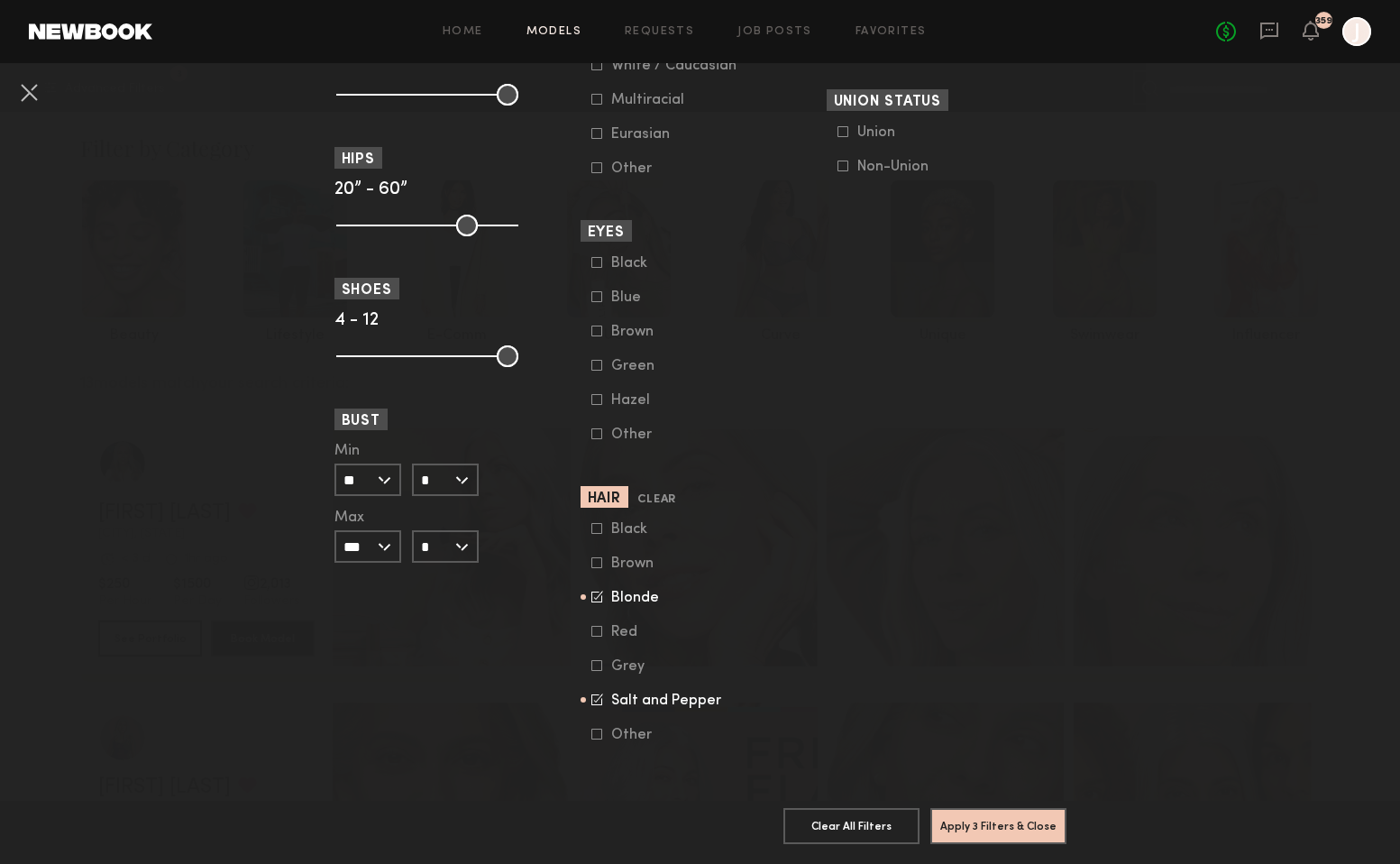 click 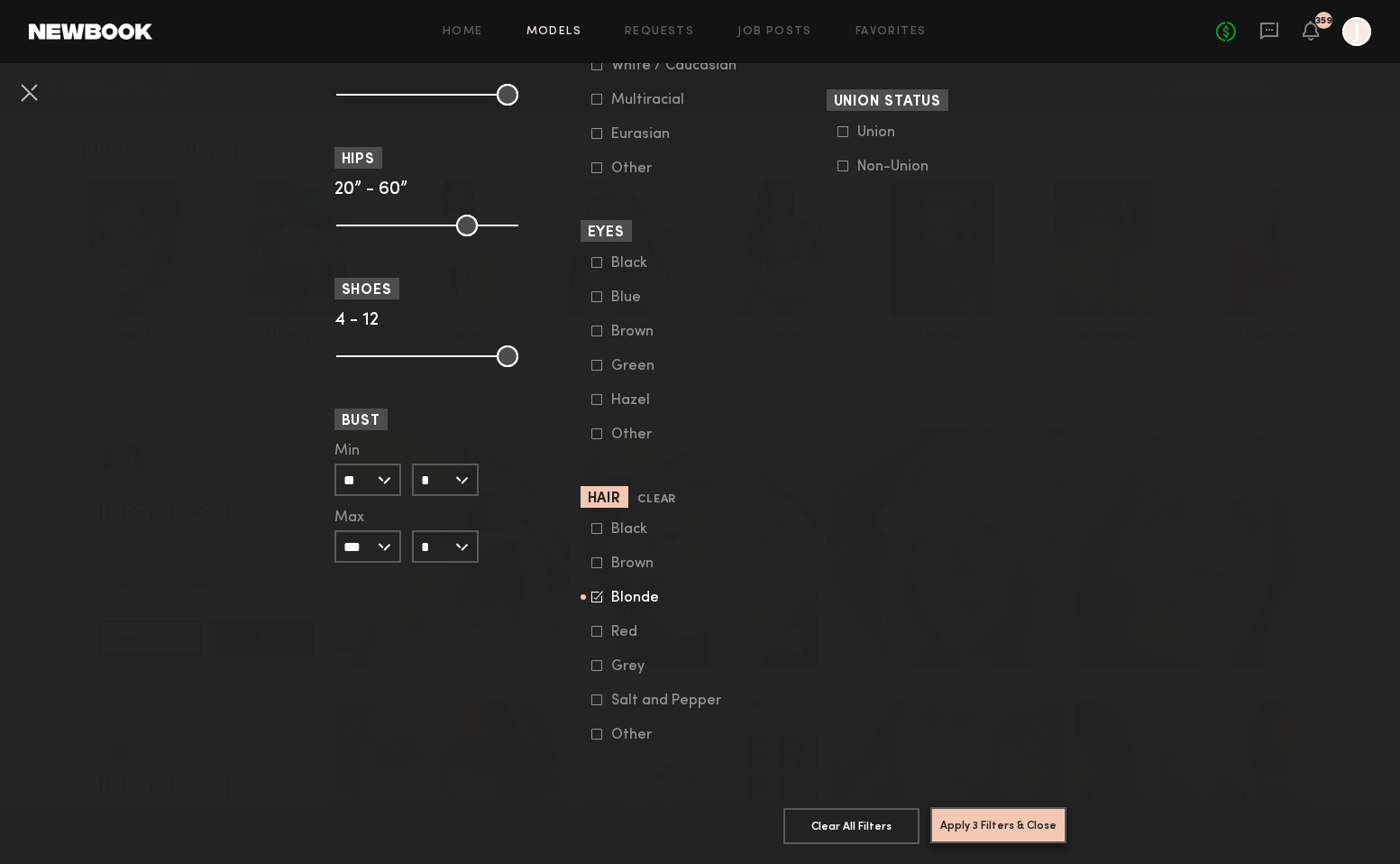 click on "Apply 3 Filters & Close" 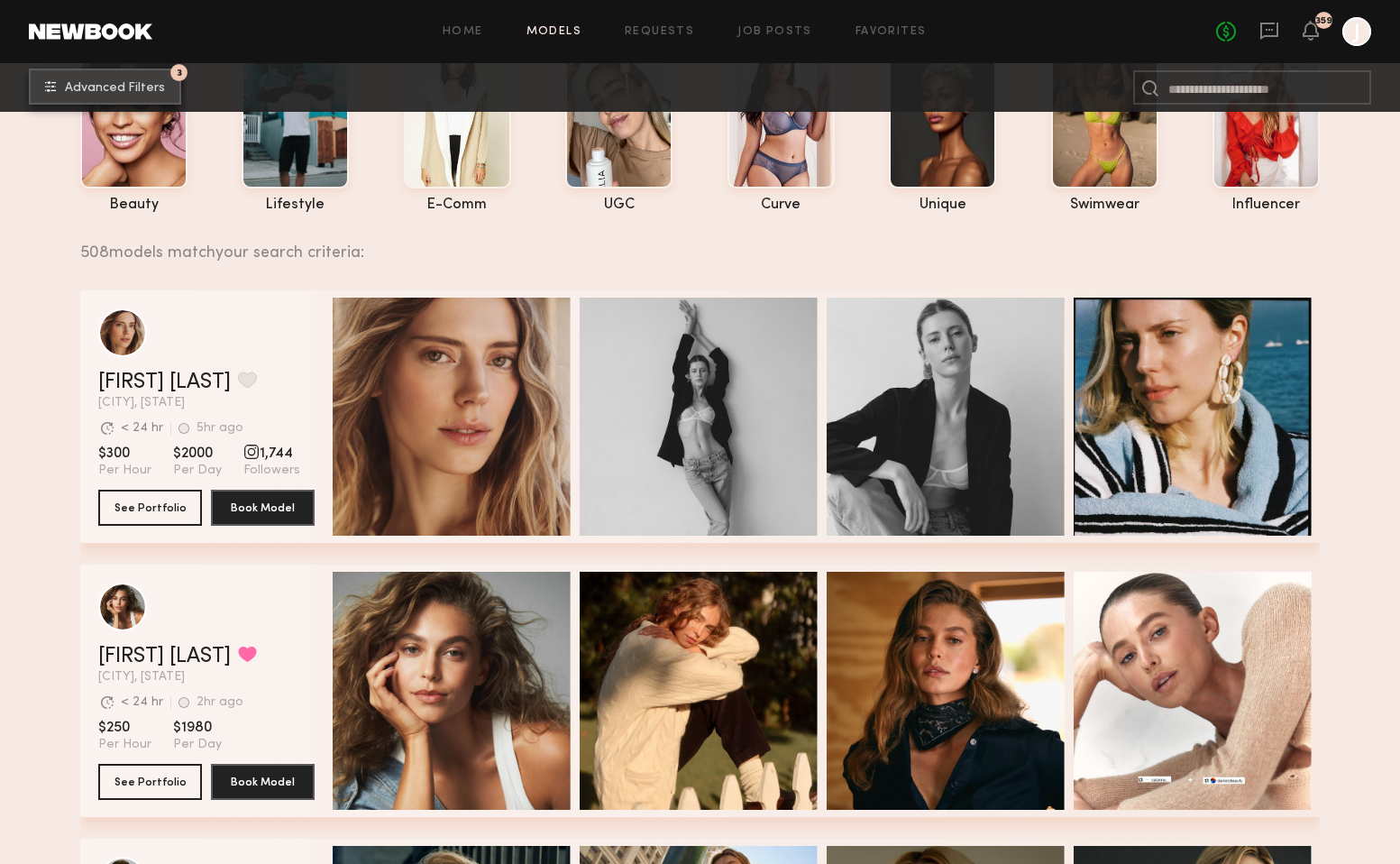 scroll, scrollTop: 126, scrollLeft: 0, axis: vertical 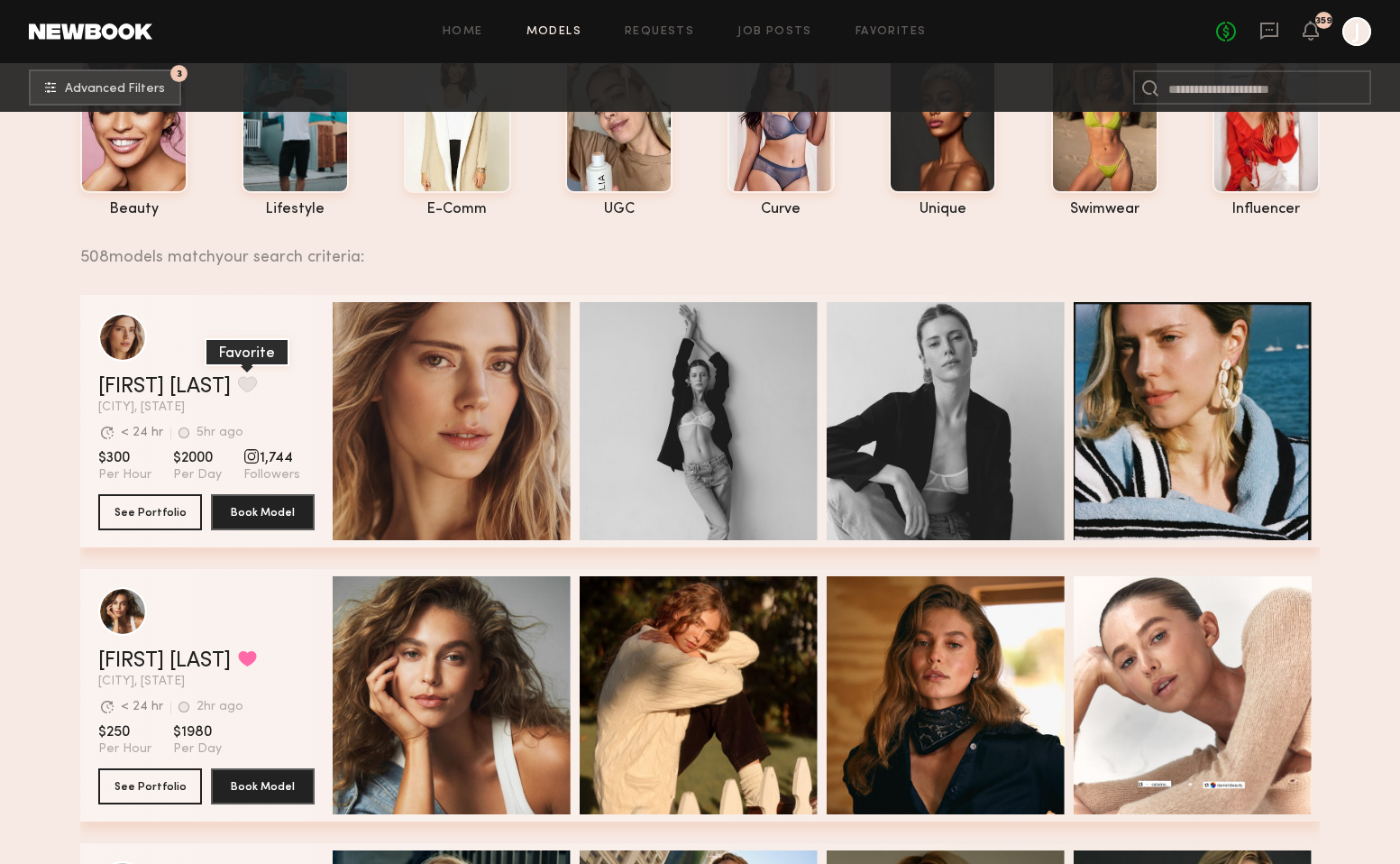 click 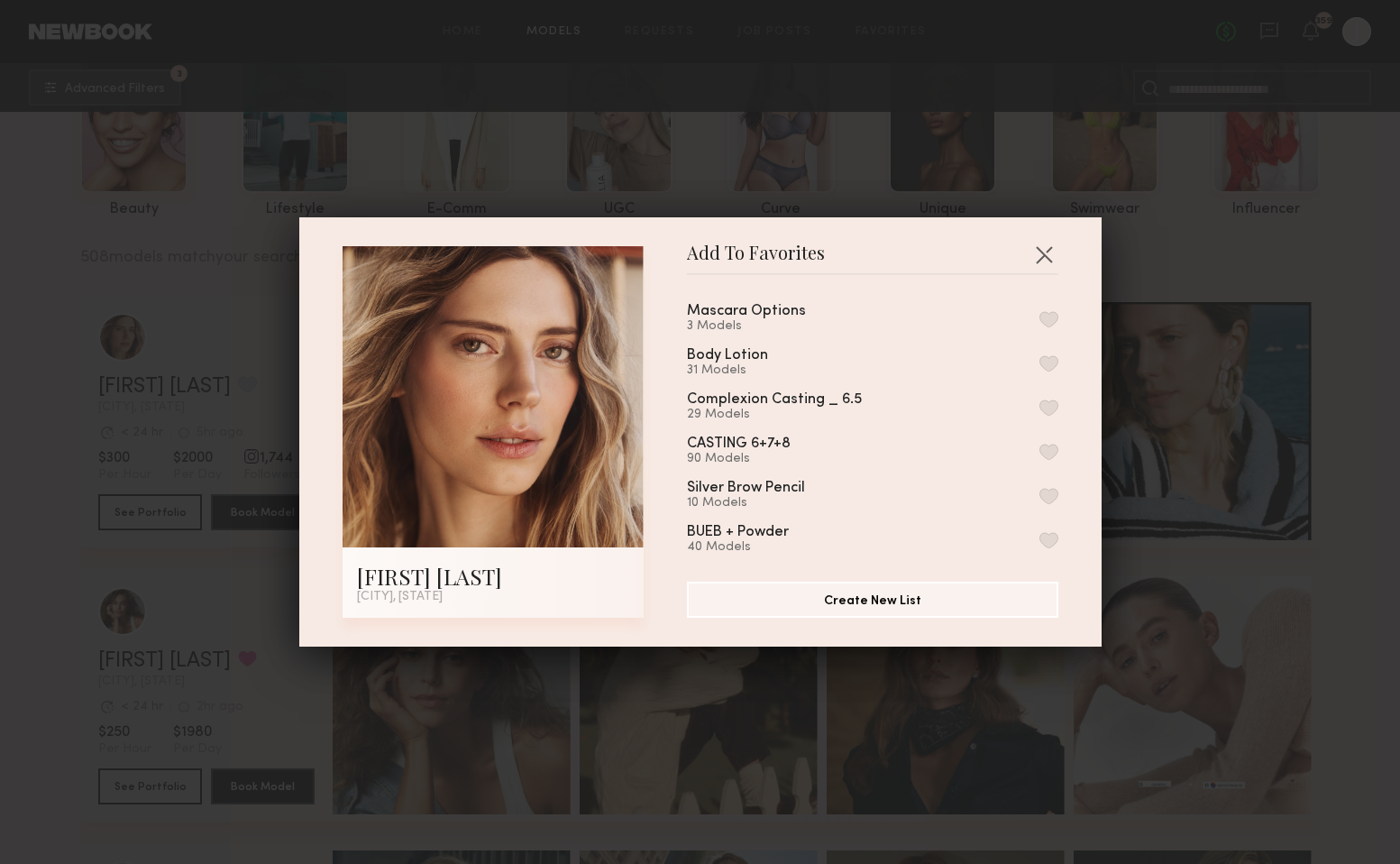 click at bounding box center [1048, 319] 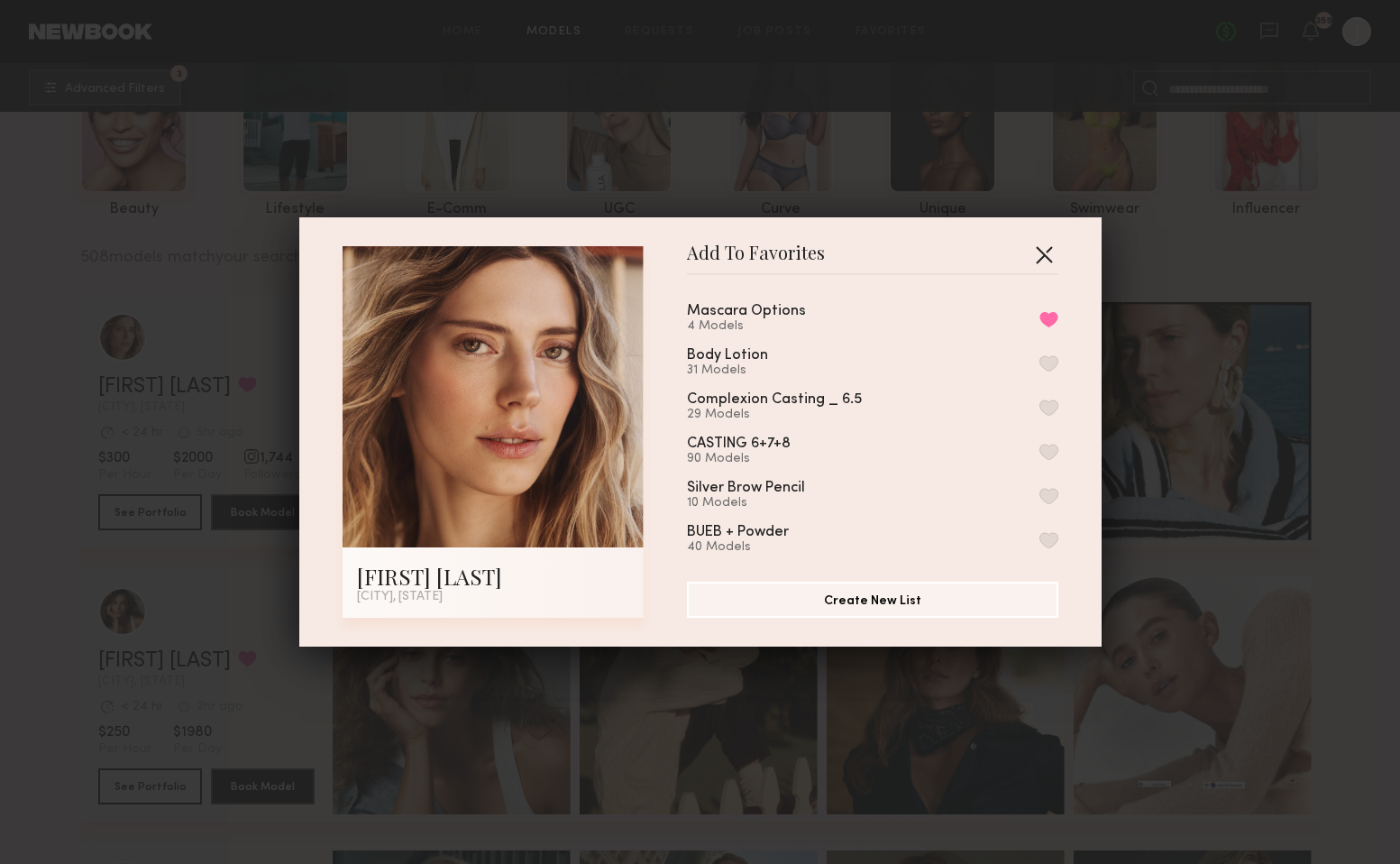 click at bounding box center [1044, 254] 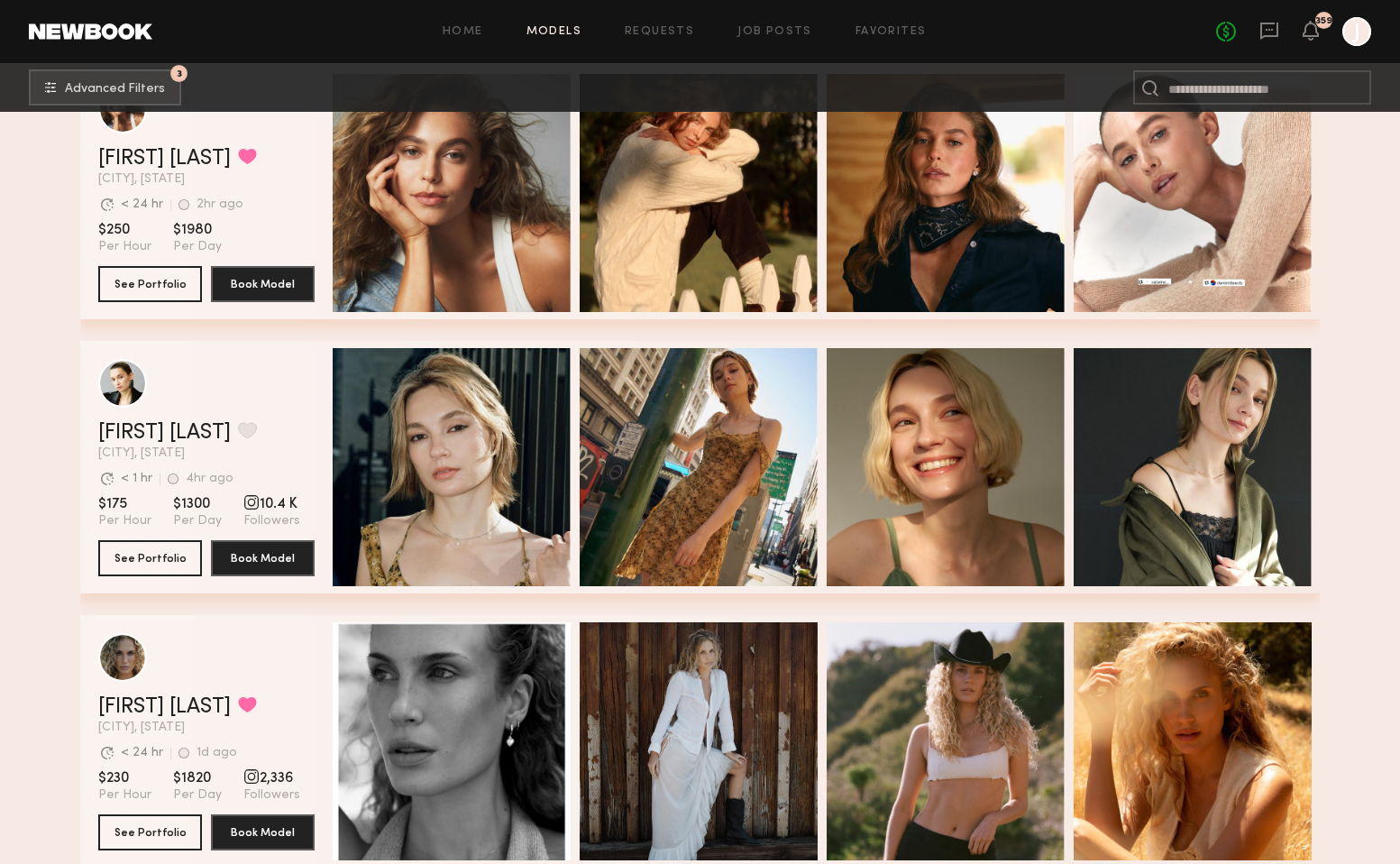 scroll, scrollTop: 602, scrollLeft: 0, axis: vertical 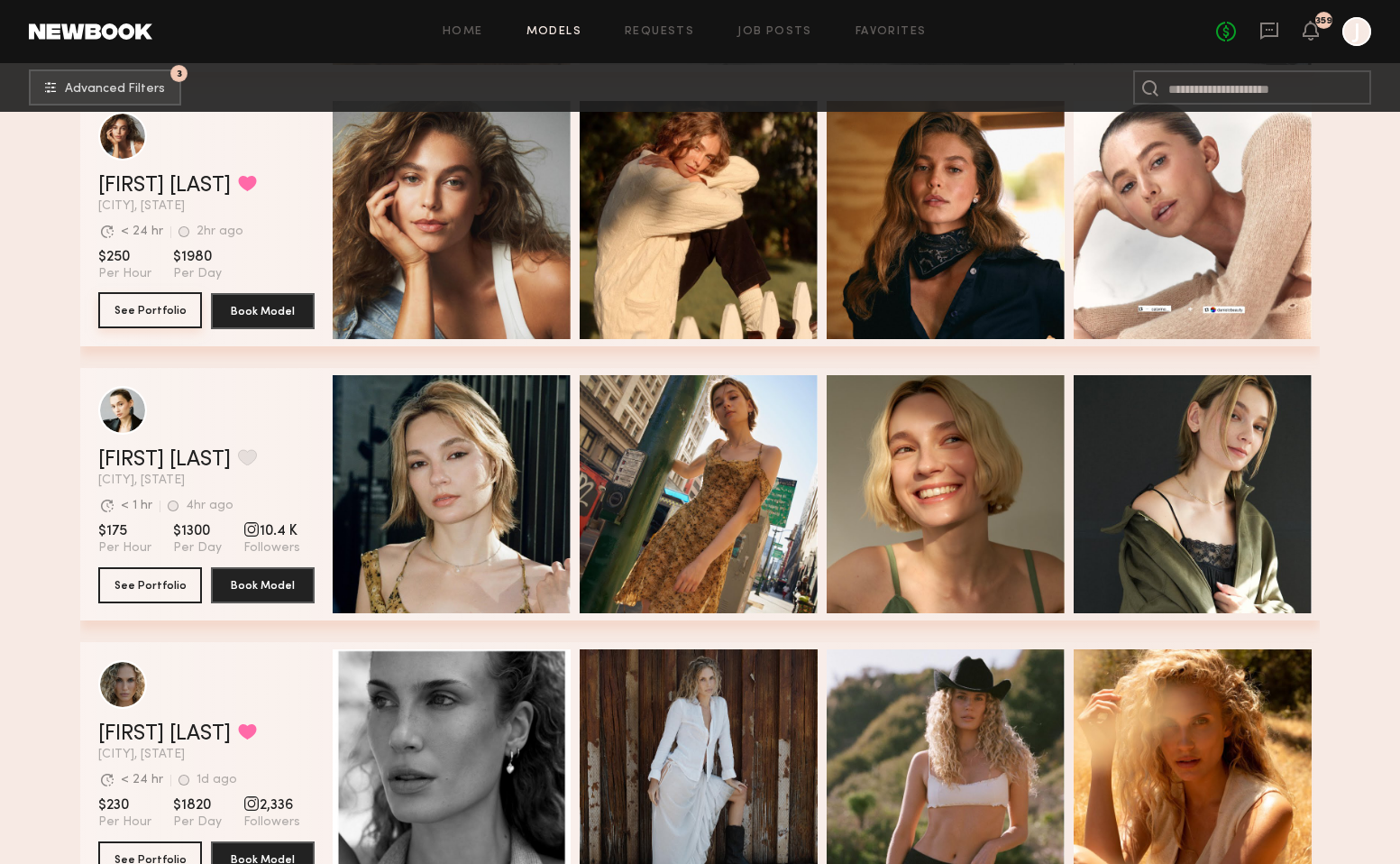 click on "See Portfolio" 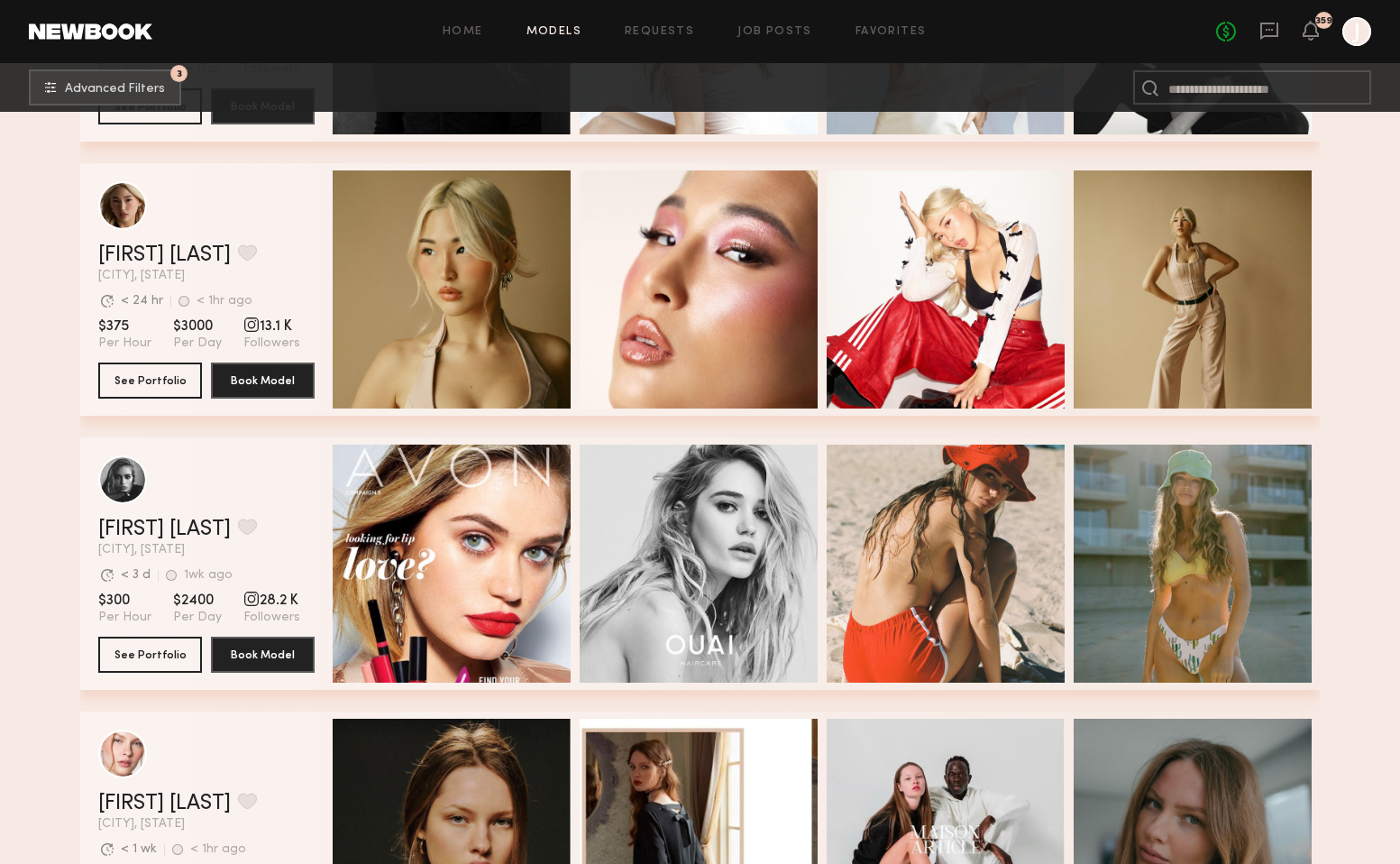 scroll, scrollTop: 3276, scrollLeft: 0, axis: vertical 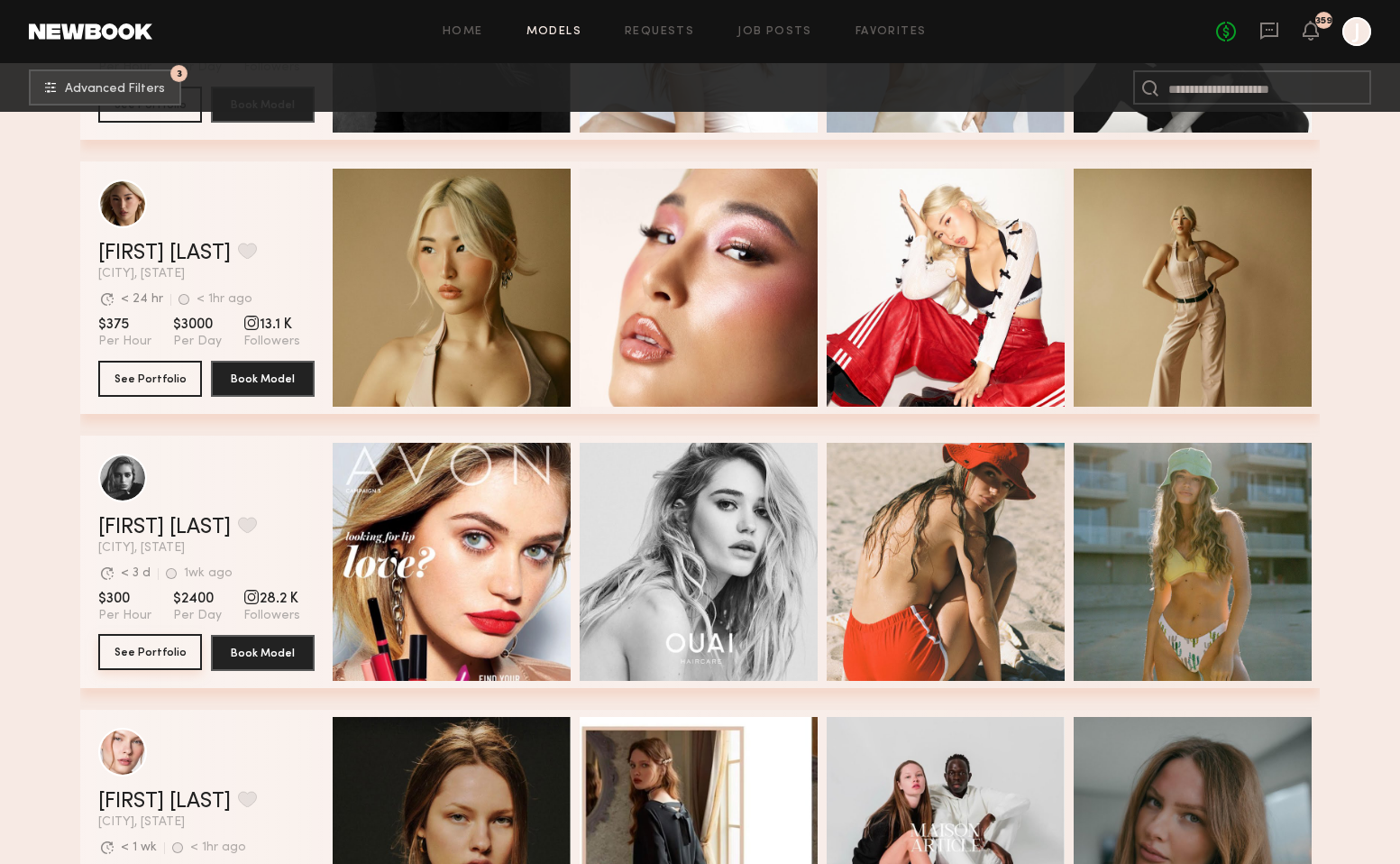click on "See Portfolio" 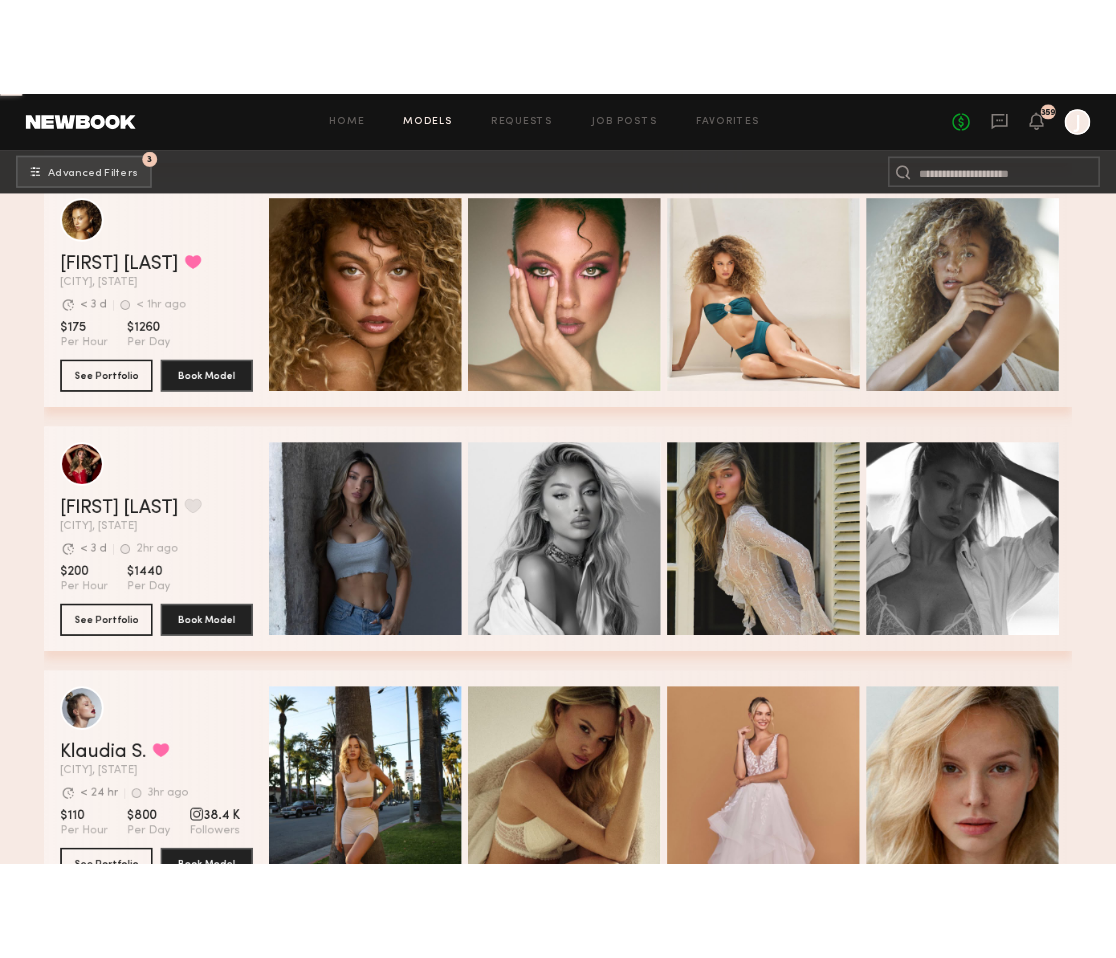 scroll, scrollTop: 9474, scrollLeft: 0, axis: vertical 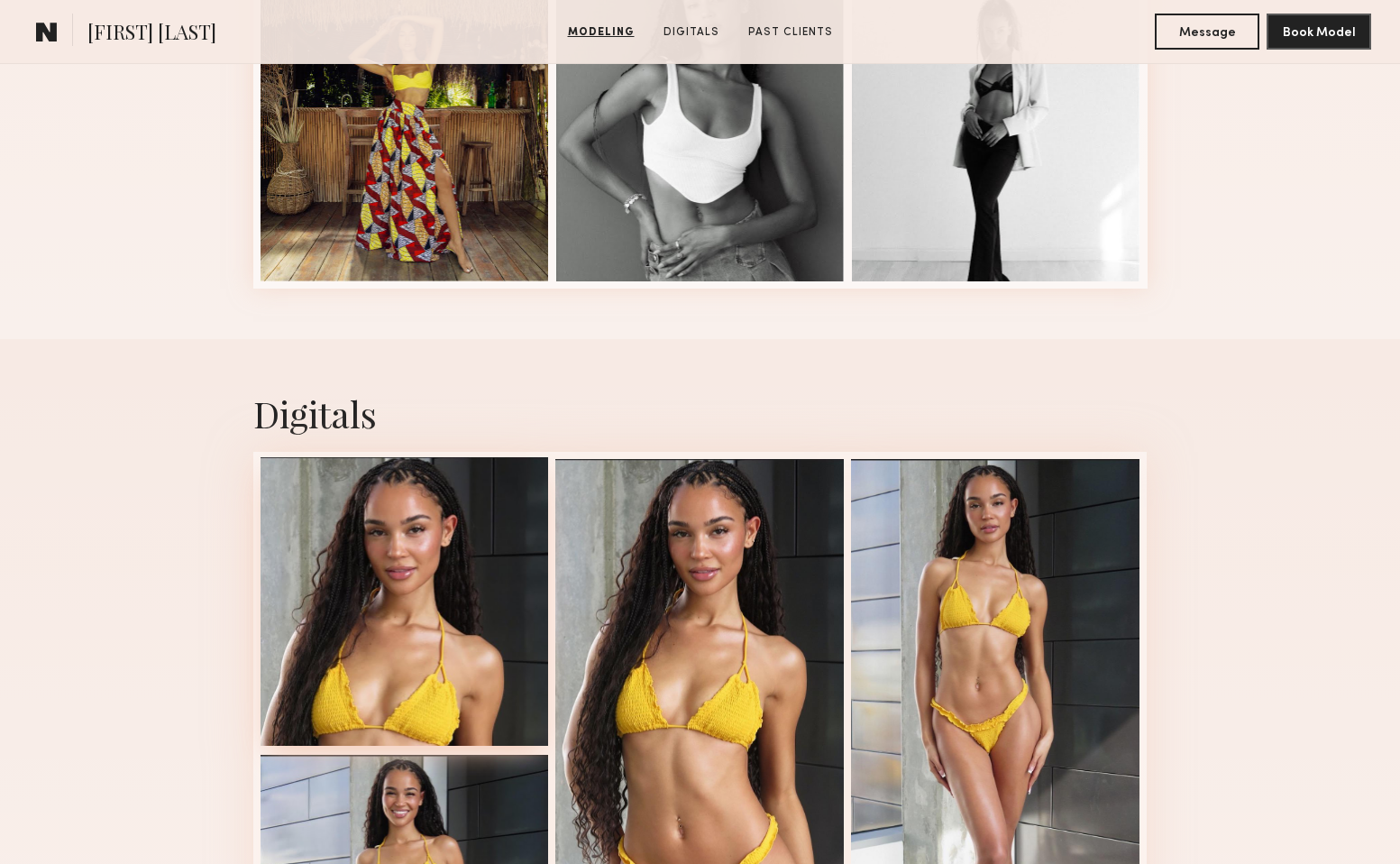 click at bounding box center (405, 602) 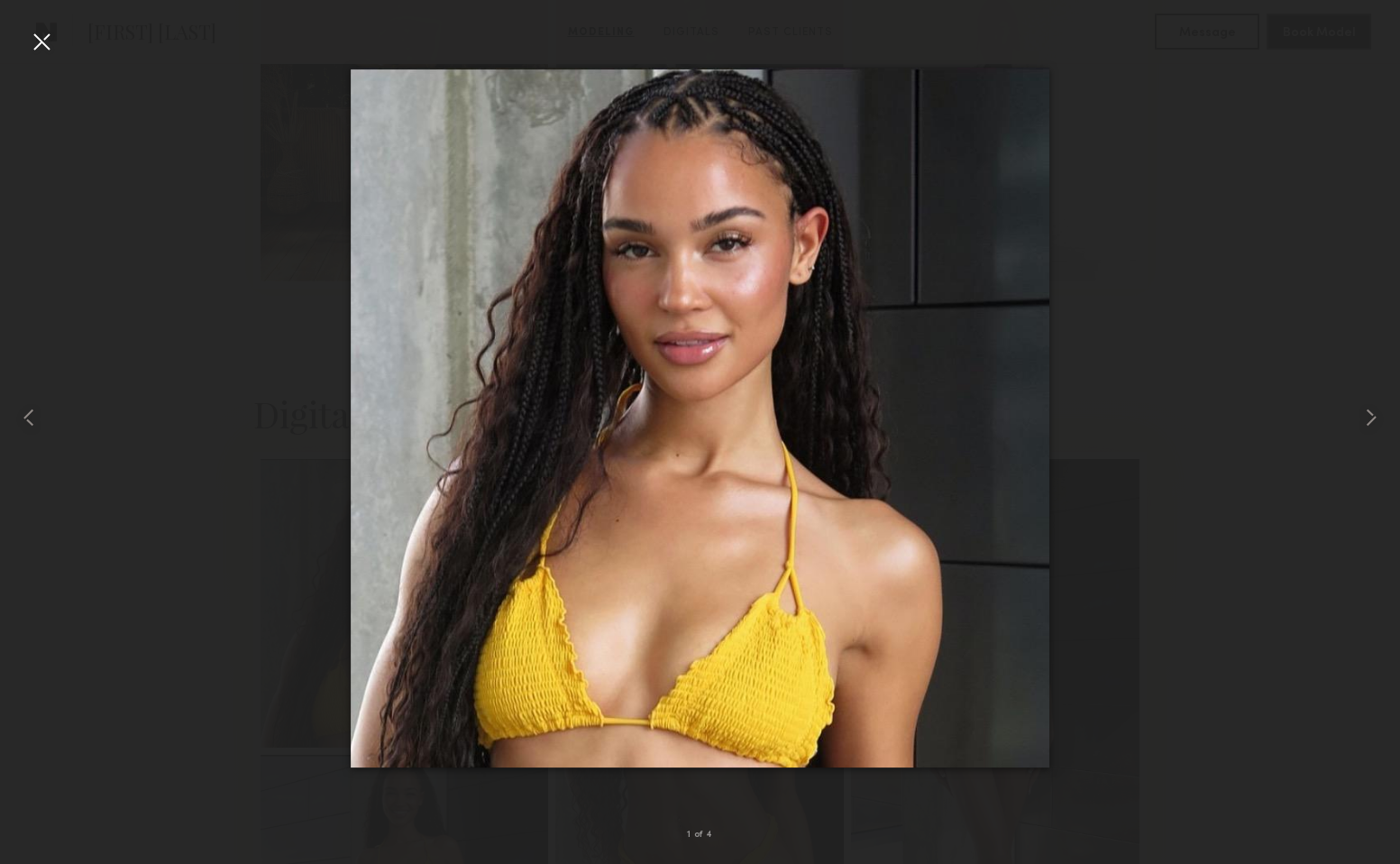 click at bounding box center [41, 41] 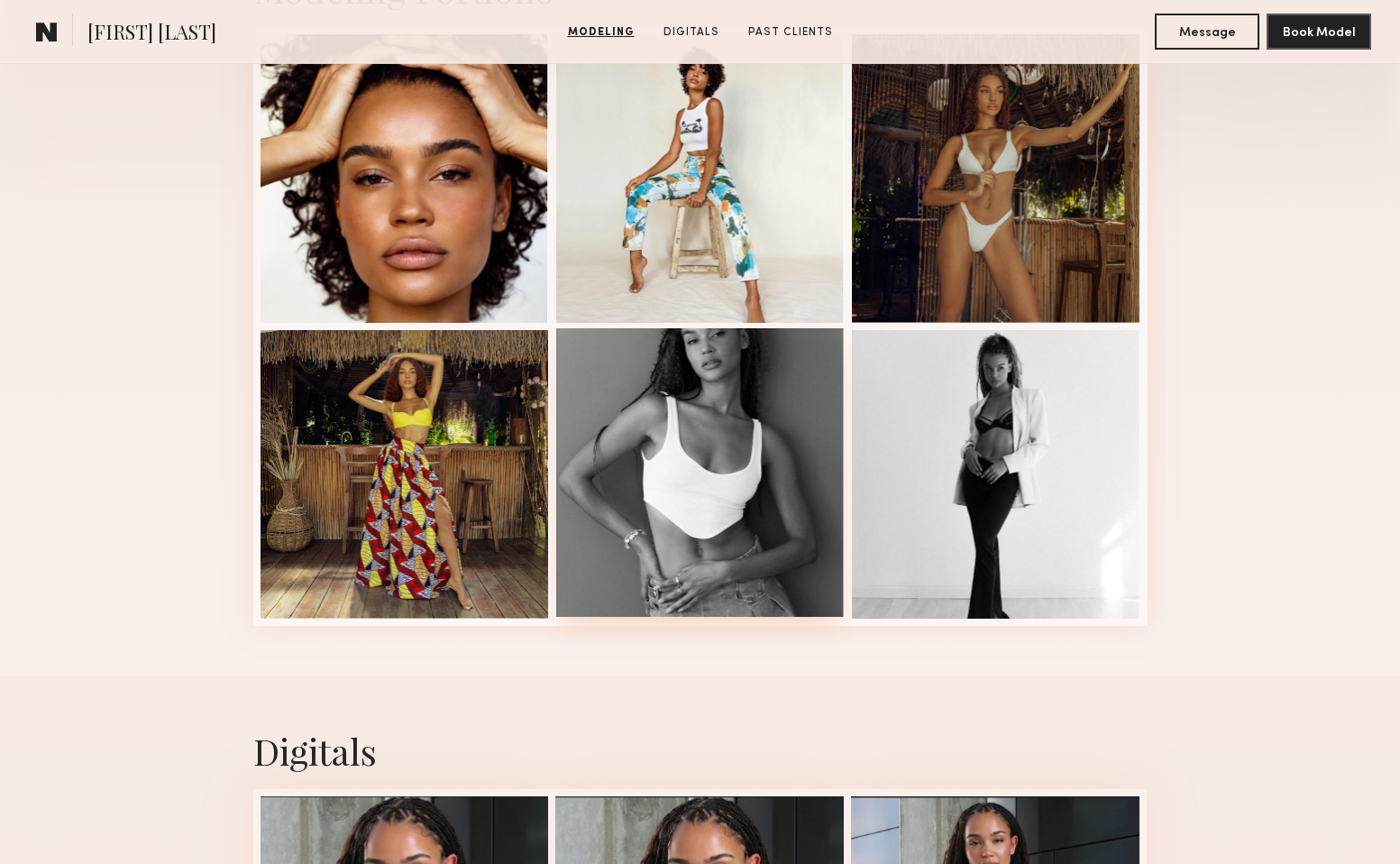 scroll, scrollTop: 0, scrollLeft: 0, axis: both 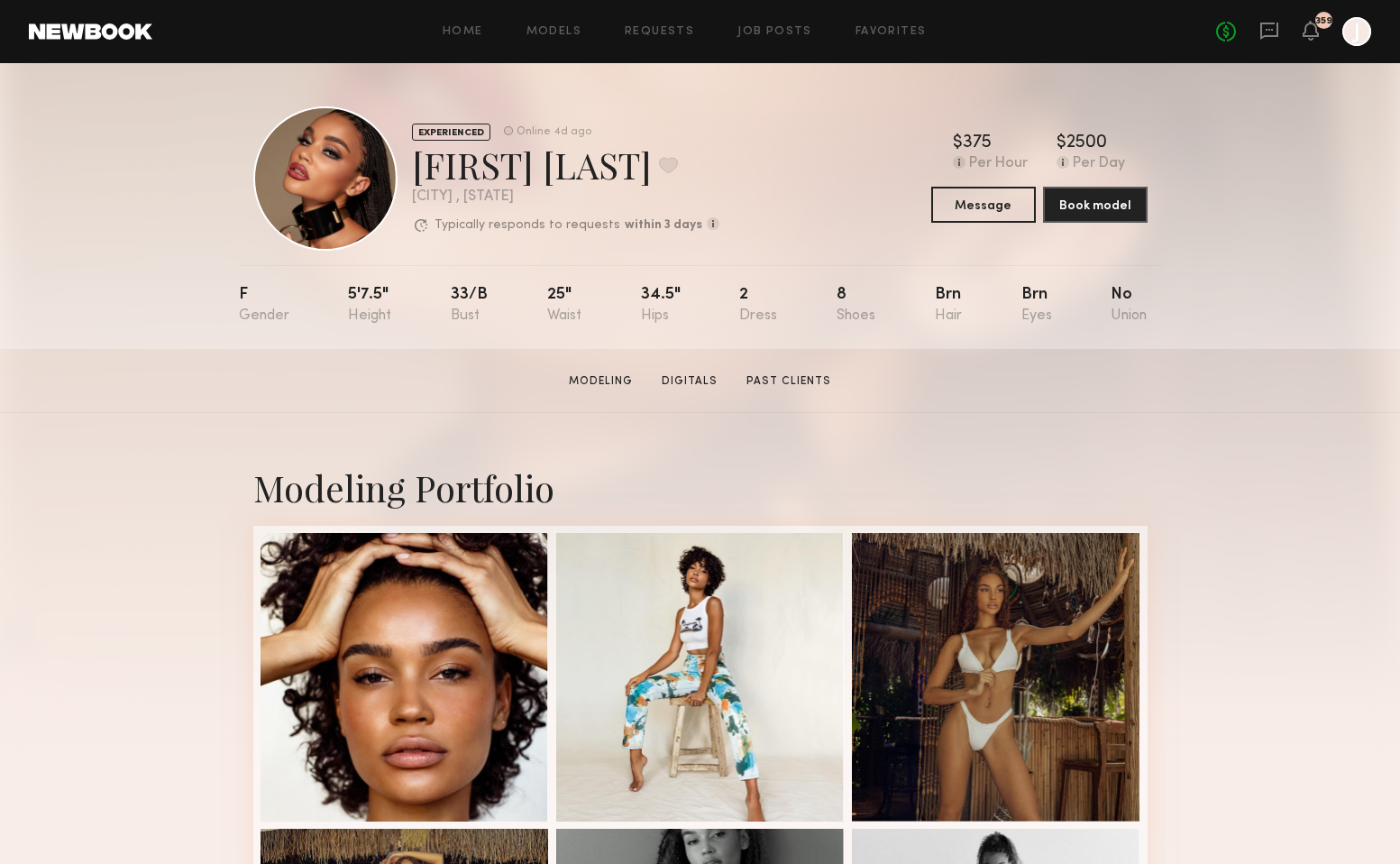 click on "Juliette N.  Favorite" 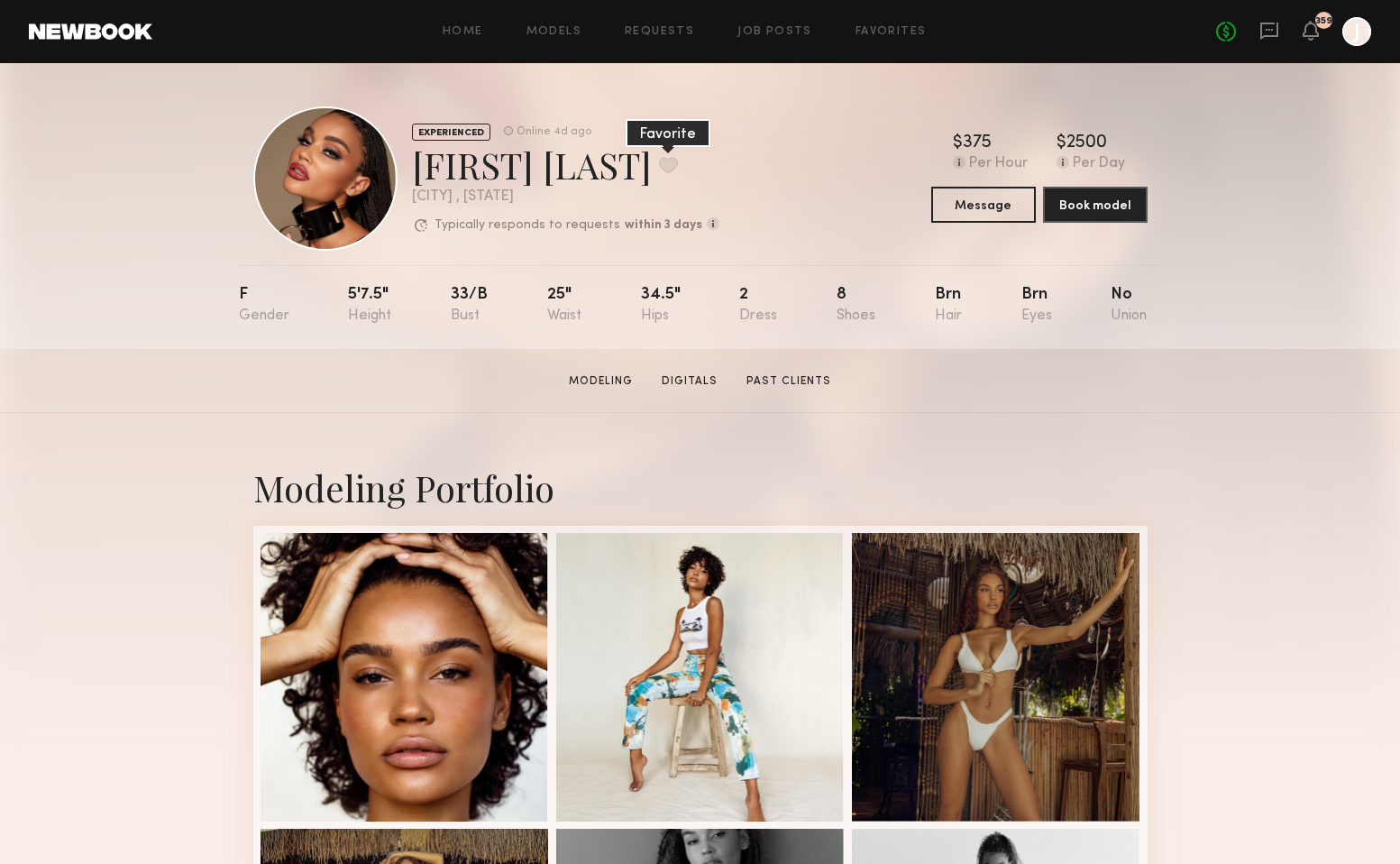 click 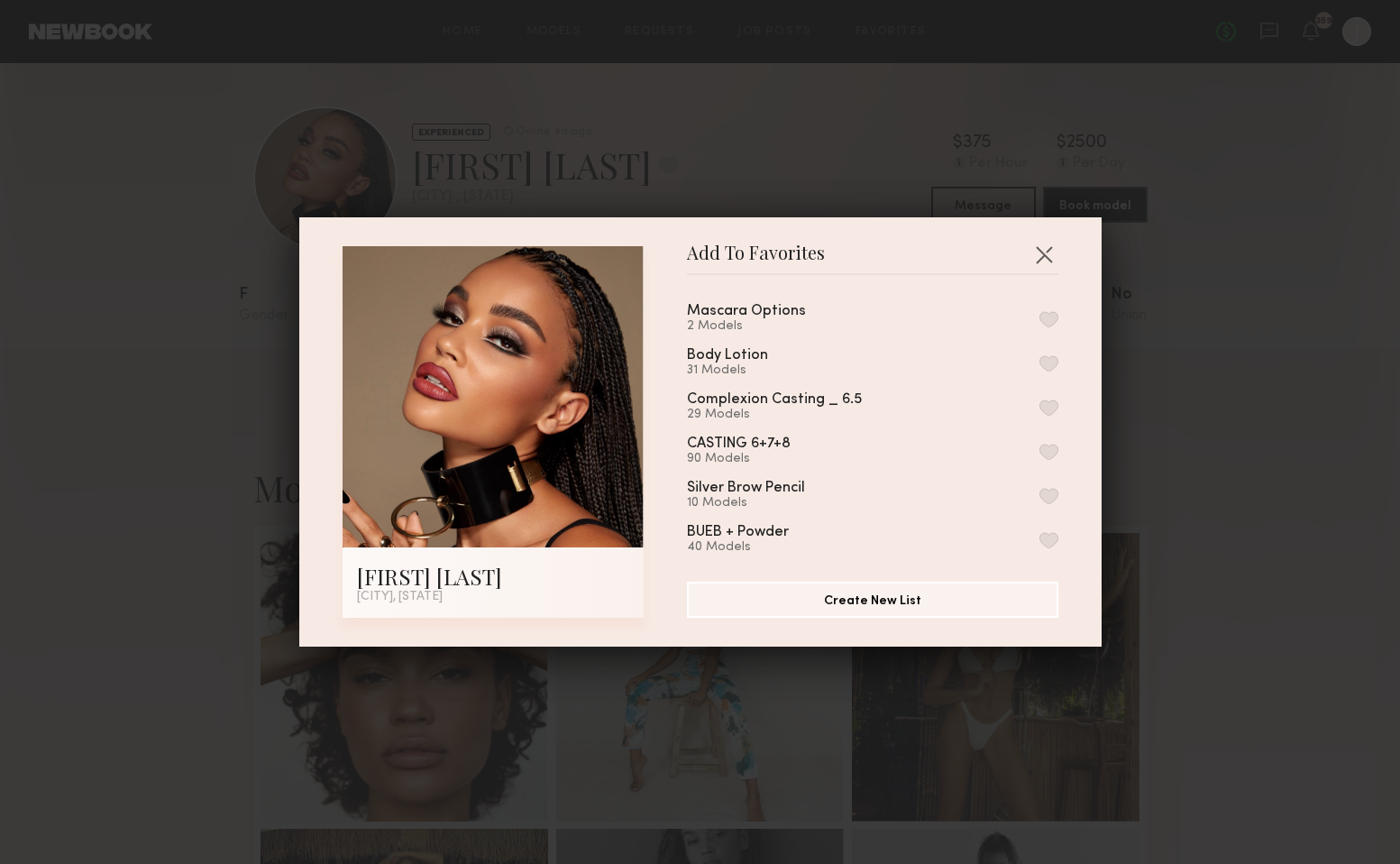 click at bounding box center [1048, 319] 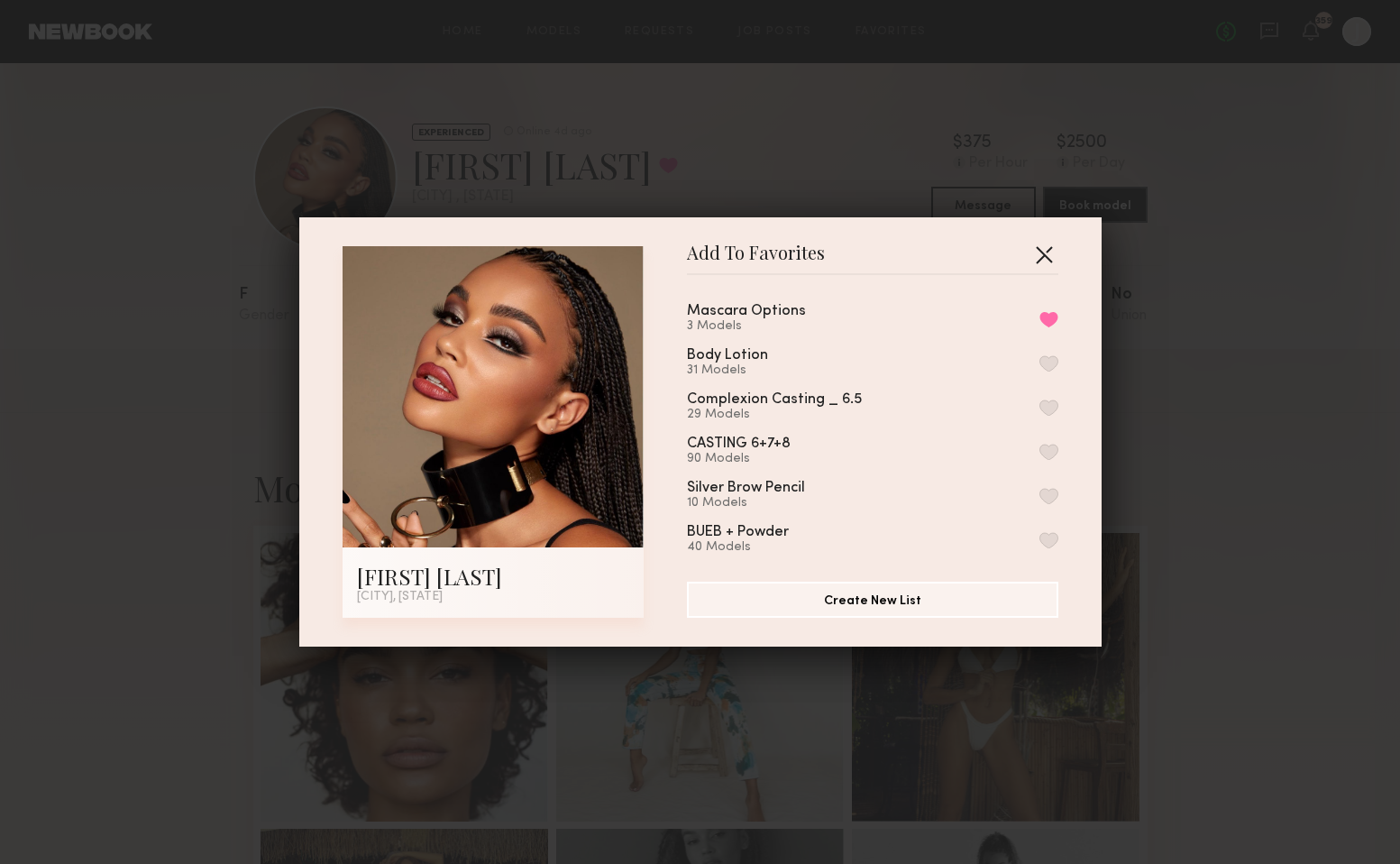 click at bounding box center [1044, 254] 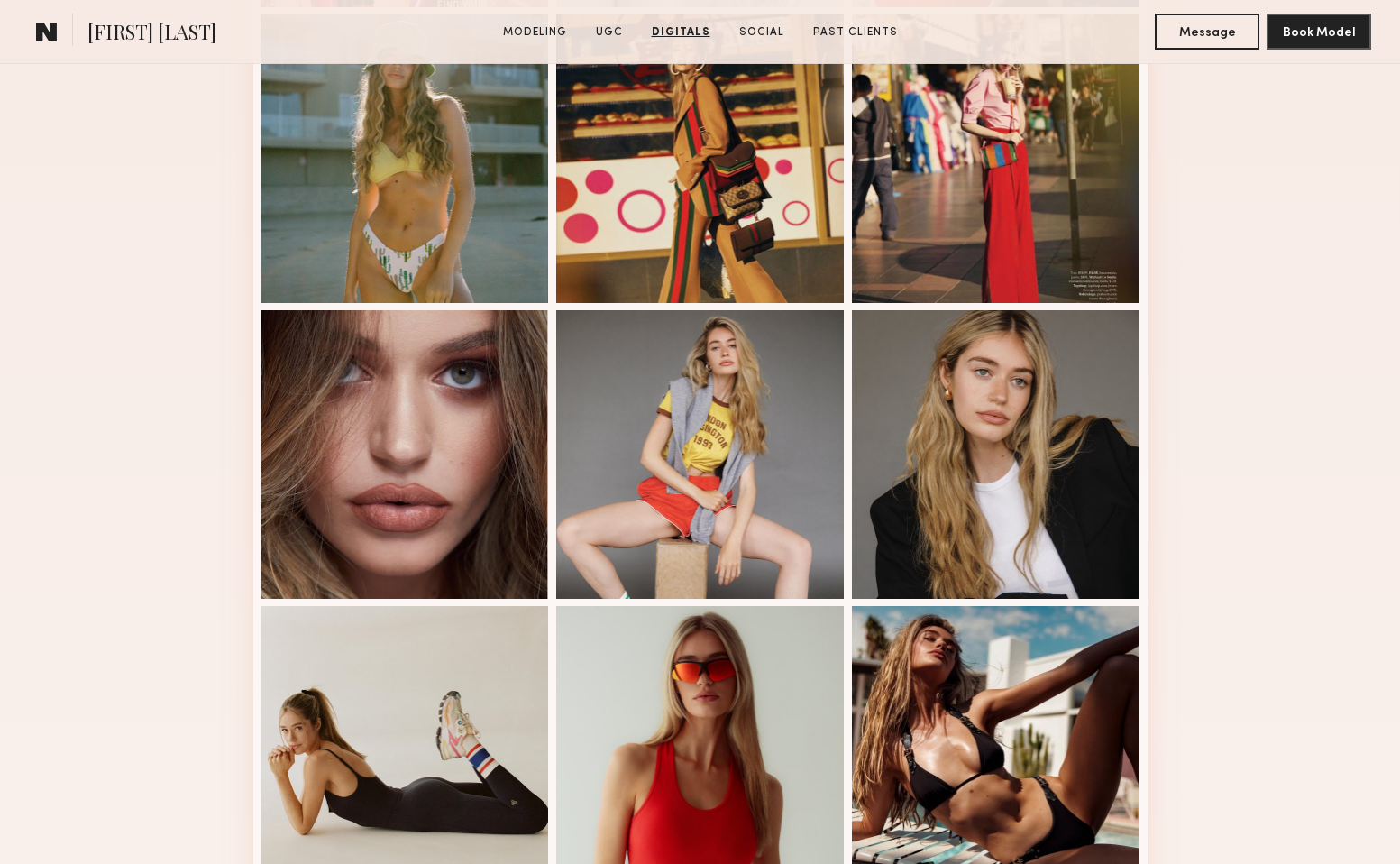 scroll, scrollTop: 323, scrollLeft: 0, axis: vertical 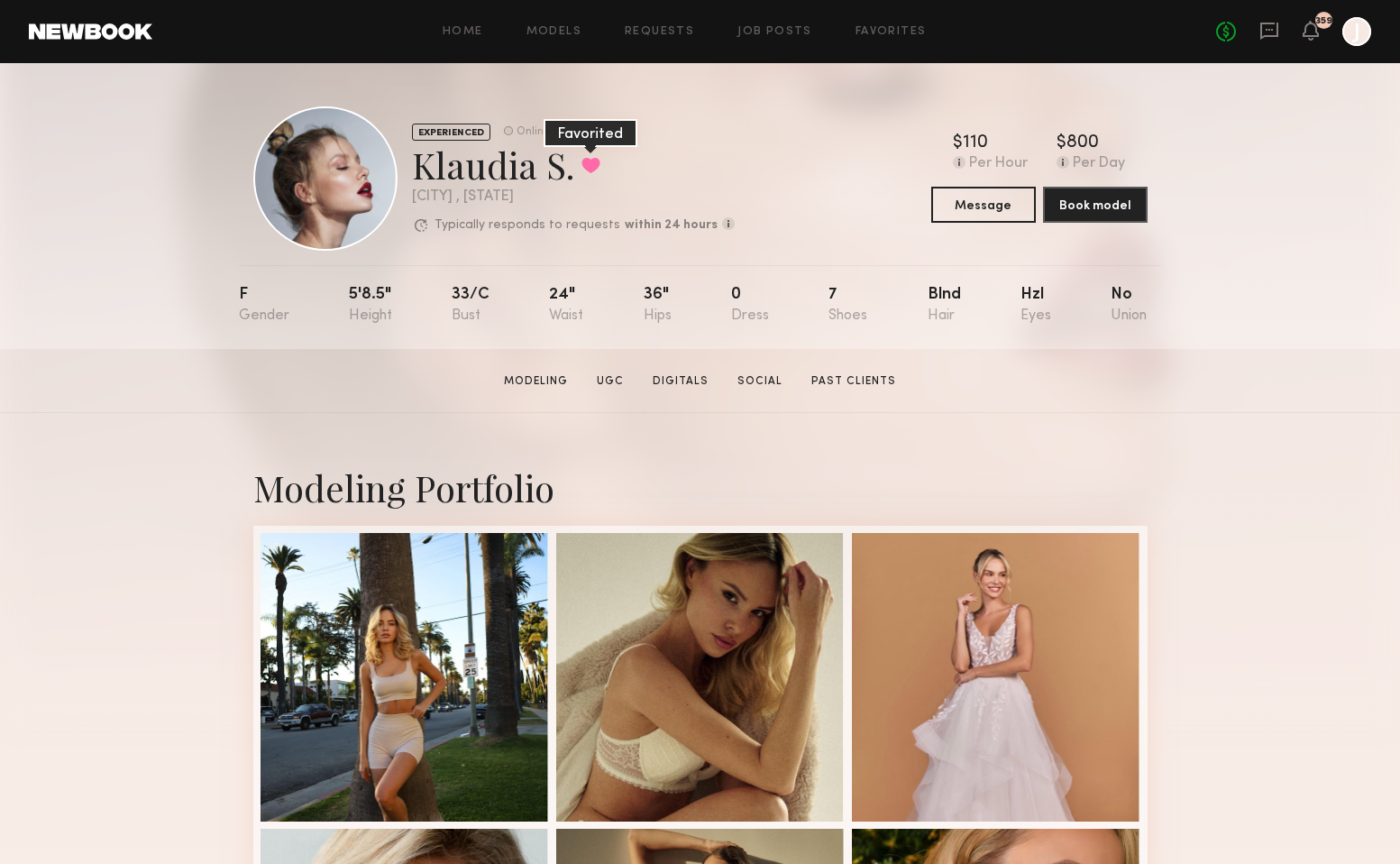 click 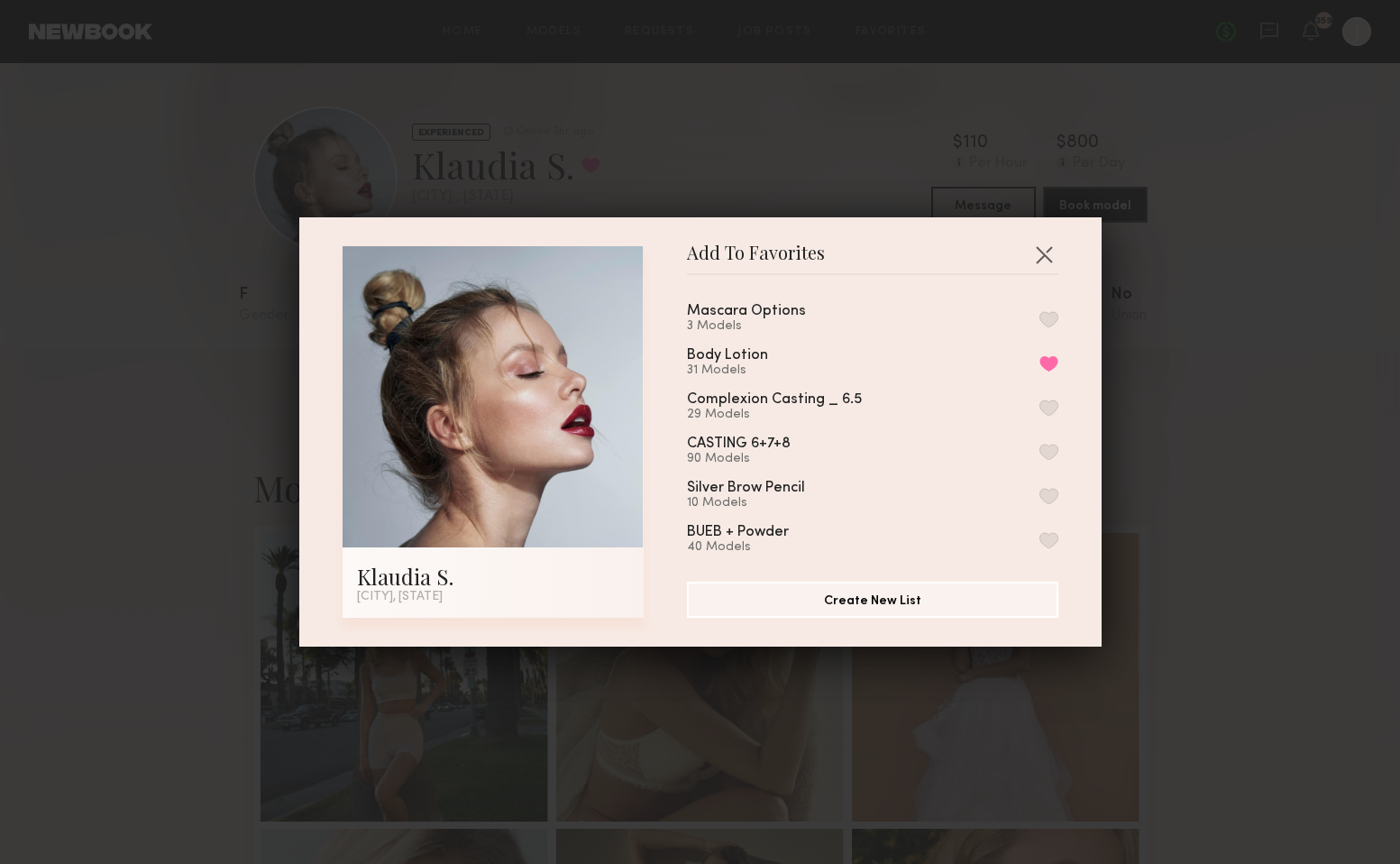 click at bounding box center (1048, 319) 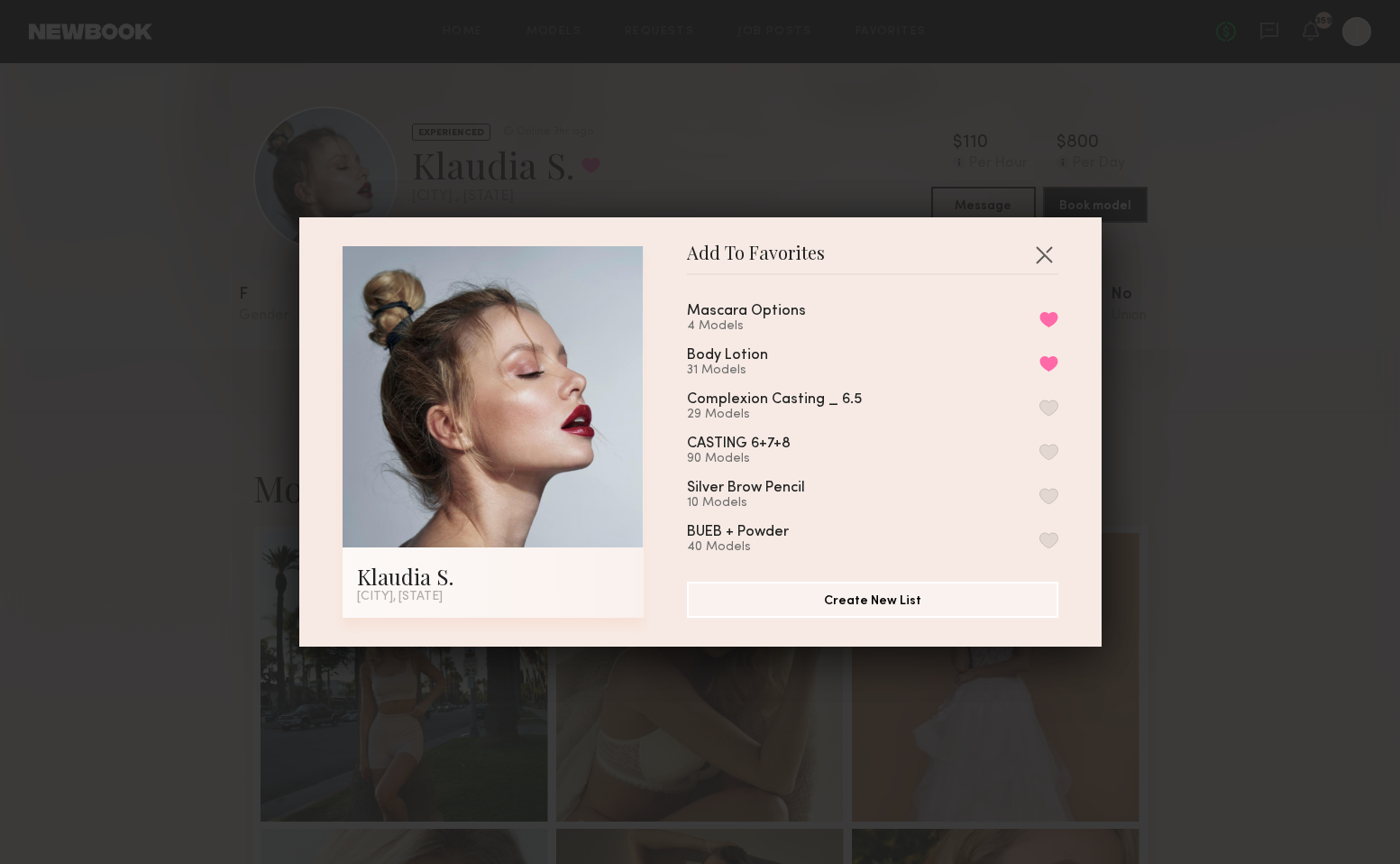 click on "Add To Favorites Klaudia S. Los Angeles, CA Add To Favorites Mascara Options 4   Models Remove from favorite list Body Lotion 31   Models Remove from favorite list Complexion Casting _ 6.5 29   Models CASTING 6+7+8 90   Models Silver Brow Pencil 10   Models BUEB + Powder 40   Models Brow Pencil 17   Models E-comm 31   Models My Favorites 6   Models Create New List" at bounding box center (700, 432) 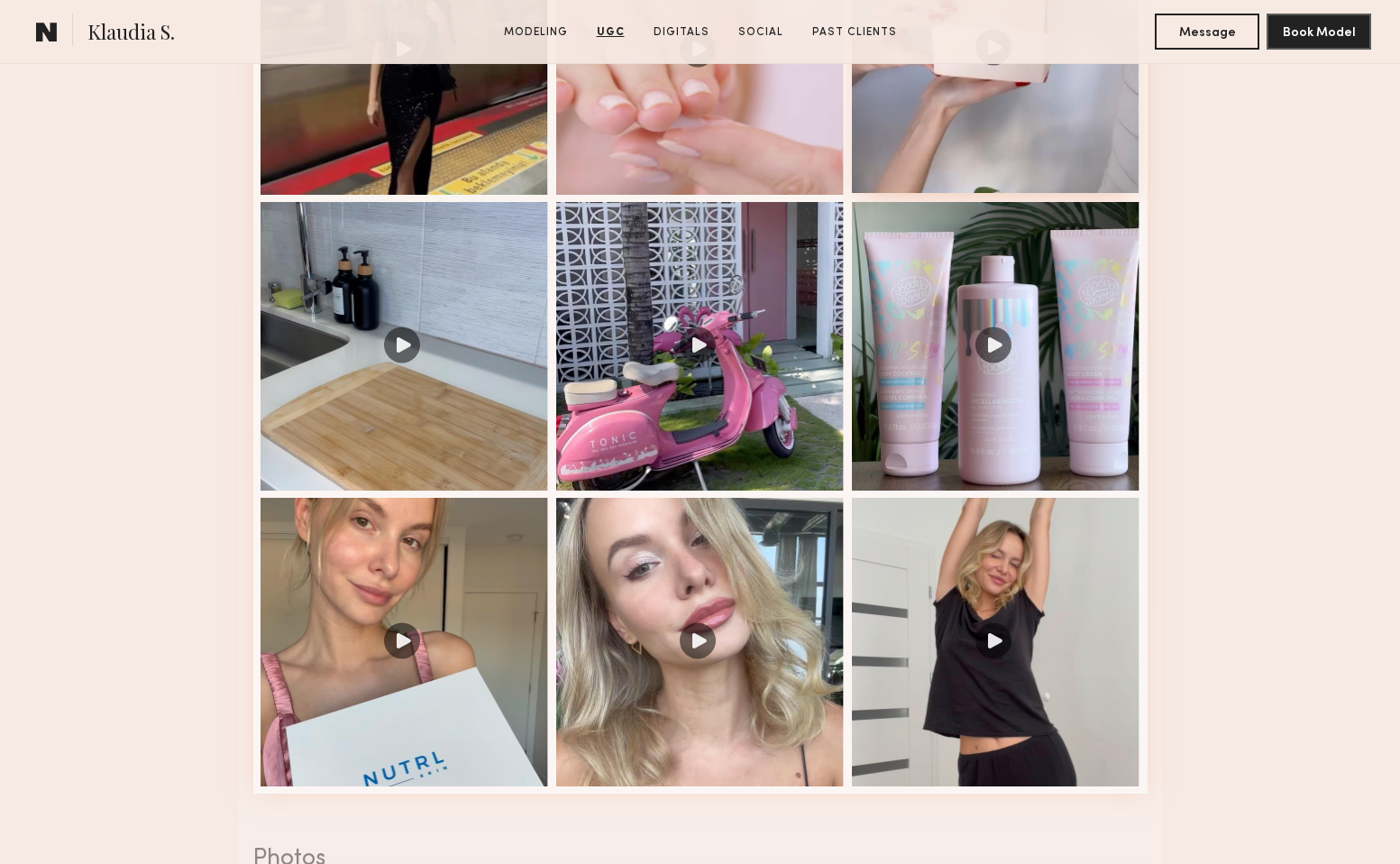 scroll, scrollTop: 1769, scrollLeft: 0, axis: vertical 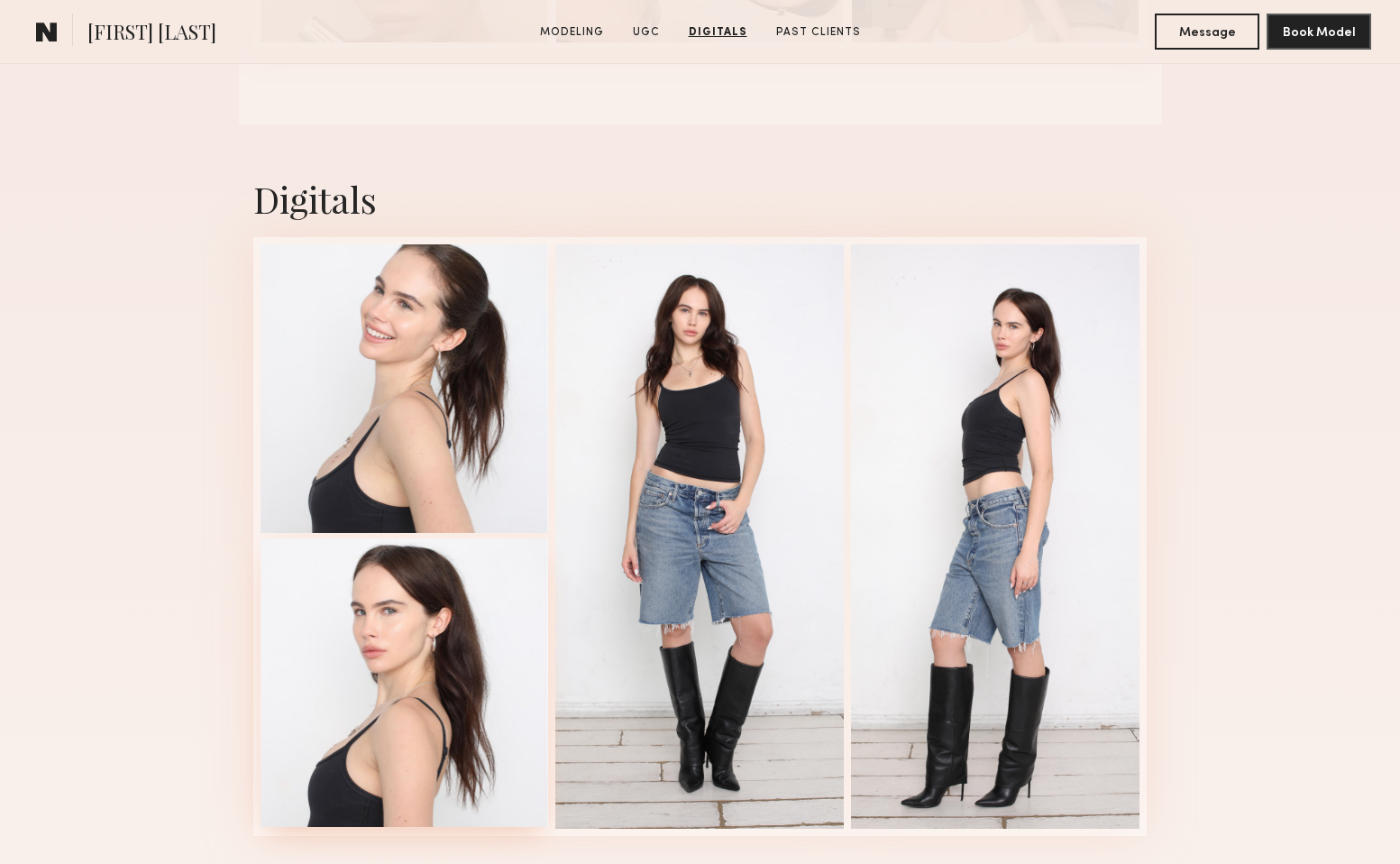 click at bounding box center (405, 683) 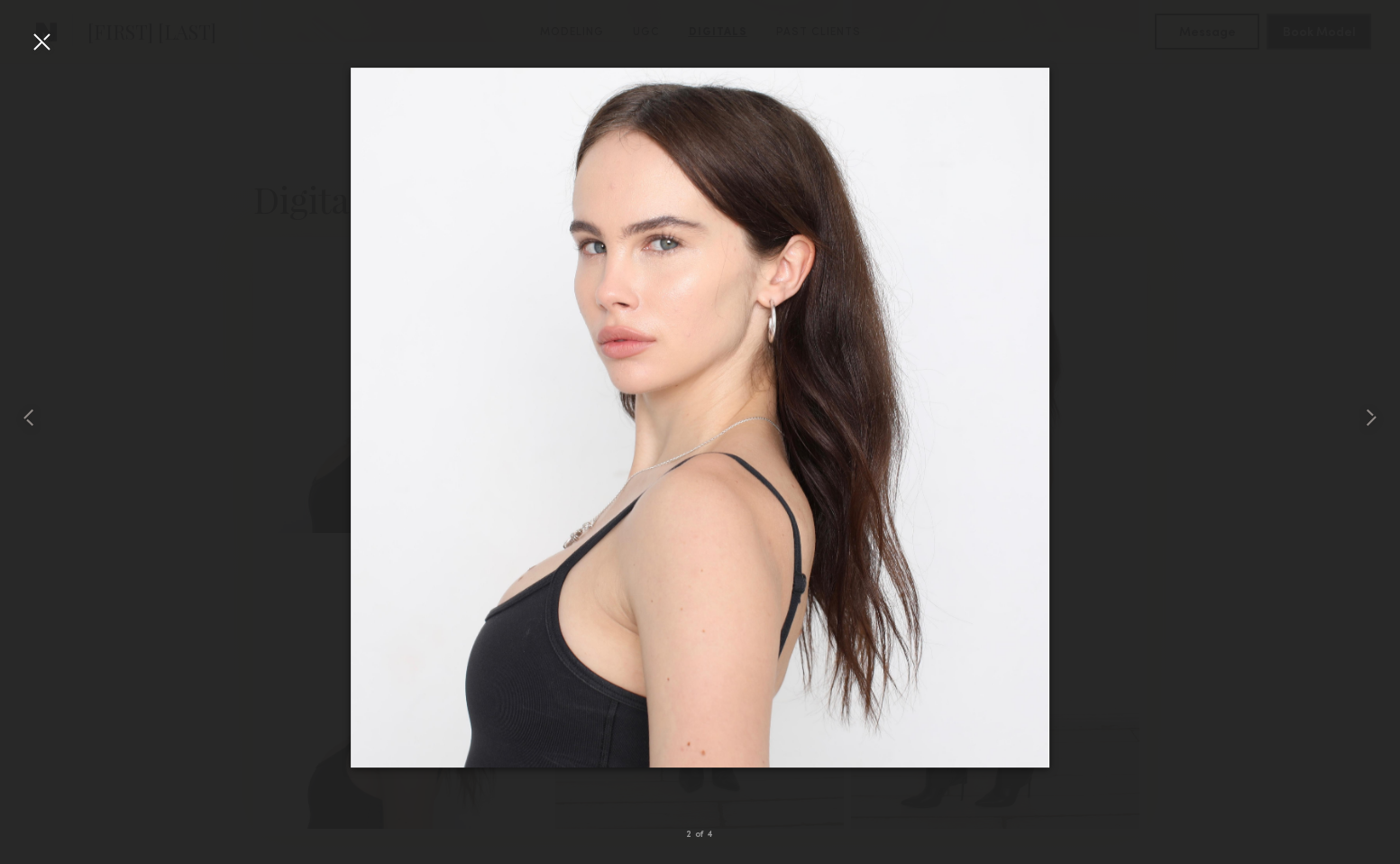 click at bounding box center [41, 41] 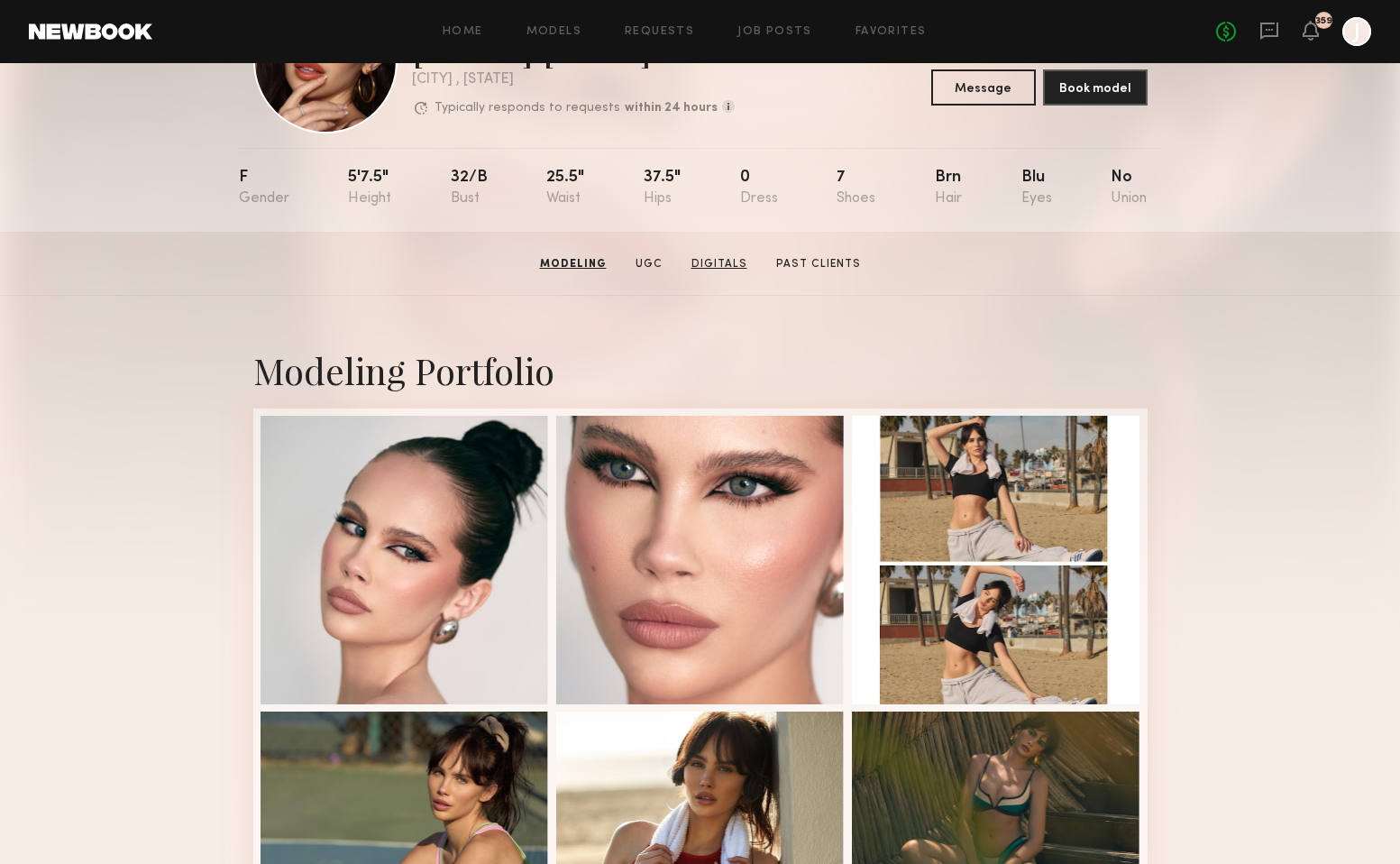 scroll, scrollTop: 0, scrollLeft: 0, axis: both 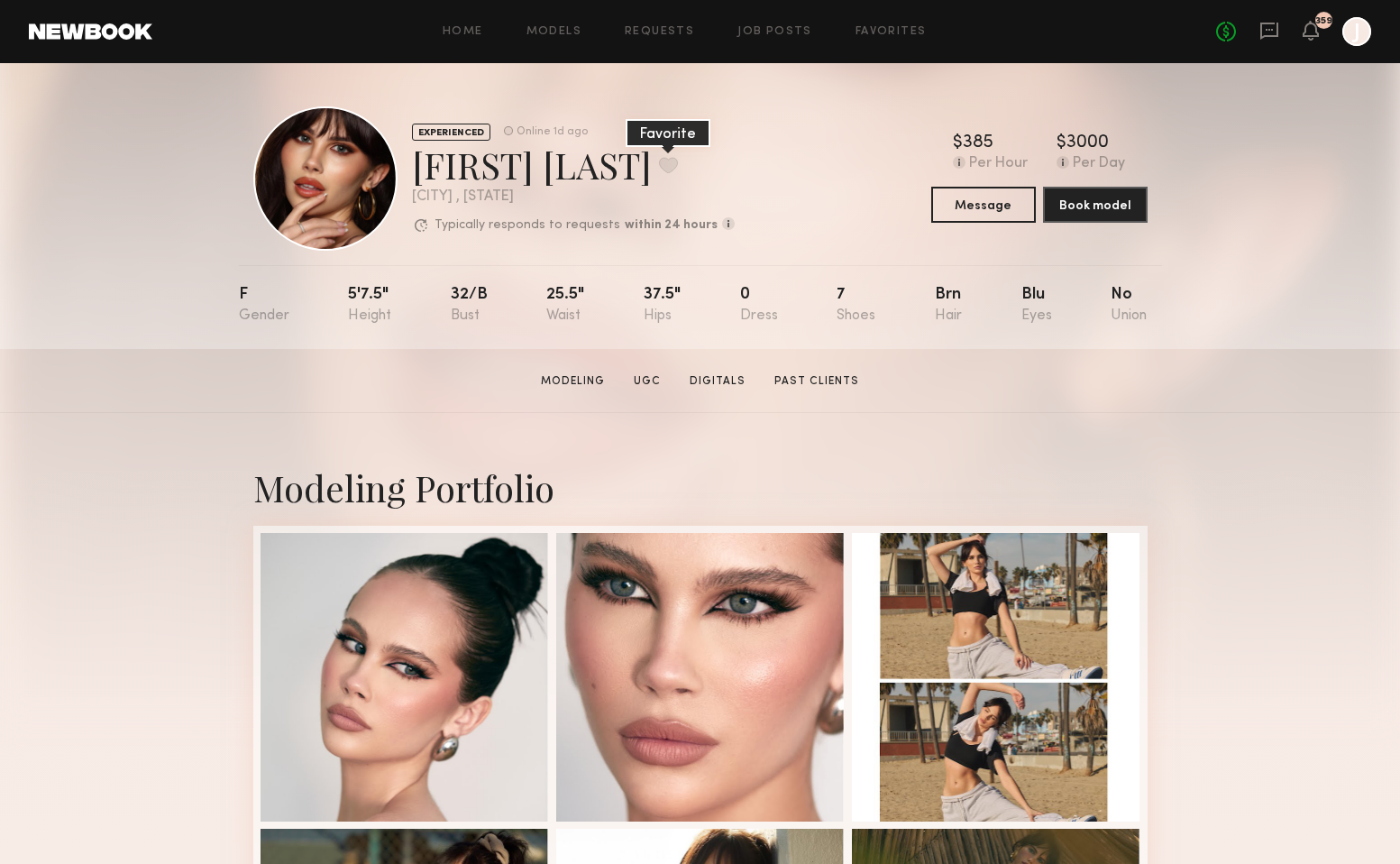 click 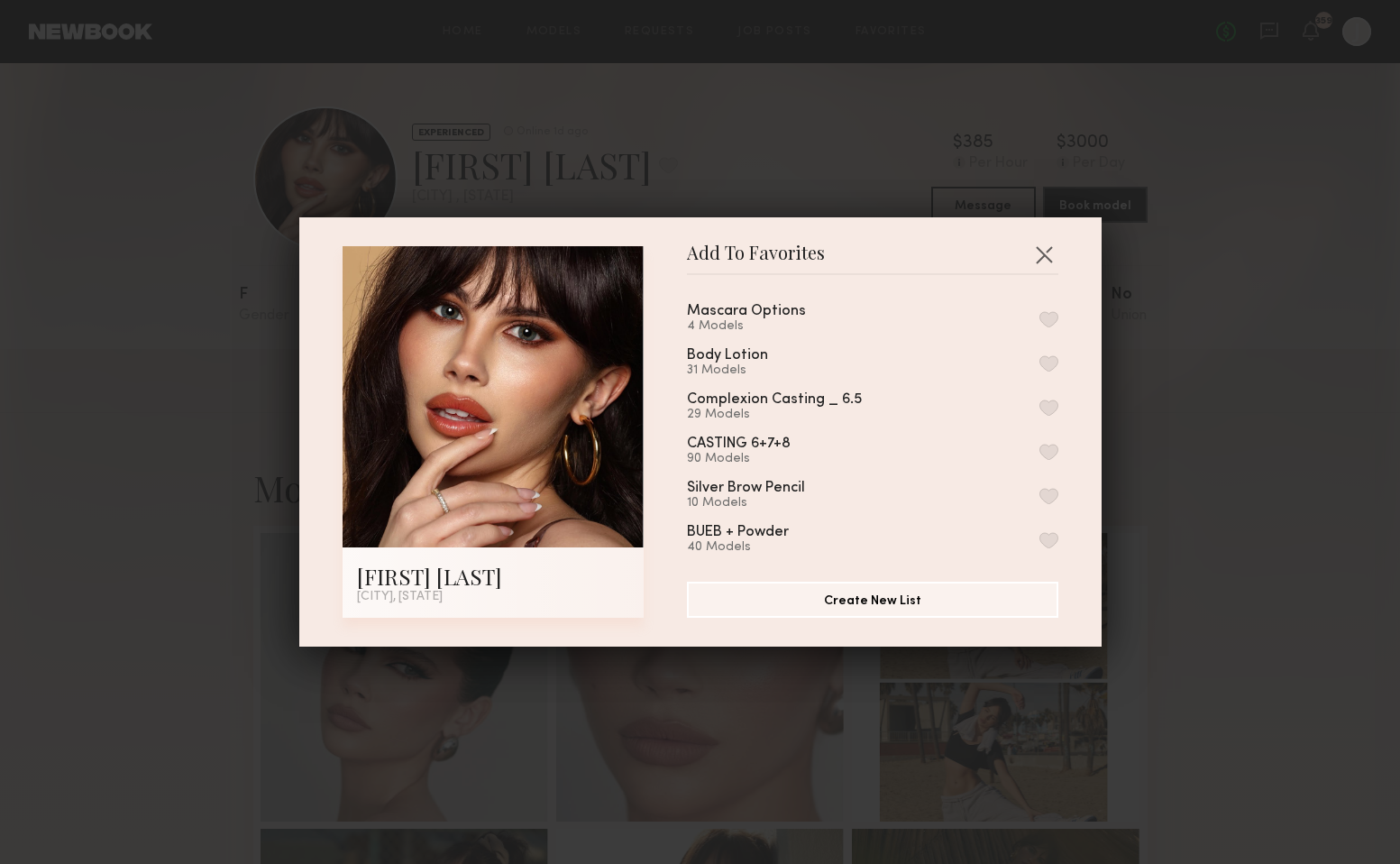 click on "Mascara Options 4   Models" at bounding box center (873, 318) 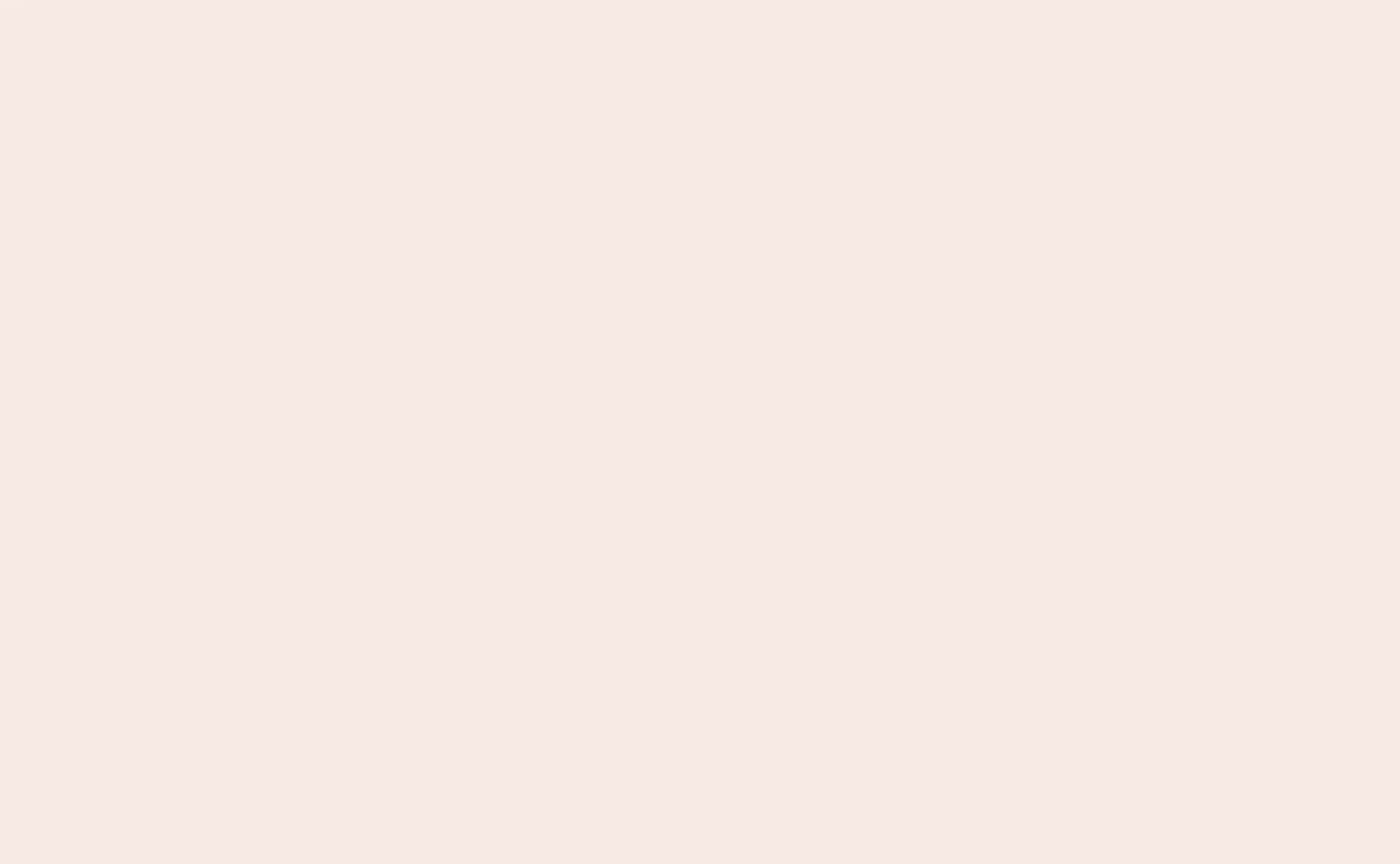 scroll, scrollTop: 0, scrollLeft: 0, axis: both 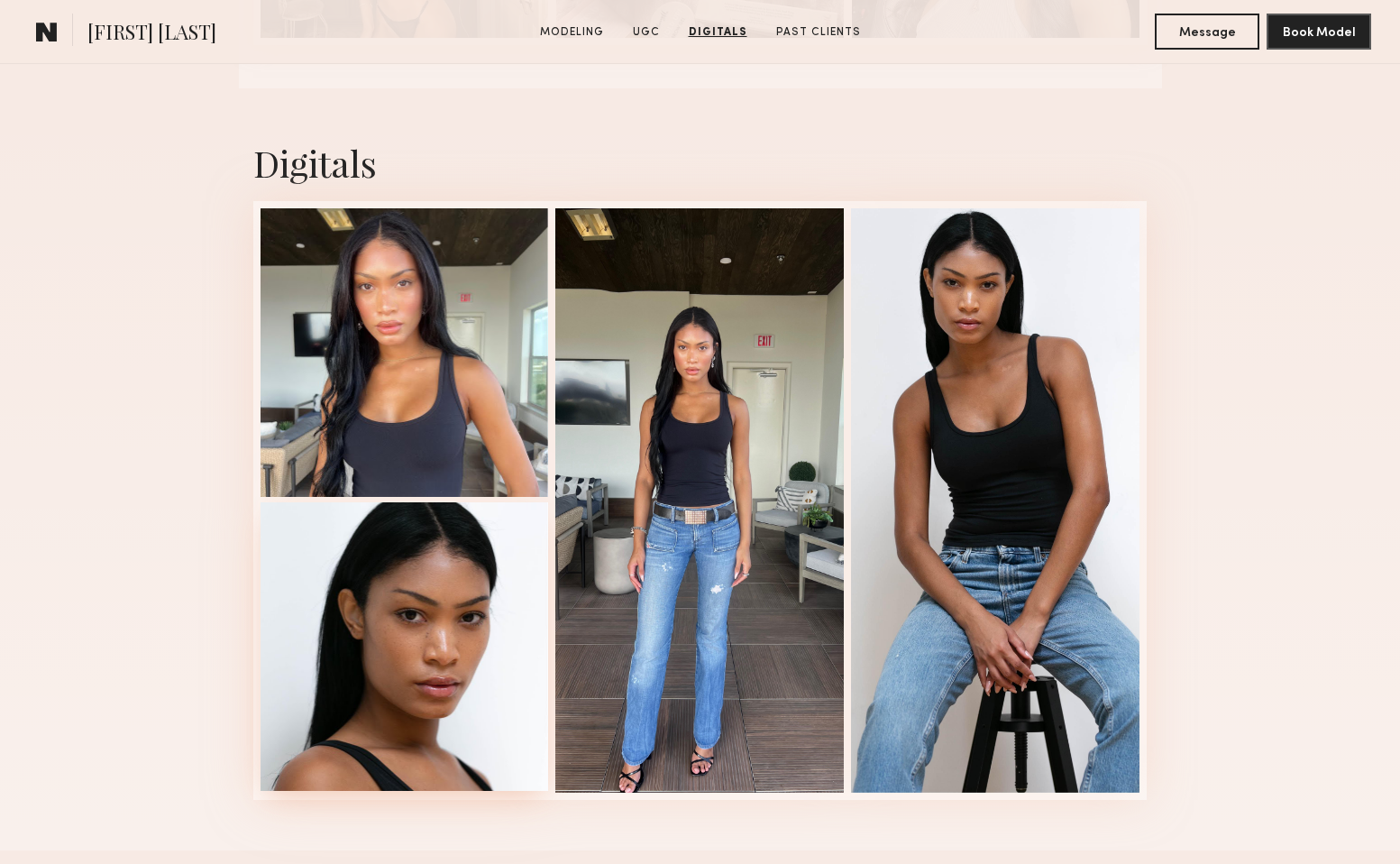 click at bounding box center (405, 647) 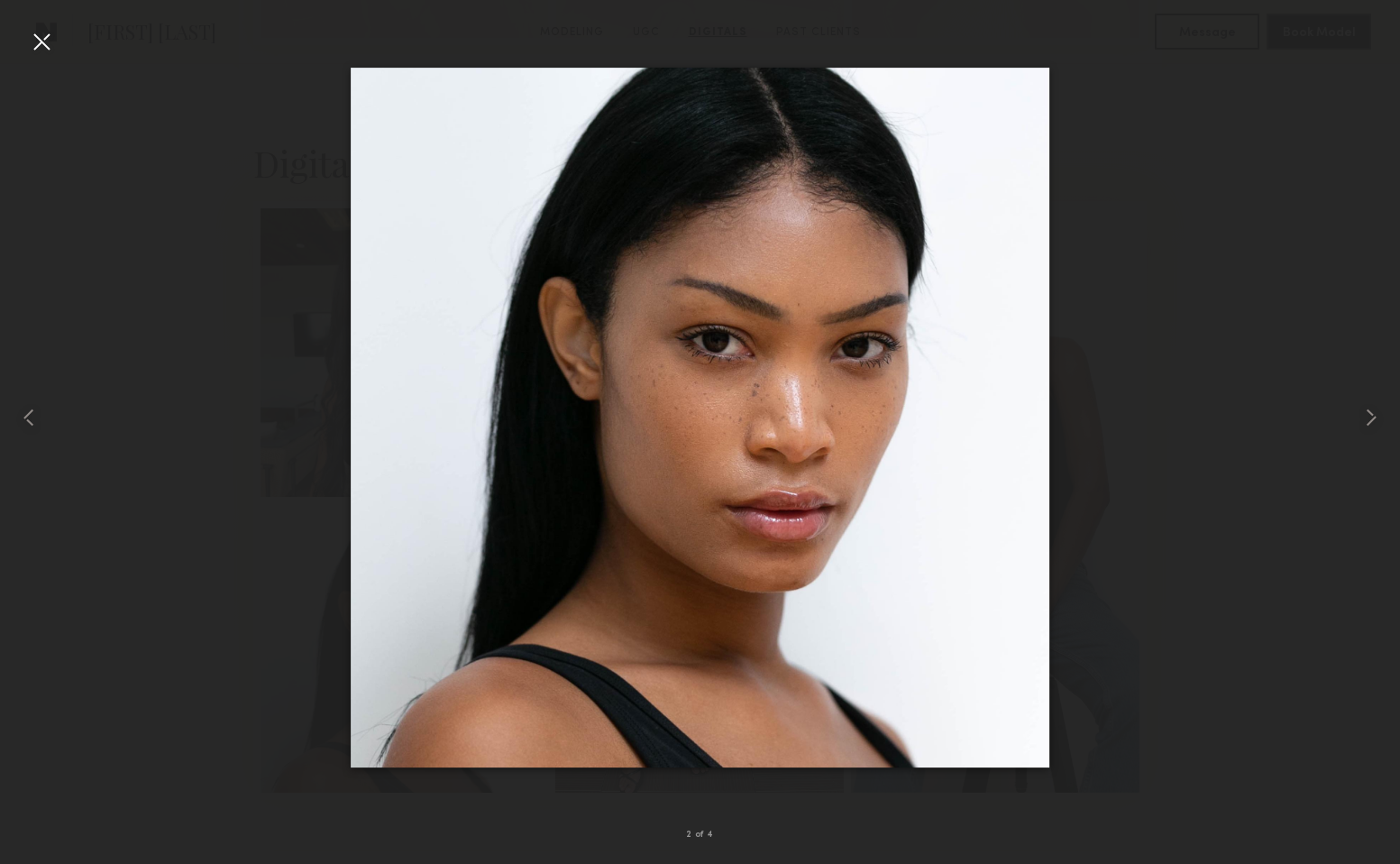 click at bounding box center [41, 41] 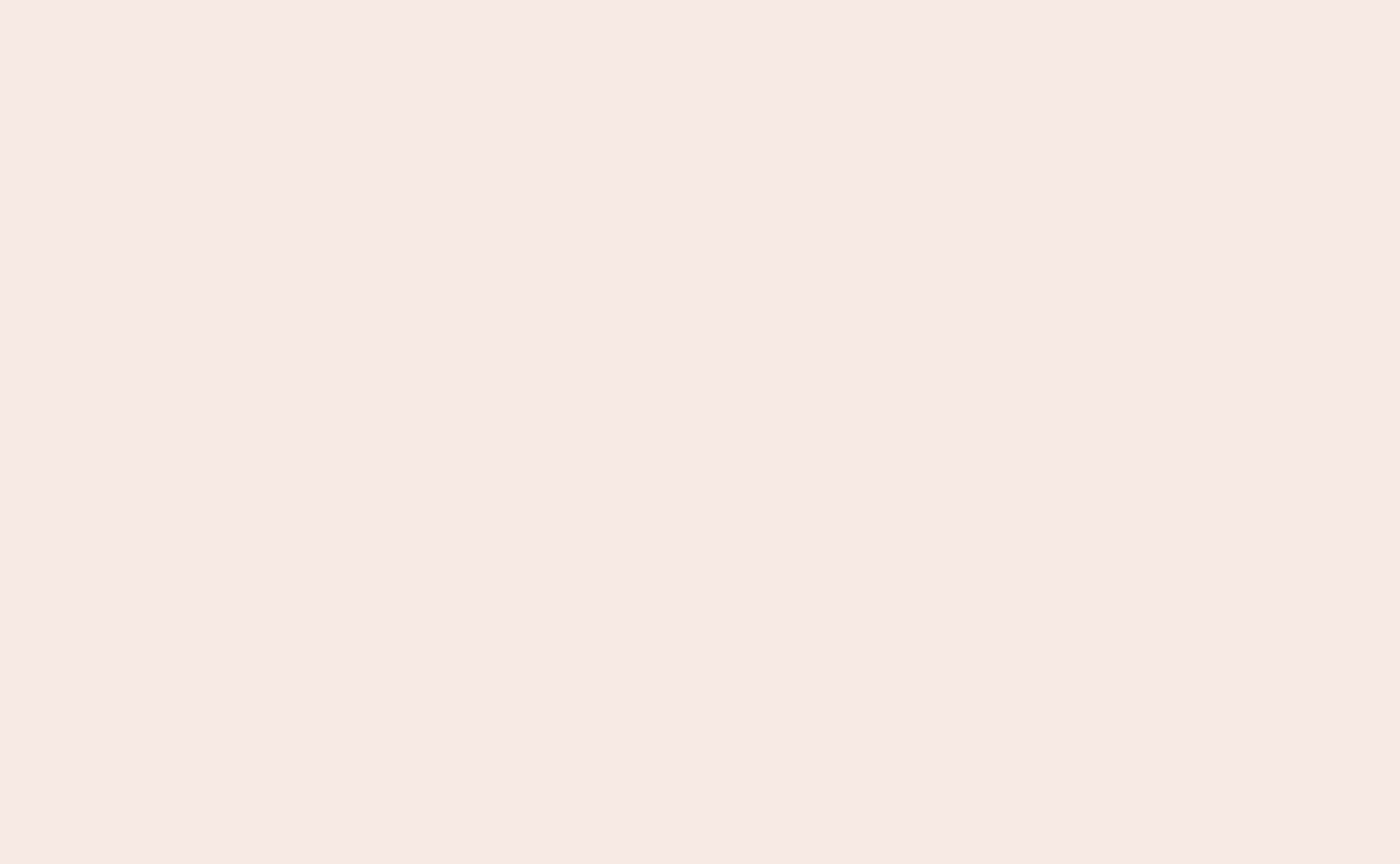 scroll, scrollTop: 0, scrollLeft: 0, axis: both 